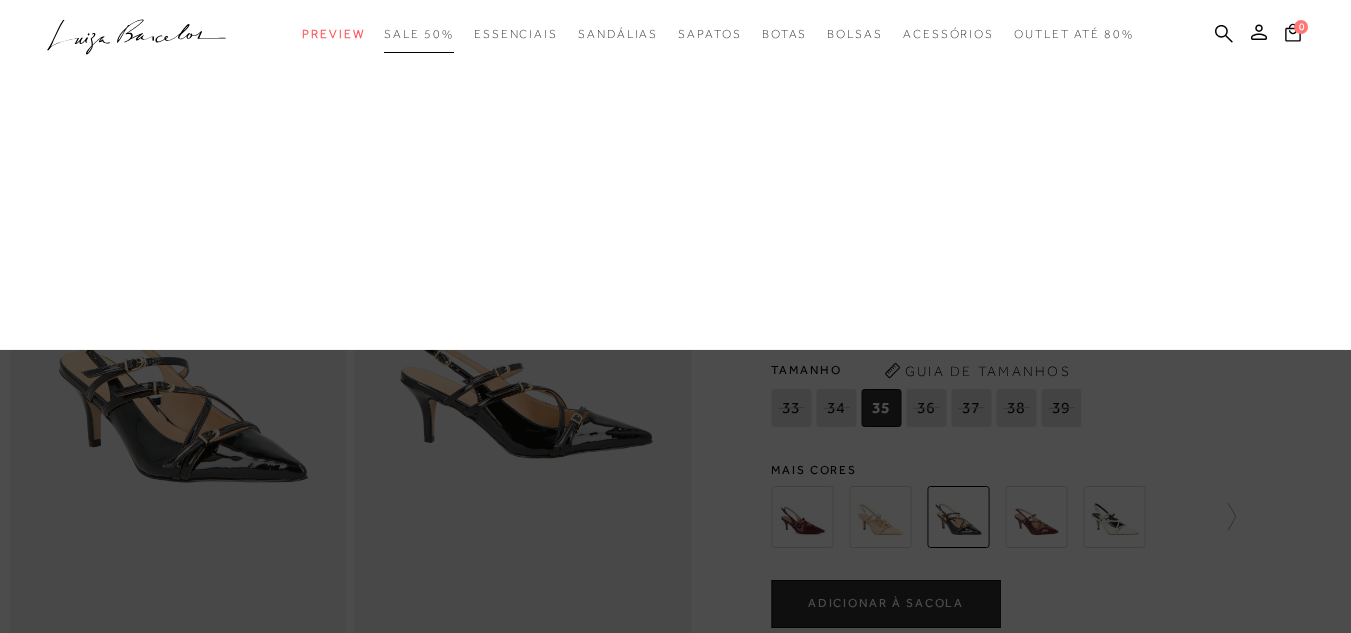 scroll, scrollTop: 0, scrollLeft: 0, axis: both 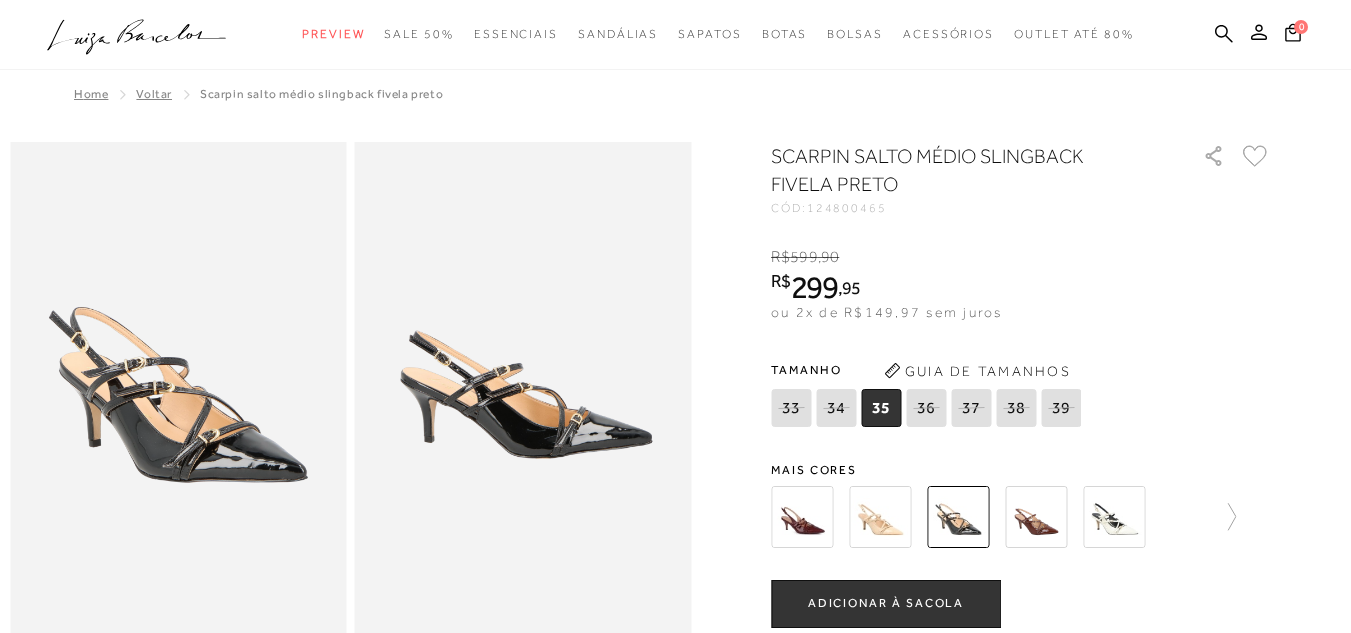 click at bounding box center (1036, 517) 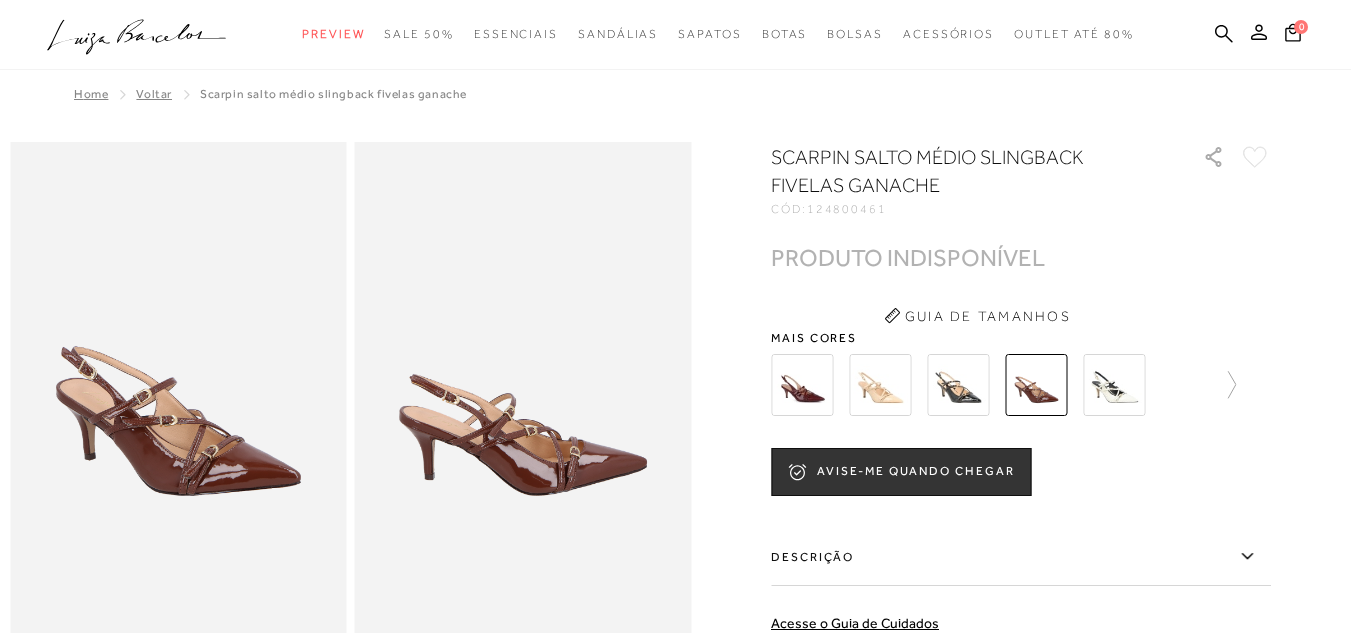 click at bounding box center [958, 385] 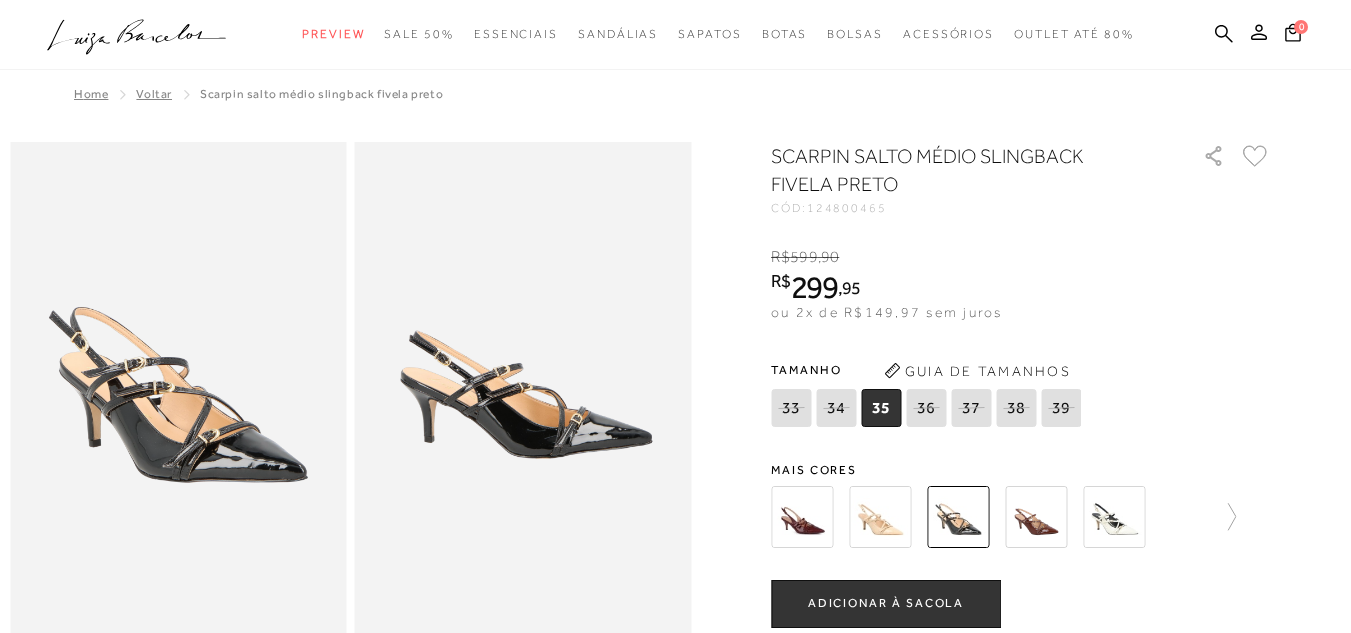 scroll, scrollTop: 100, scrollLeft: 0, axis: vertical 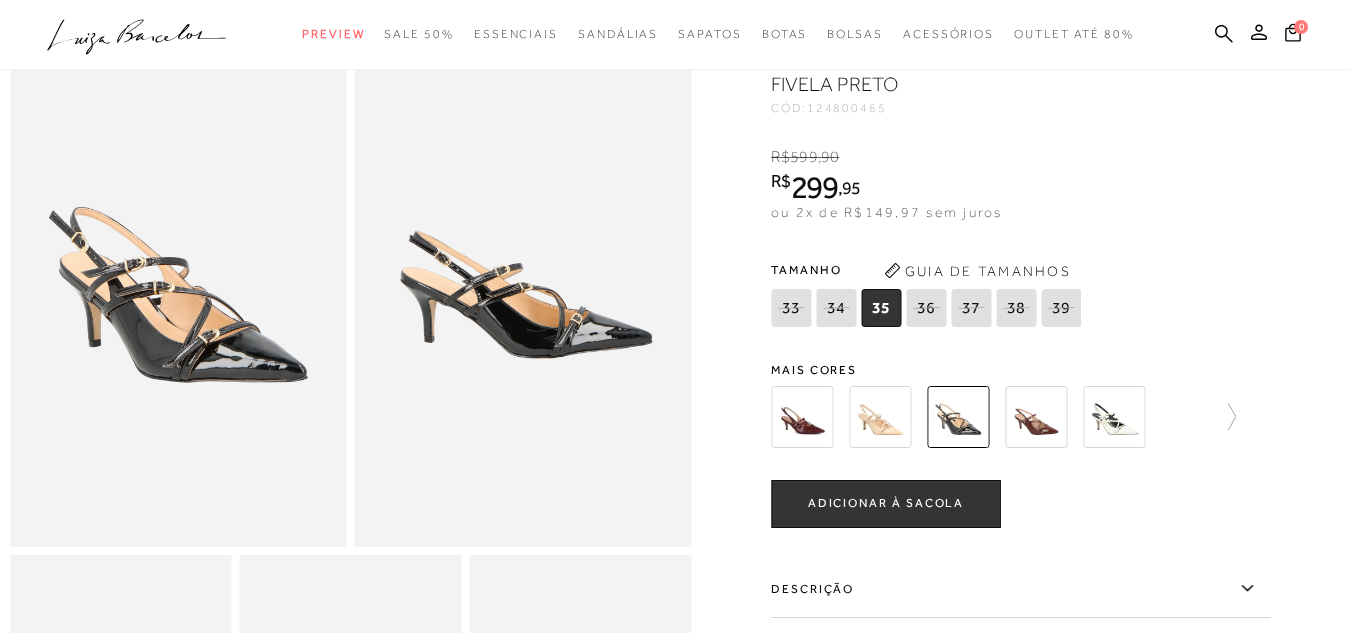 click at bounding box center (880, 417) 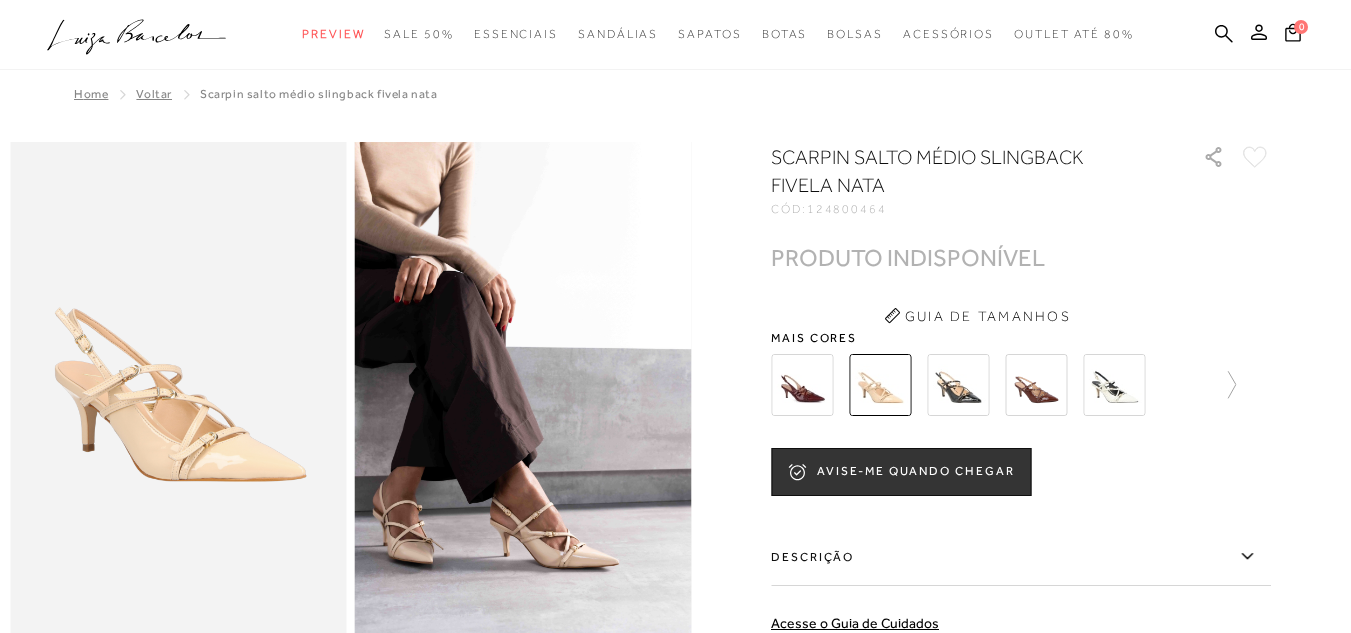 scroll, scrollTop: 0, scrollLeft: 0, axis: both 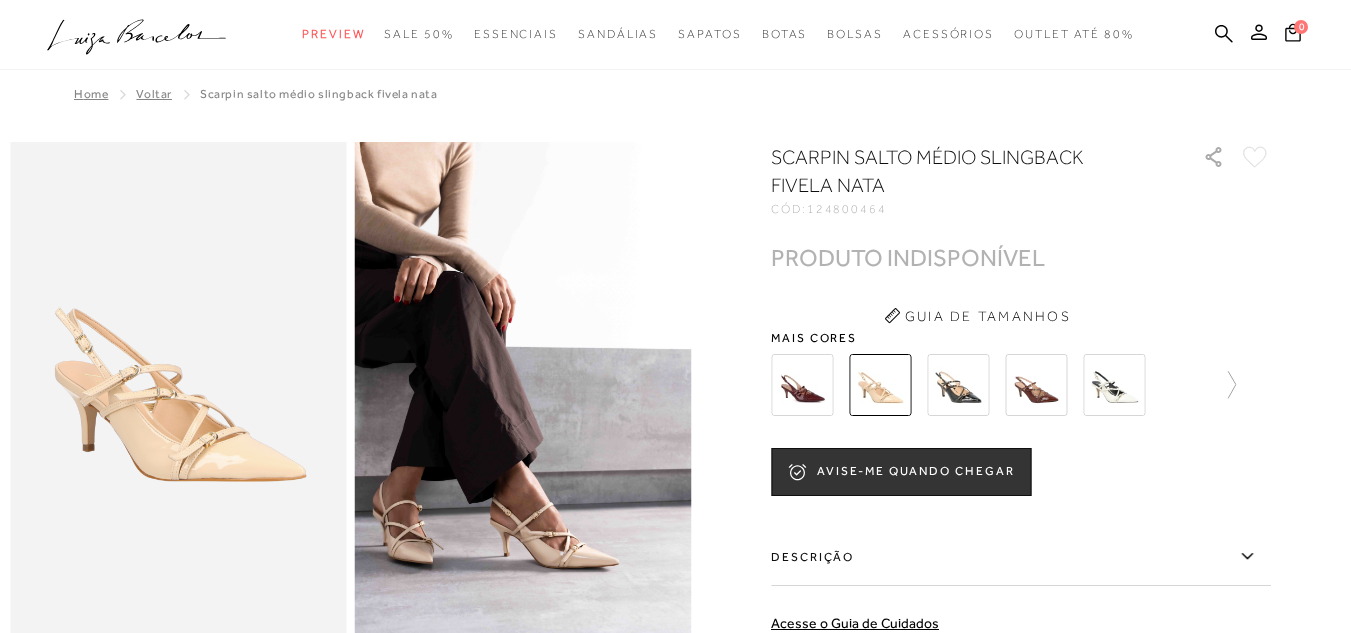 click at bounding box center (802, 385) 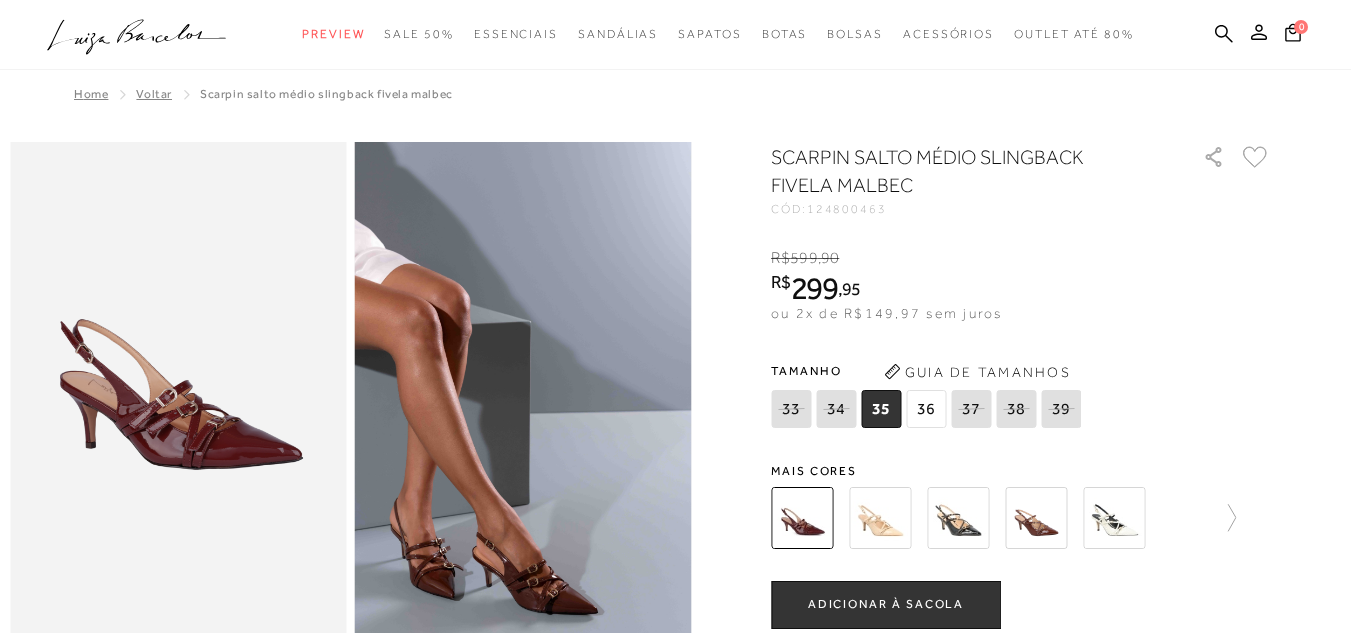 scroll, scrollTop: 100, scrollLeft: 0, axis: vertical 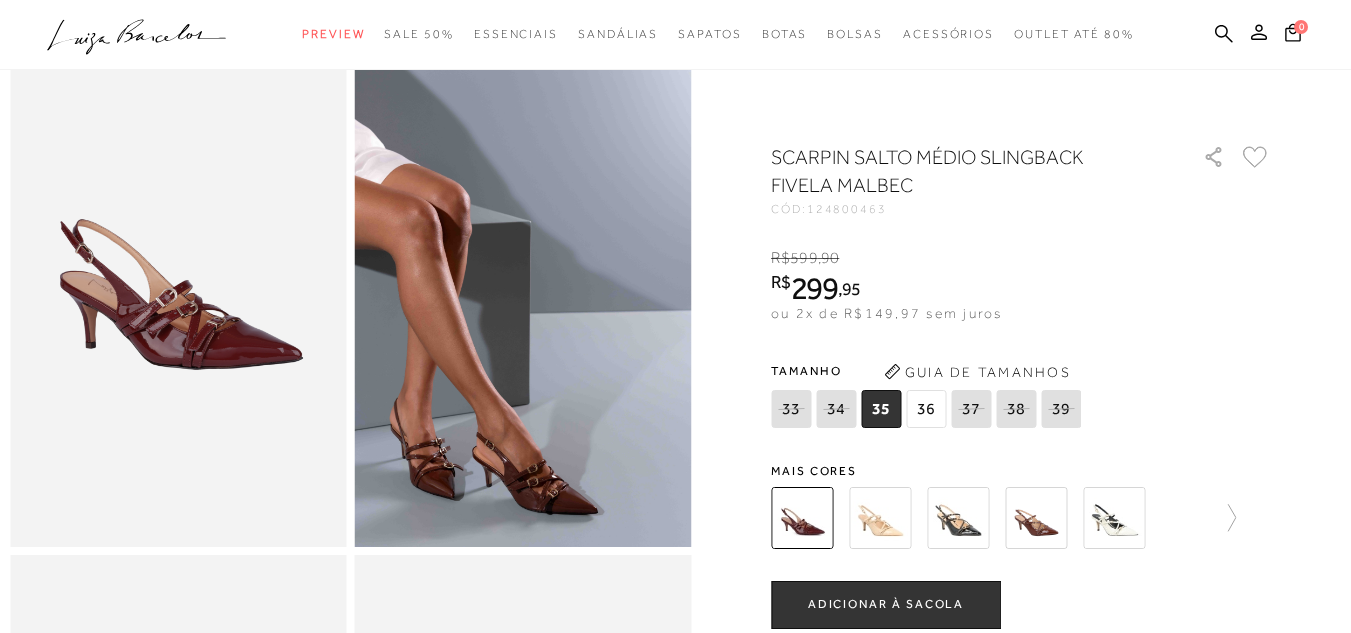 click at bounding box center [1114, 518] 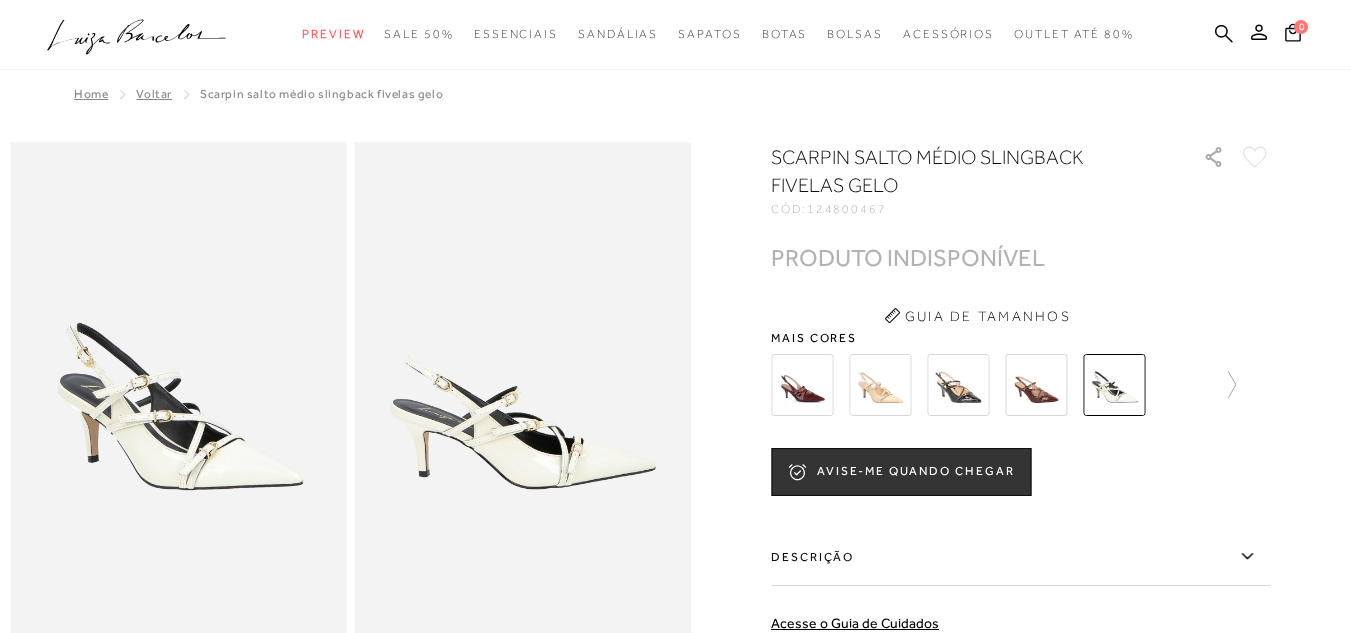 scroll, scrollTop: 0, scrollLeft: 0, axis: both 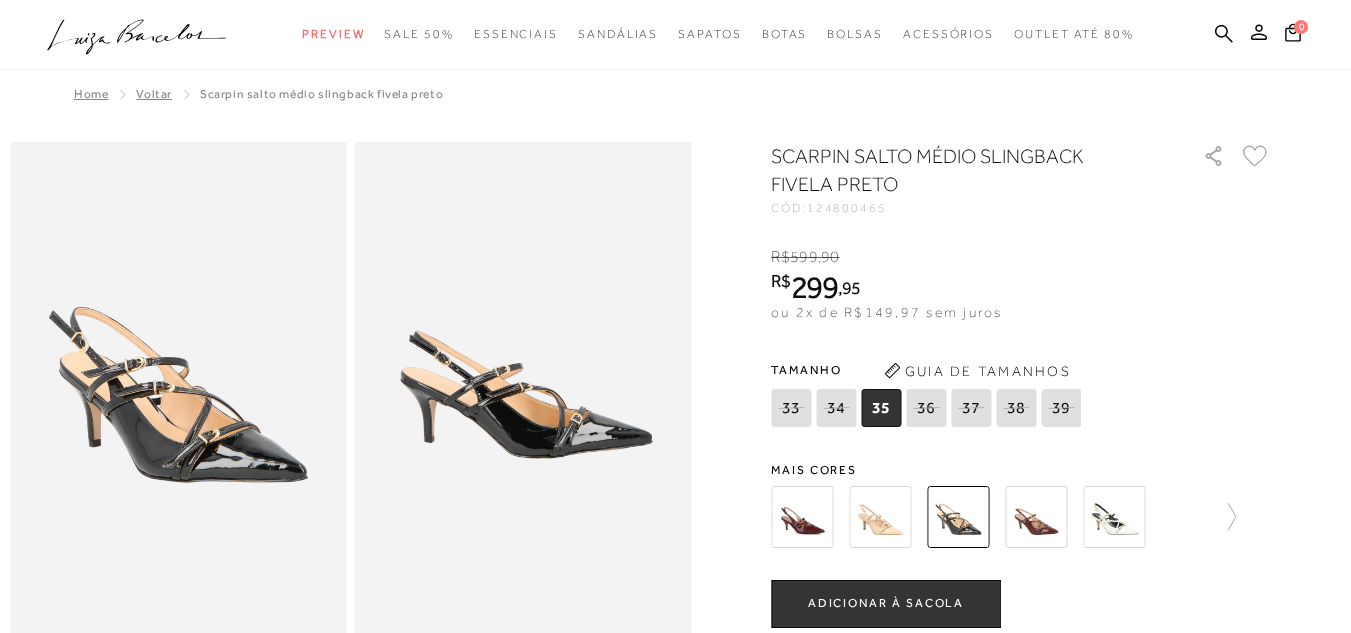 click on "ADICIONAR À SACOLA" at bounding box center (886, 603) 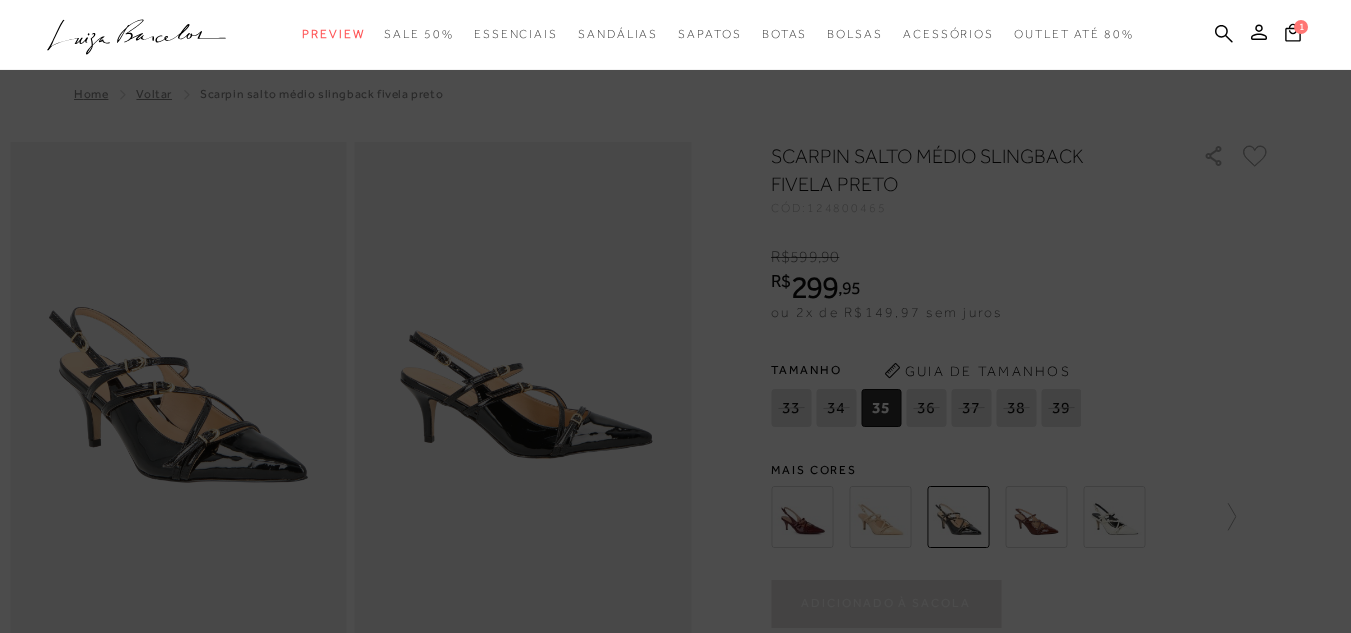 scroll, scrollTop: 0, scrollLeft: 0, axis: both 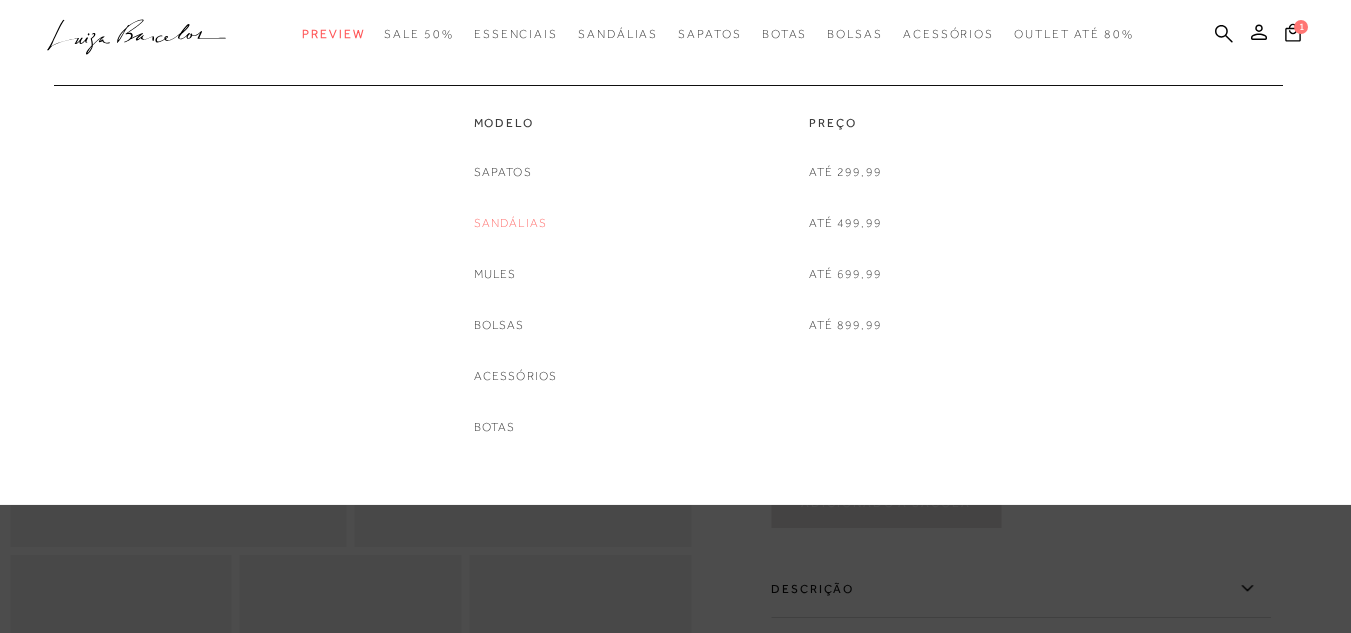 click on "Sandálias" at bounding box center (511, 223) 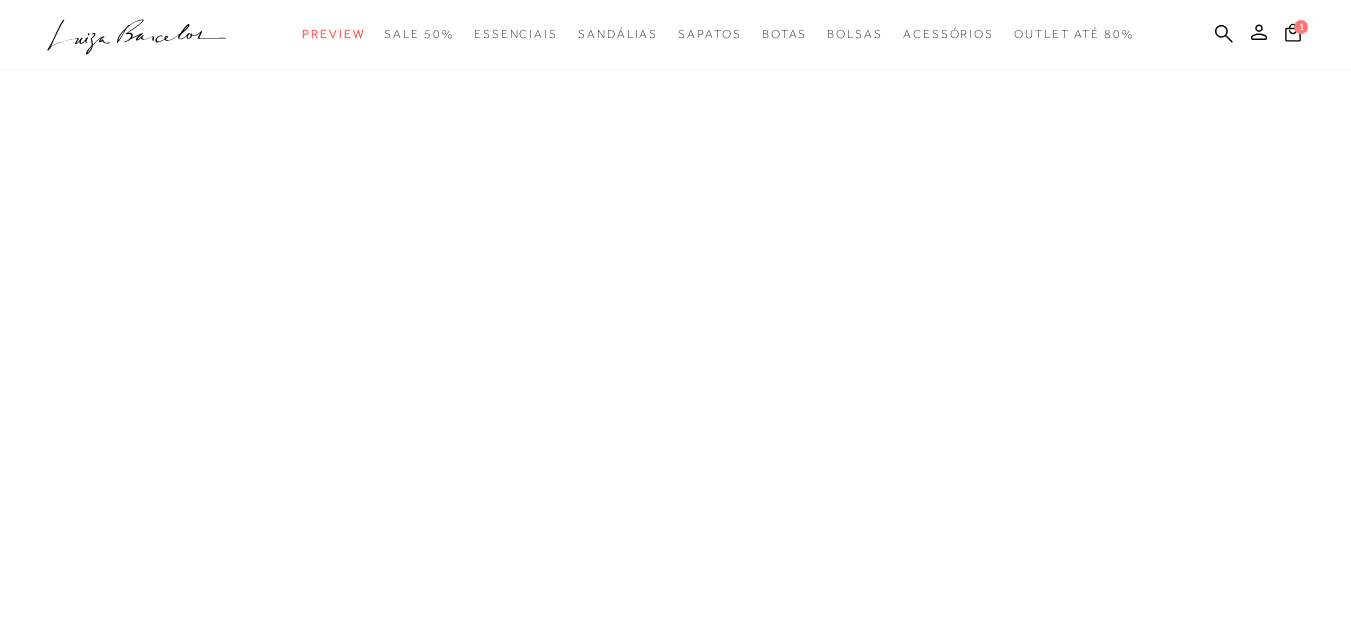 scroll, scrollTop: 0, scrollLeft: 0, axis: both 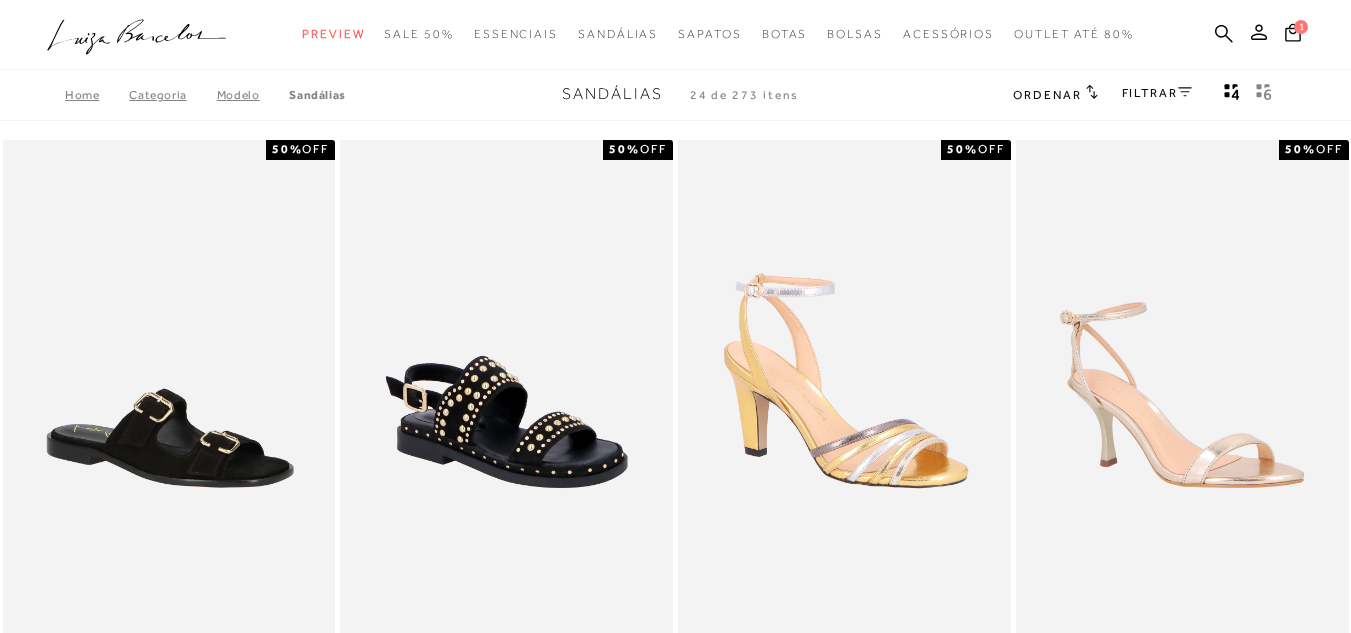 click on "FILTRAR" at bounding box center (1157, 93) 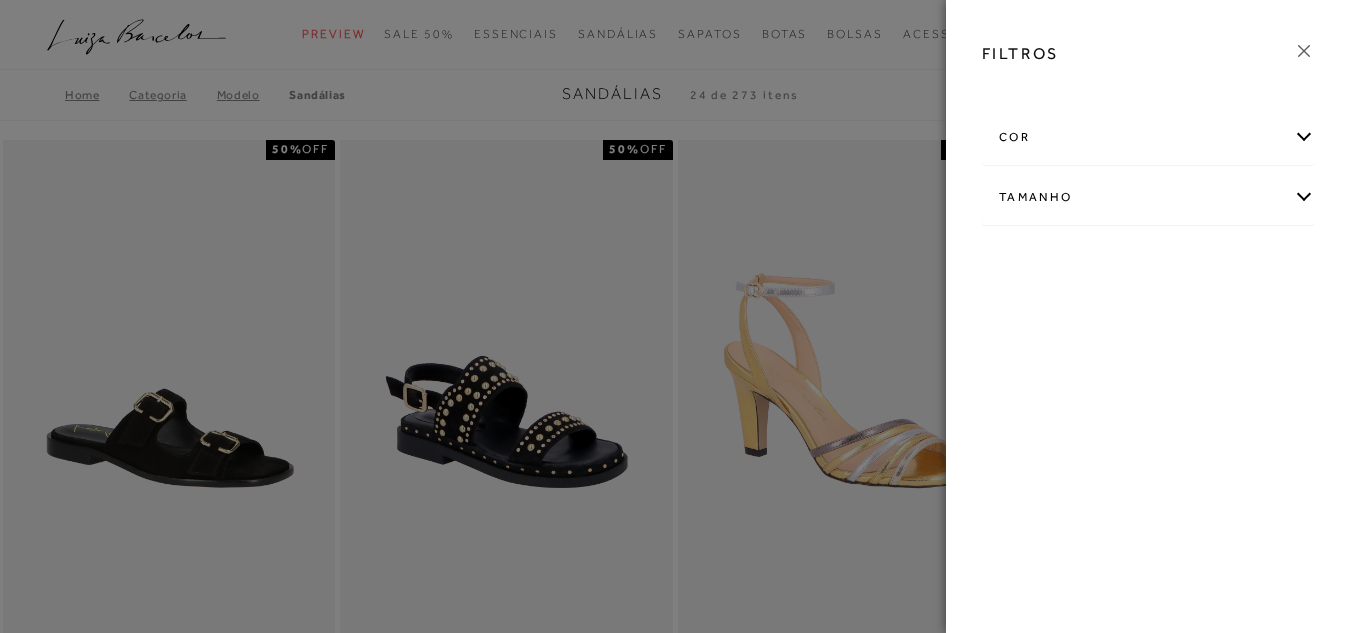 click on "Tamanho" at bounding box center [1148, 197] 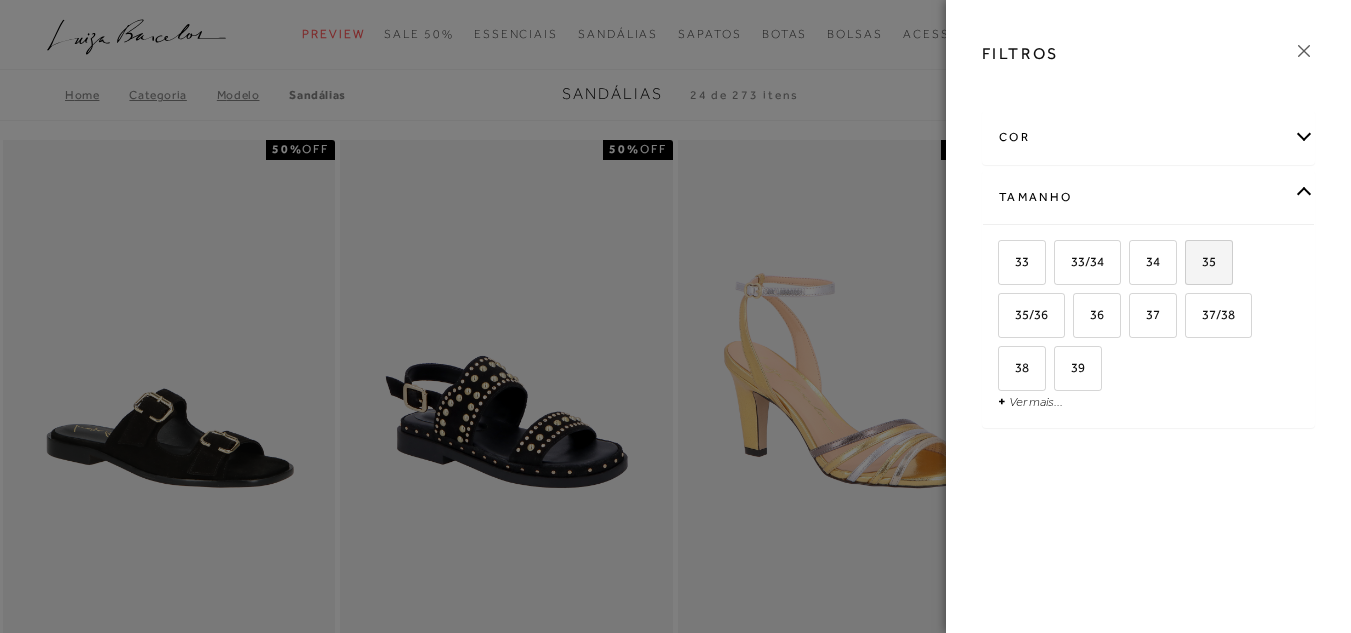 click on "35" at bounding box center [1201, 261] 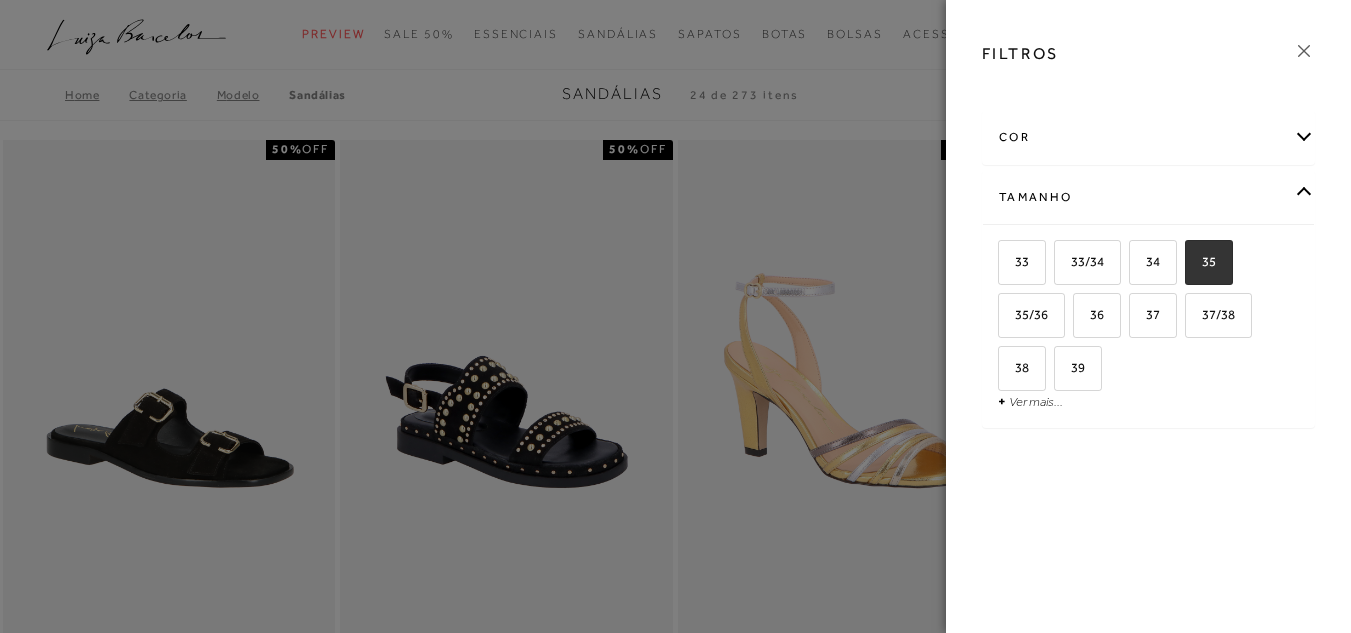 checkbox on "true" 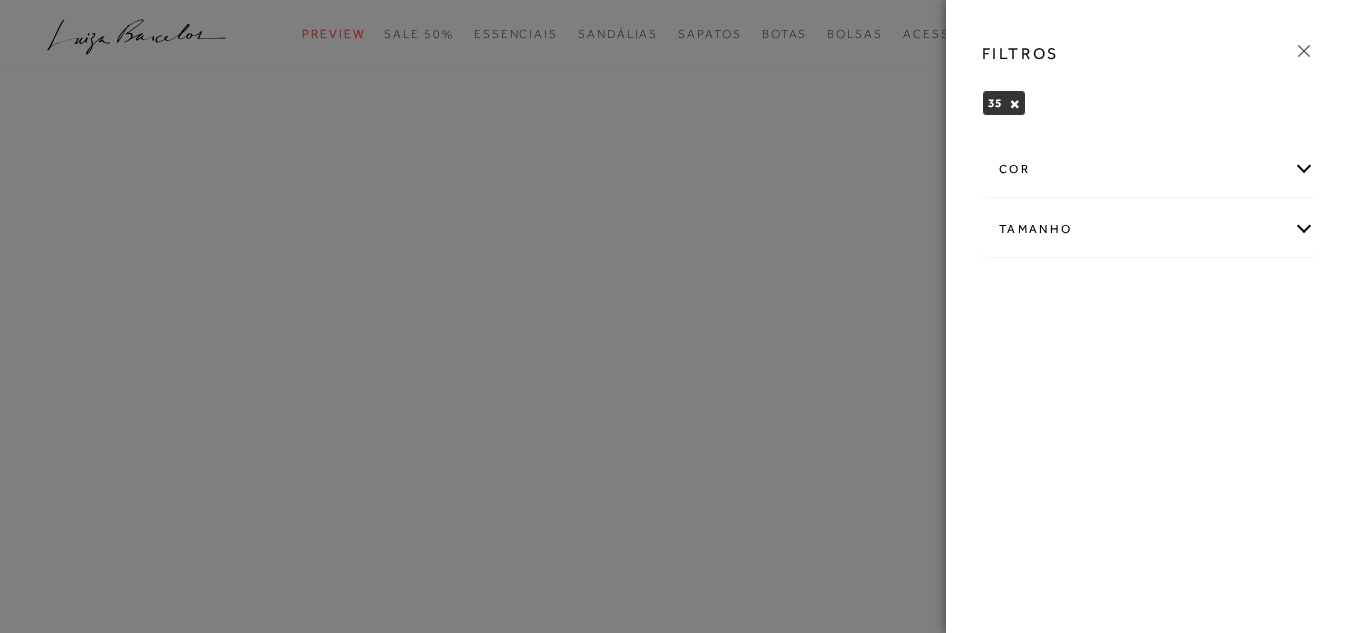 click 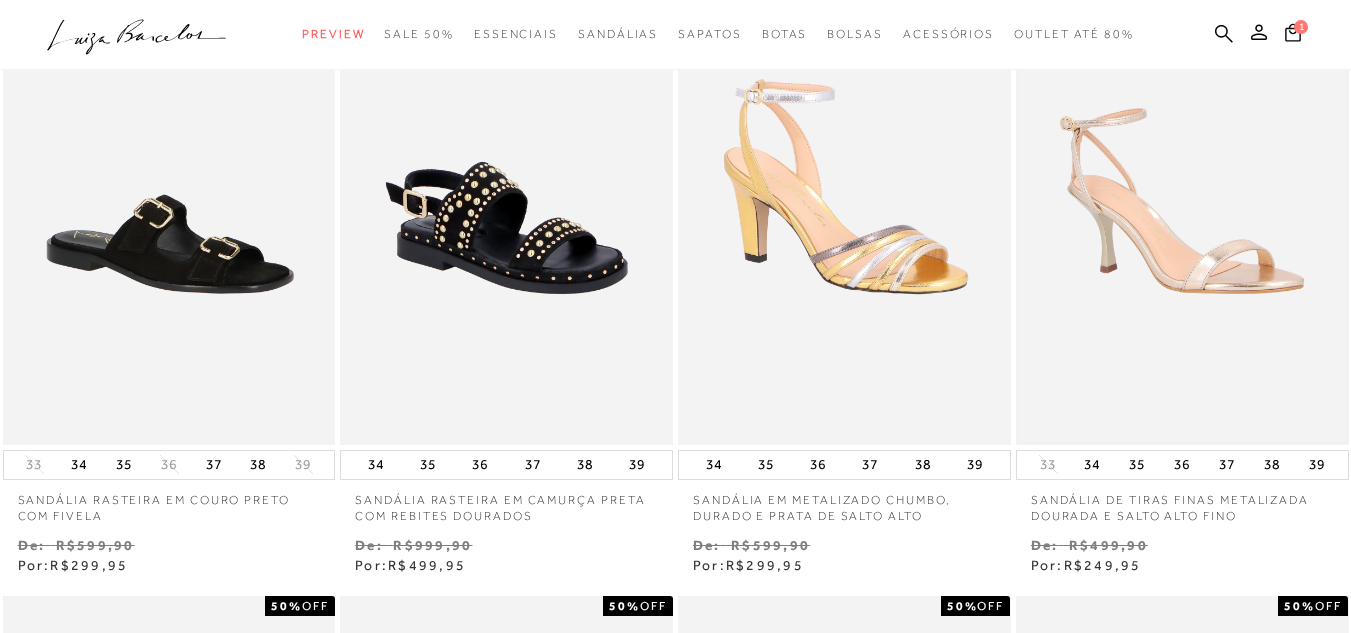 scroll, scrollTop: 200, scrollLeft: 0, axis: vertical 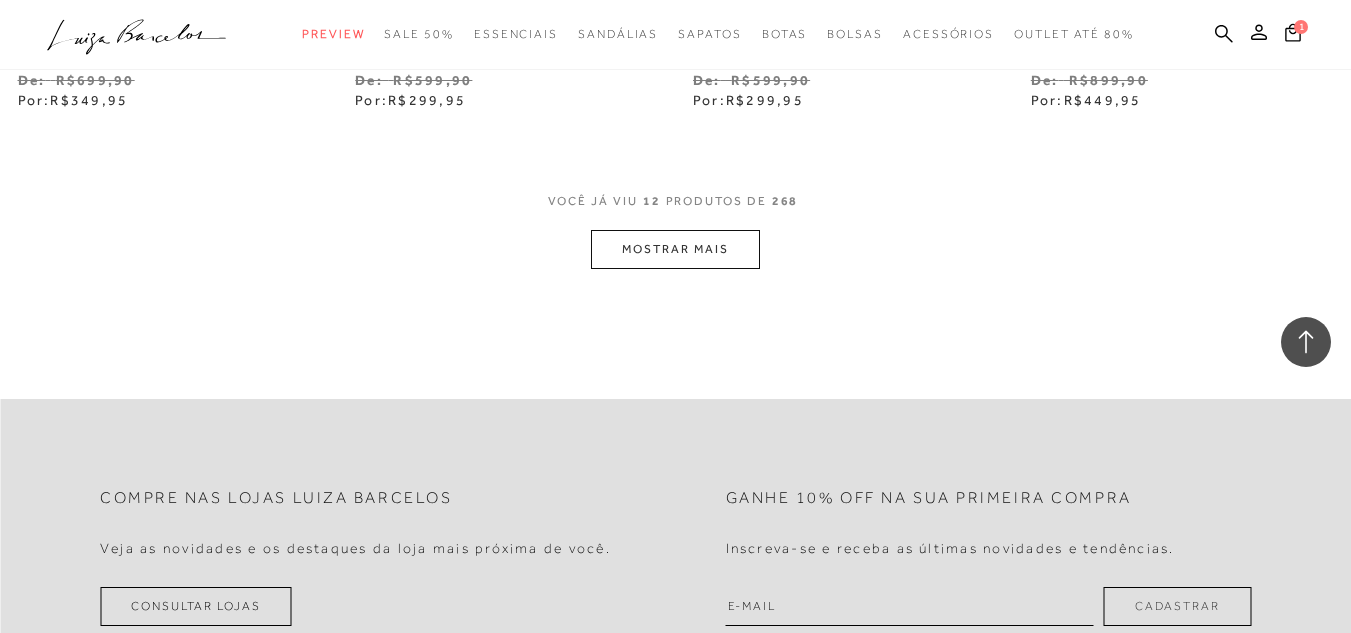 click on "MOSTRAR MAIS" at bounding box center [675, 249] 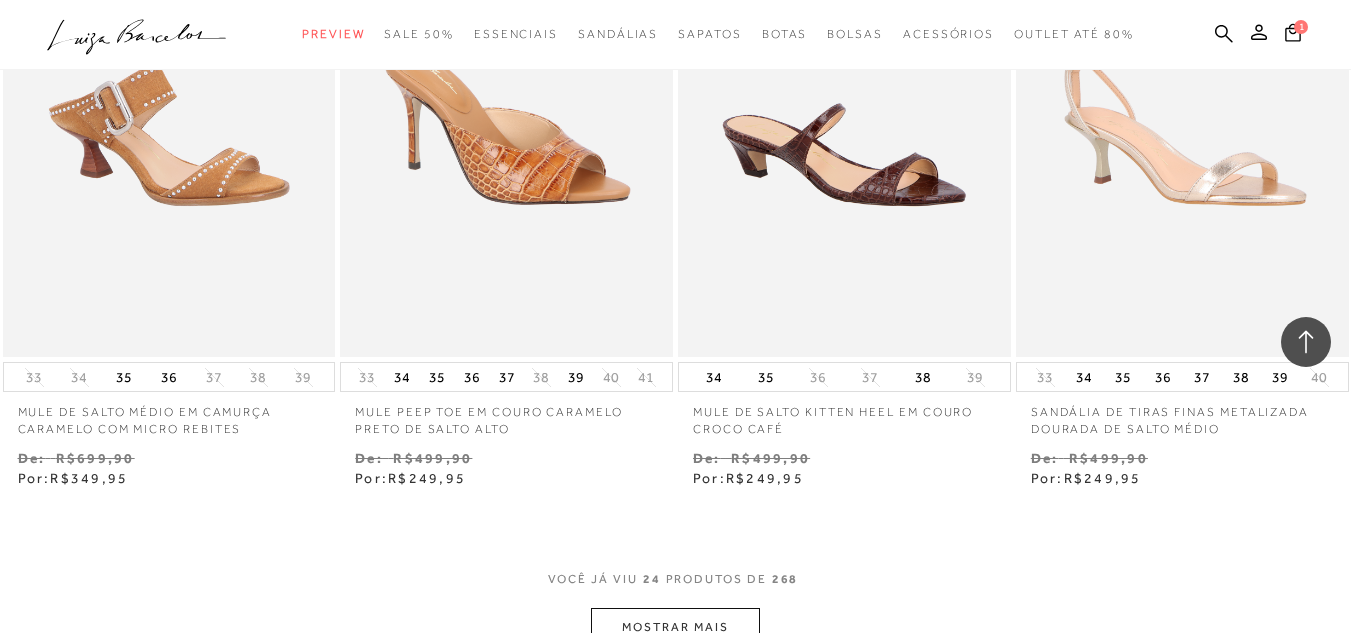 scroll, scrollTop: 3900, scrollLeft: 0, axis: vertical 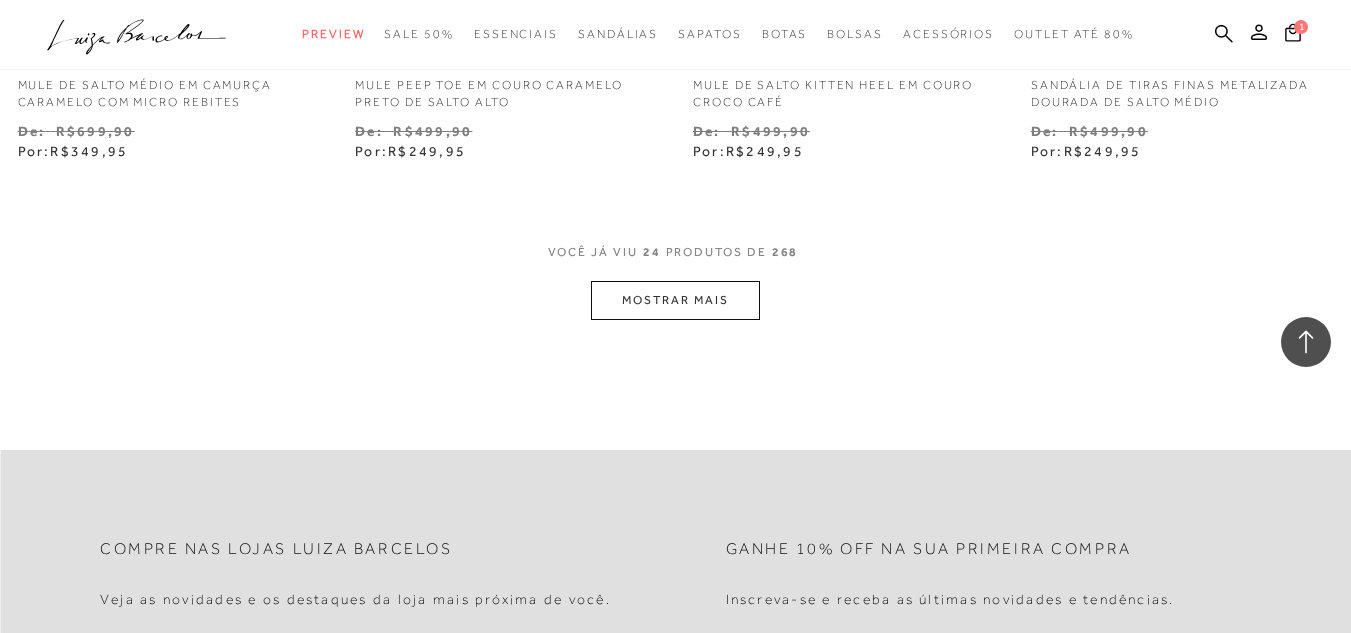 click on "MOSTRAR MAIS" at bounding box center [675, 300] 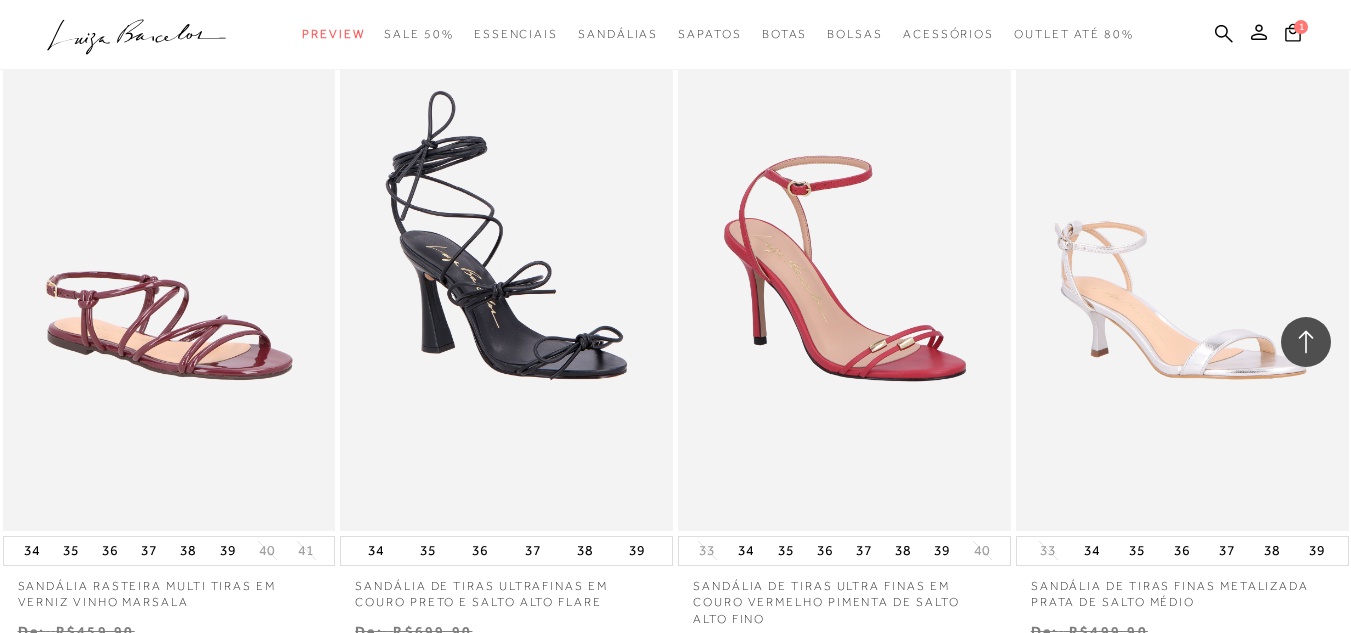 scroll, scrollTop: 4100, scrollLeft: 0, axis: vertical 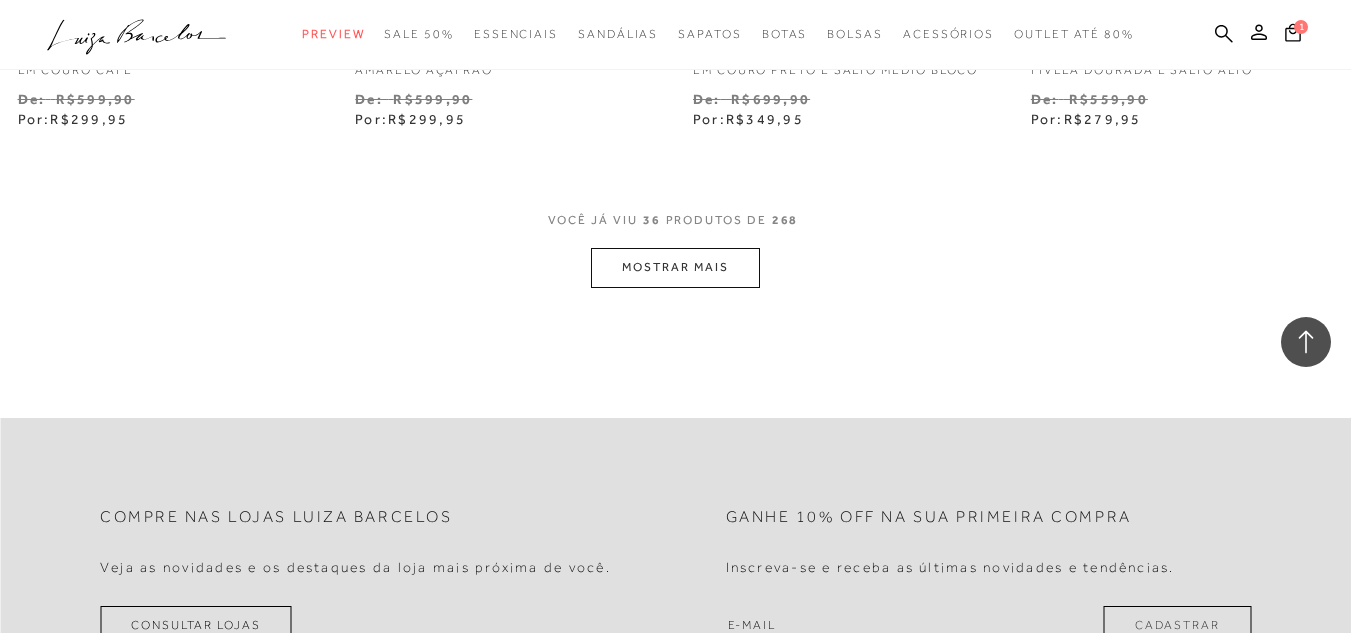 click on "MOSTRAR MAIS" at bounding box center [675, 267] 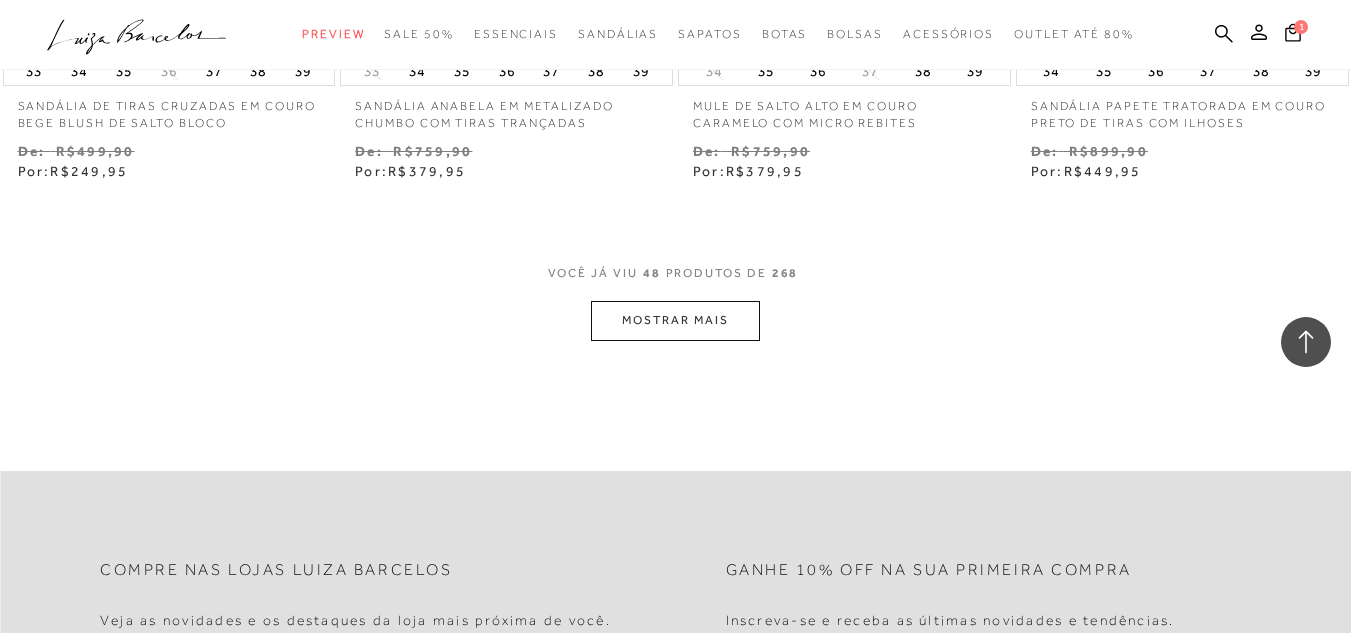 scroll, scrollTop: 7800, scrollLeft: 0, axis: vertical 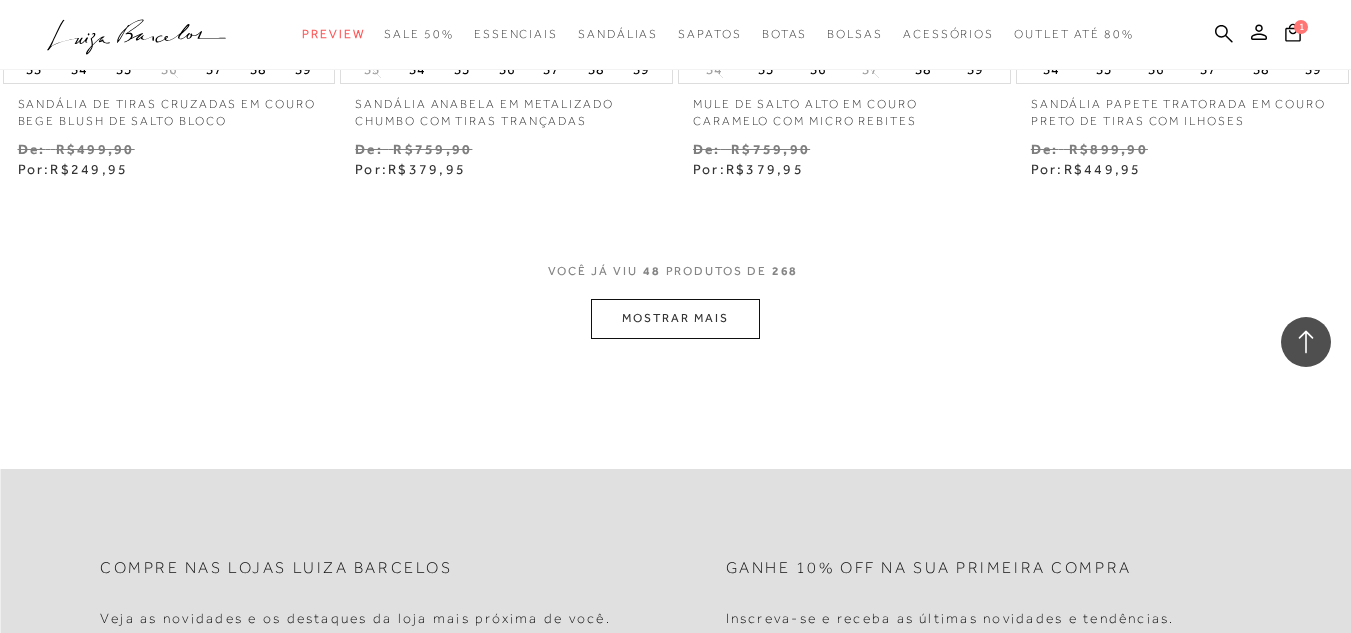 click on "MOSTRAR MAIS" at bounding box center (675, 318) 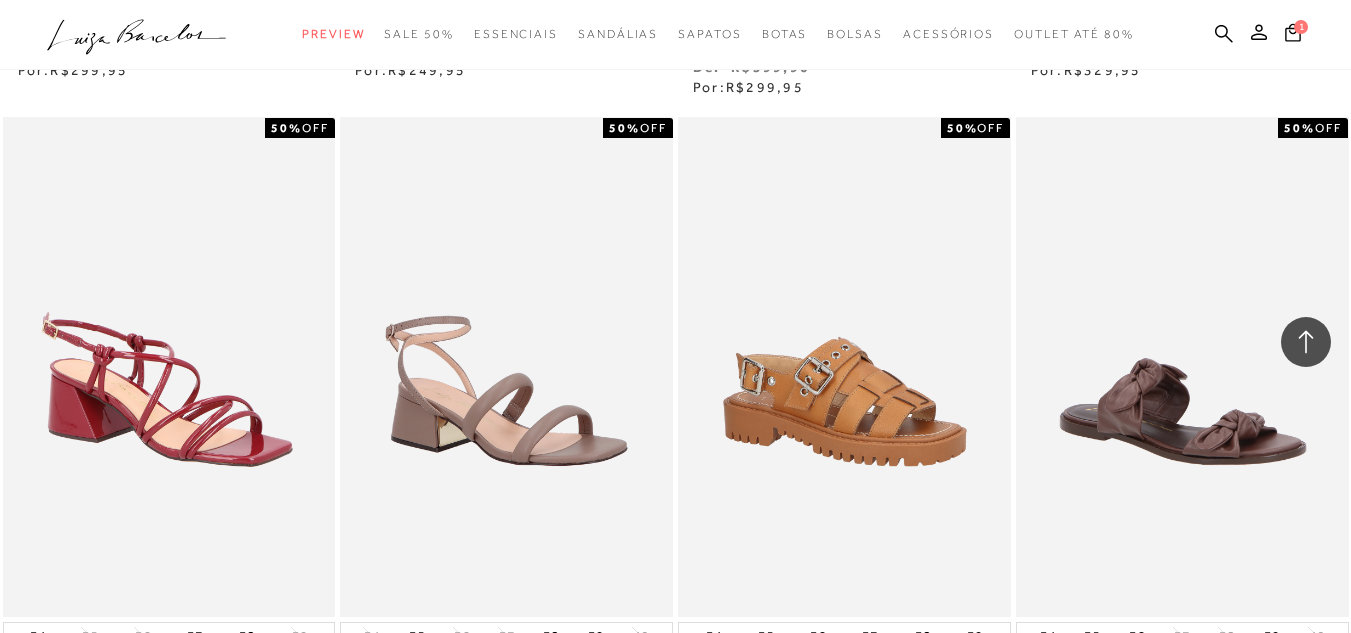 scroll, scrollTop: 9600, scrollLeft: 0, axis: vertical 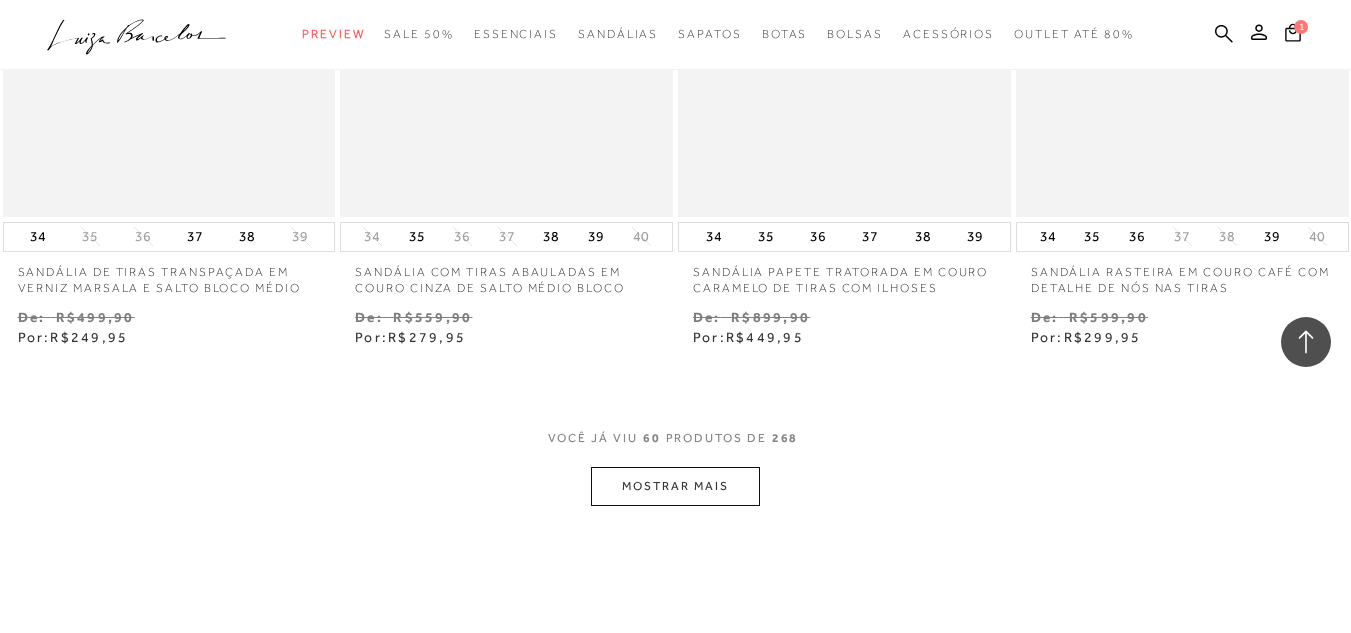 click on "MOSTRAR MAIS" at bounding box center [675, 486] 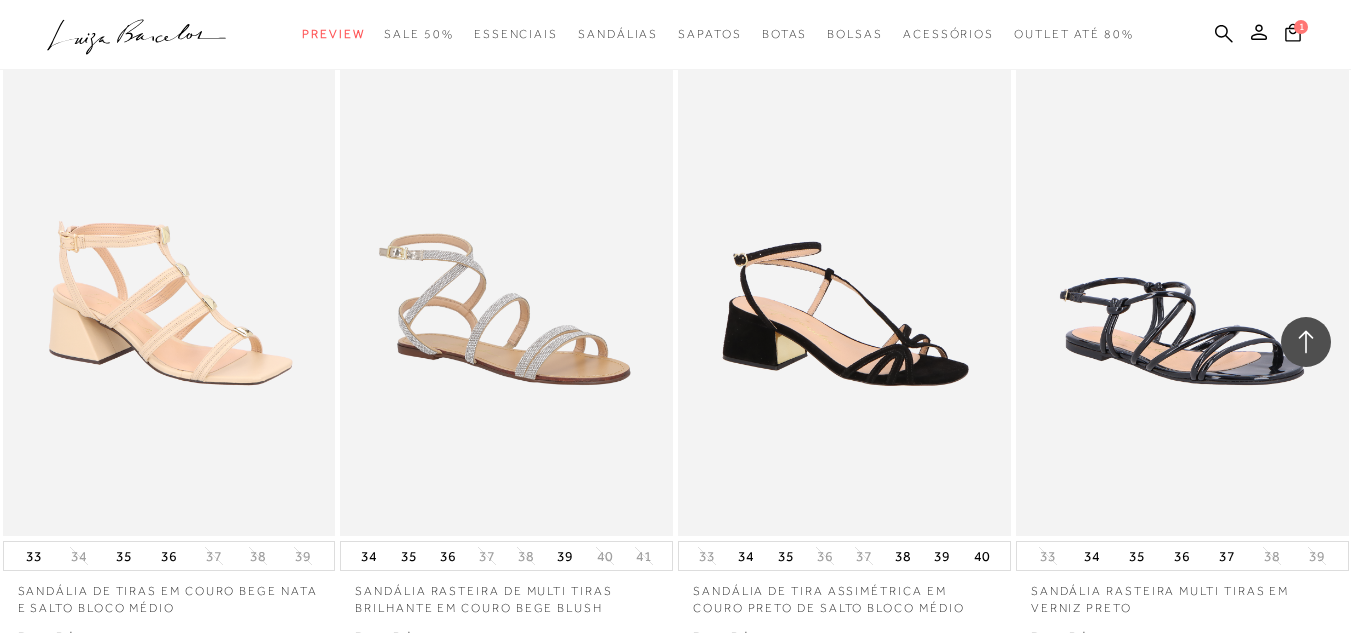 scroll, scrollTop: 11300, scrollLeft: 0, axis: vertical 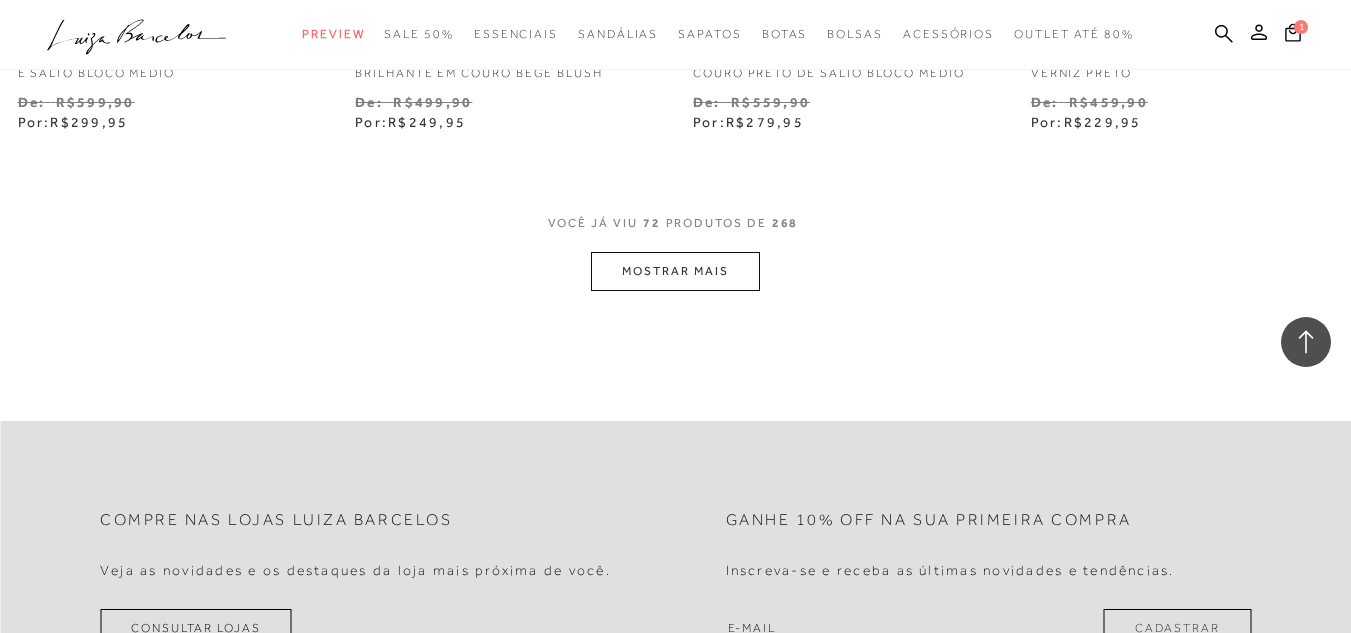 click on "MOSTRAR MAIS" at bounding box center (675, 271) 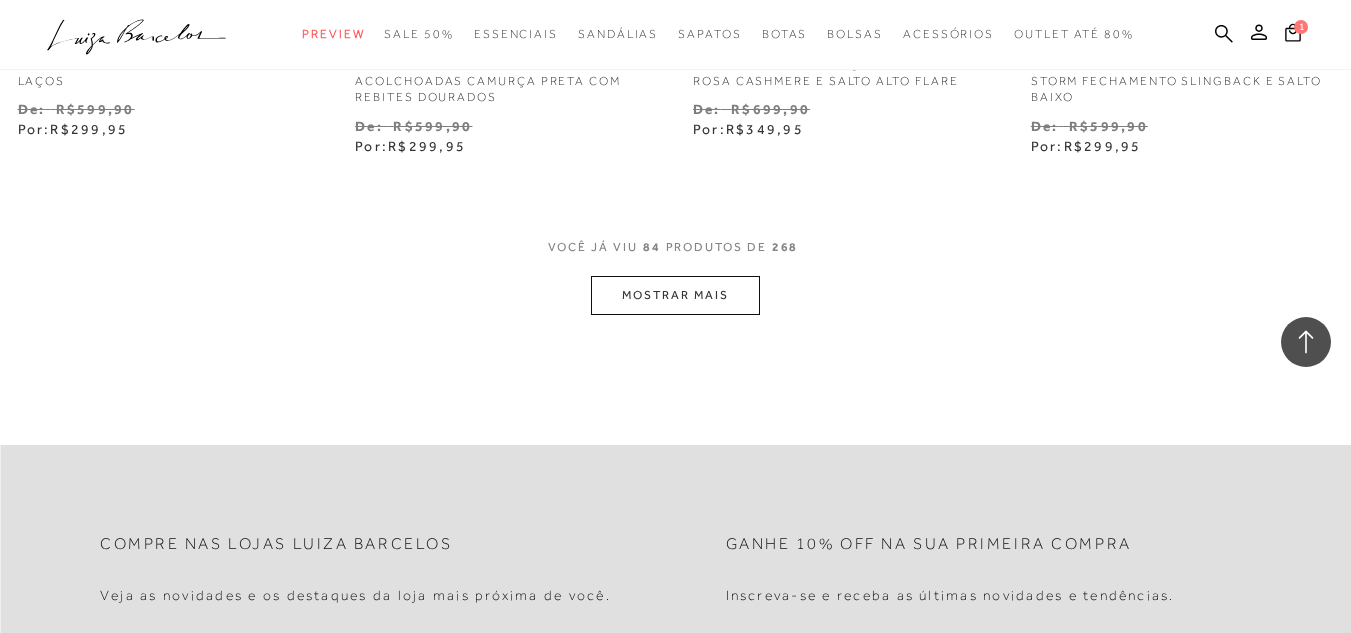 scroll, scrollTop: 13803, scrollLeft: 0, axis: vertical 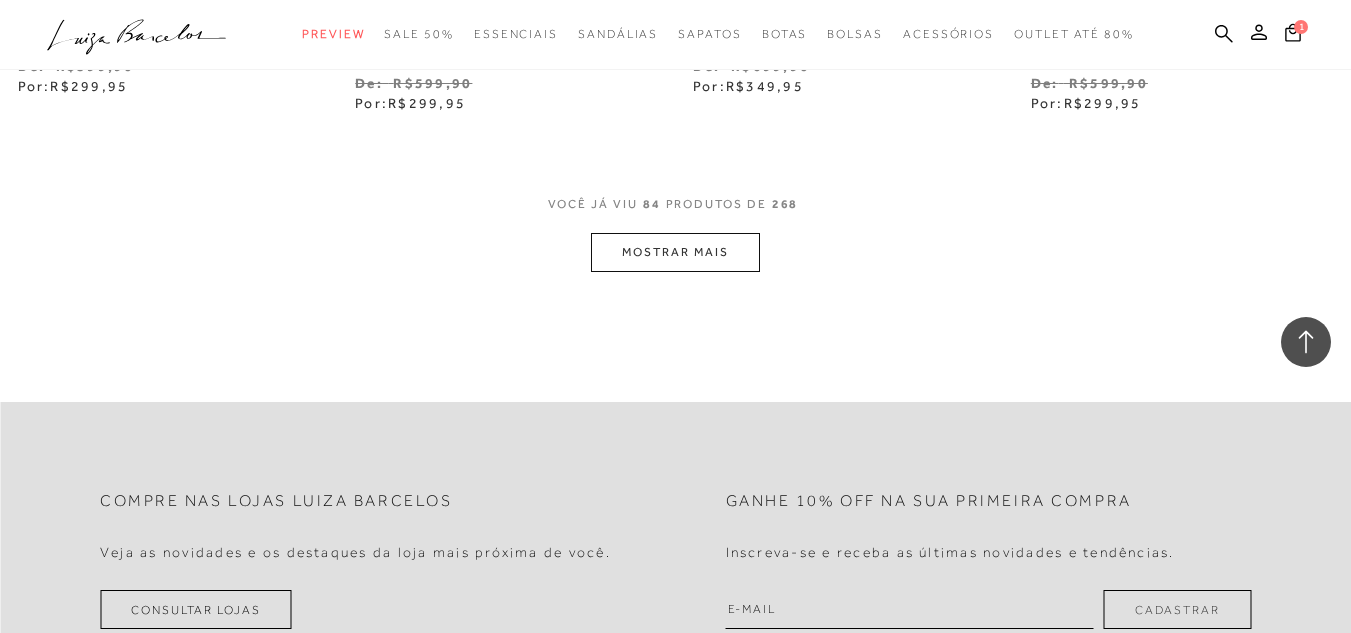 click on "MOSTRAR MAIS" at bounding box center (675, 252) 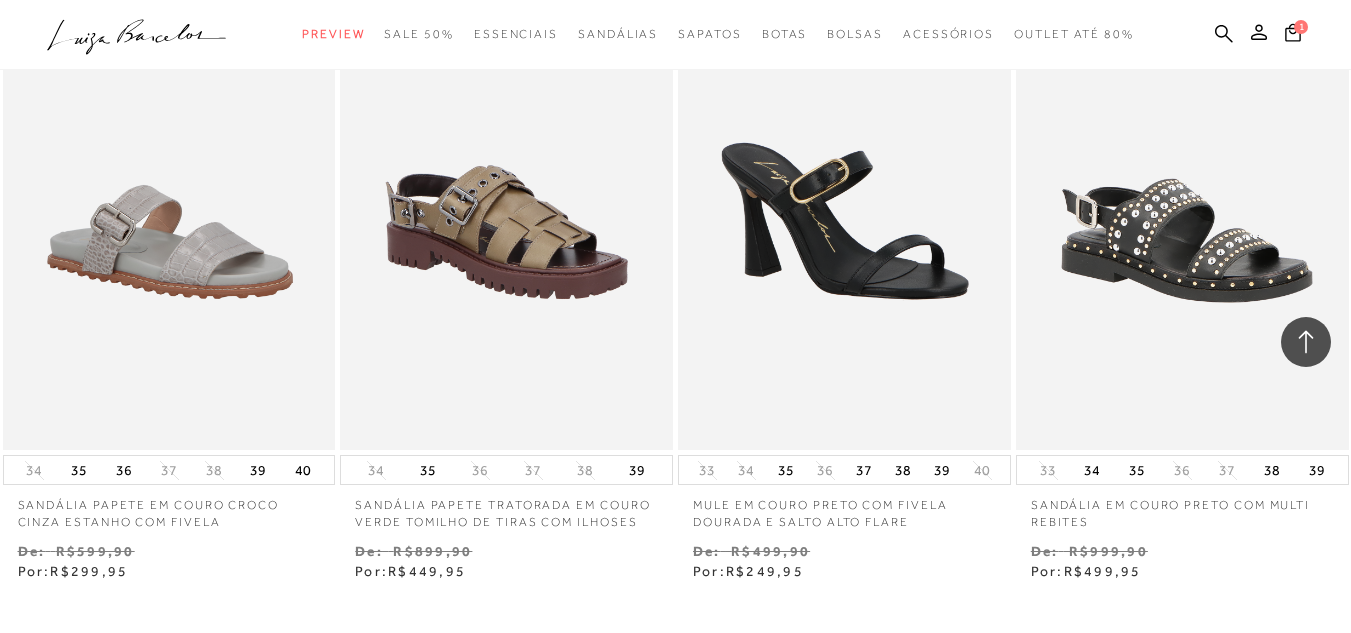 scroll, scrollTop: 15803, scrollLeft: 0, axis: vertical 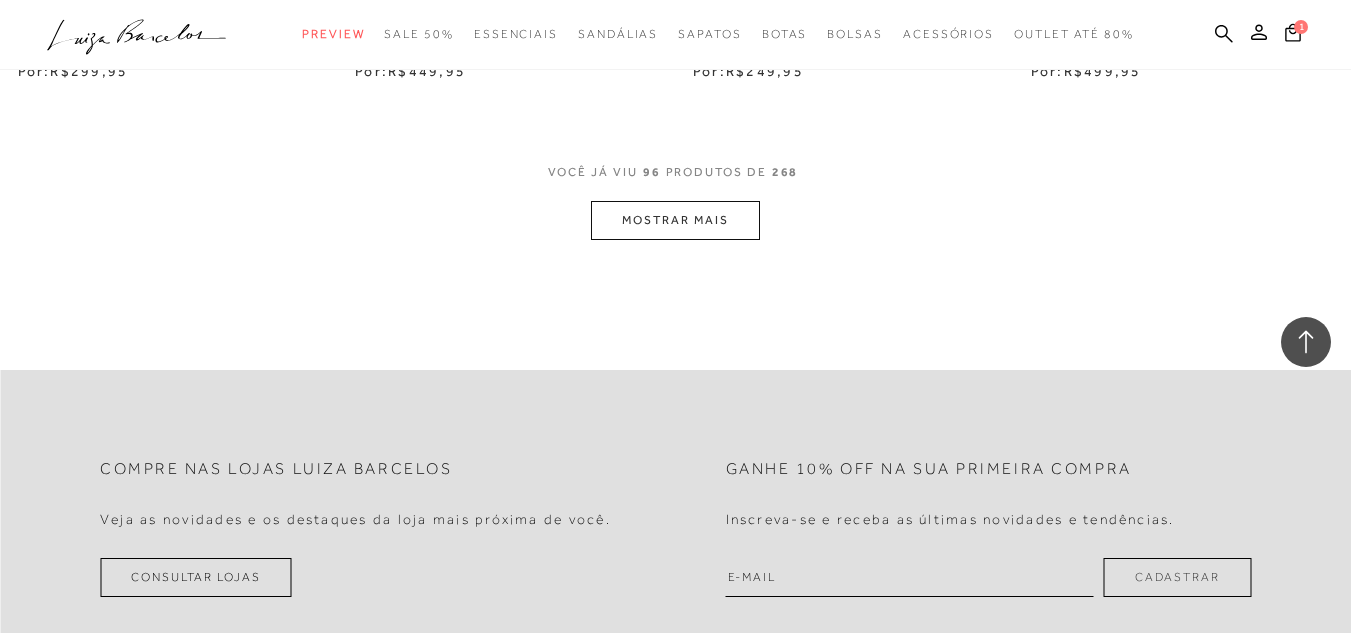 click on "MOSTRAR MAIS" at bounding box center [675, 220] 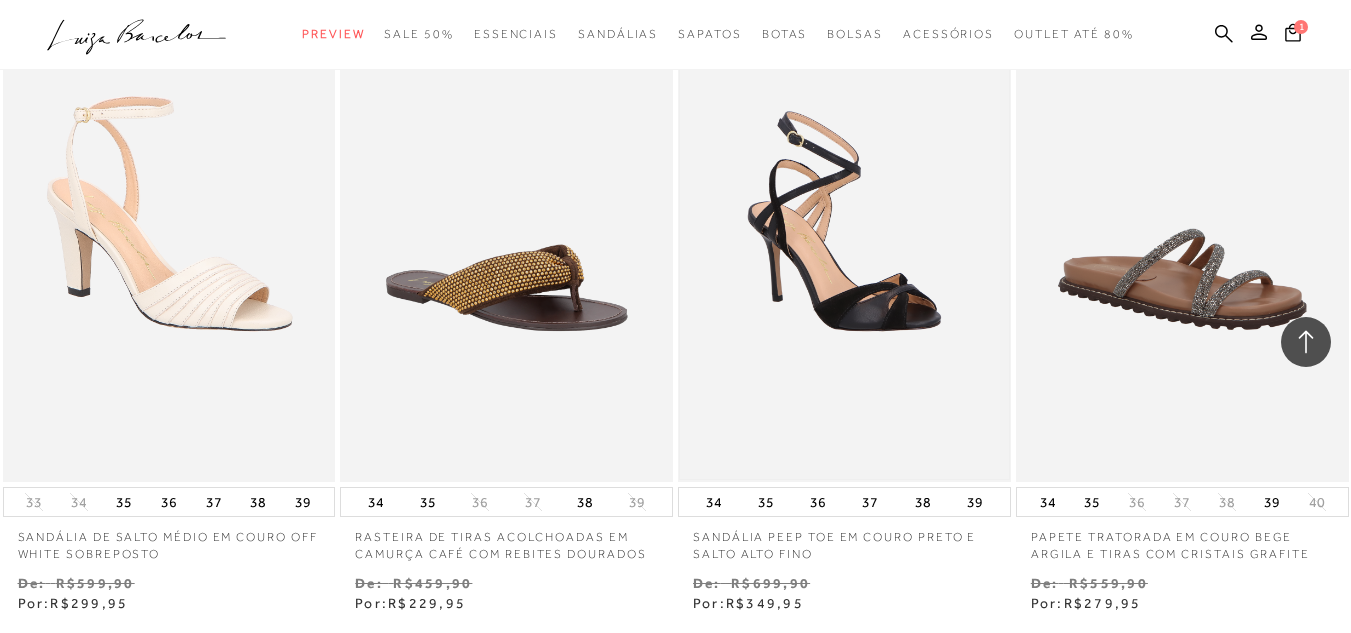 scroll, scrollTop: 17303, scrollLeft: 0, axis: vertical 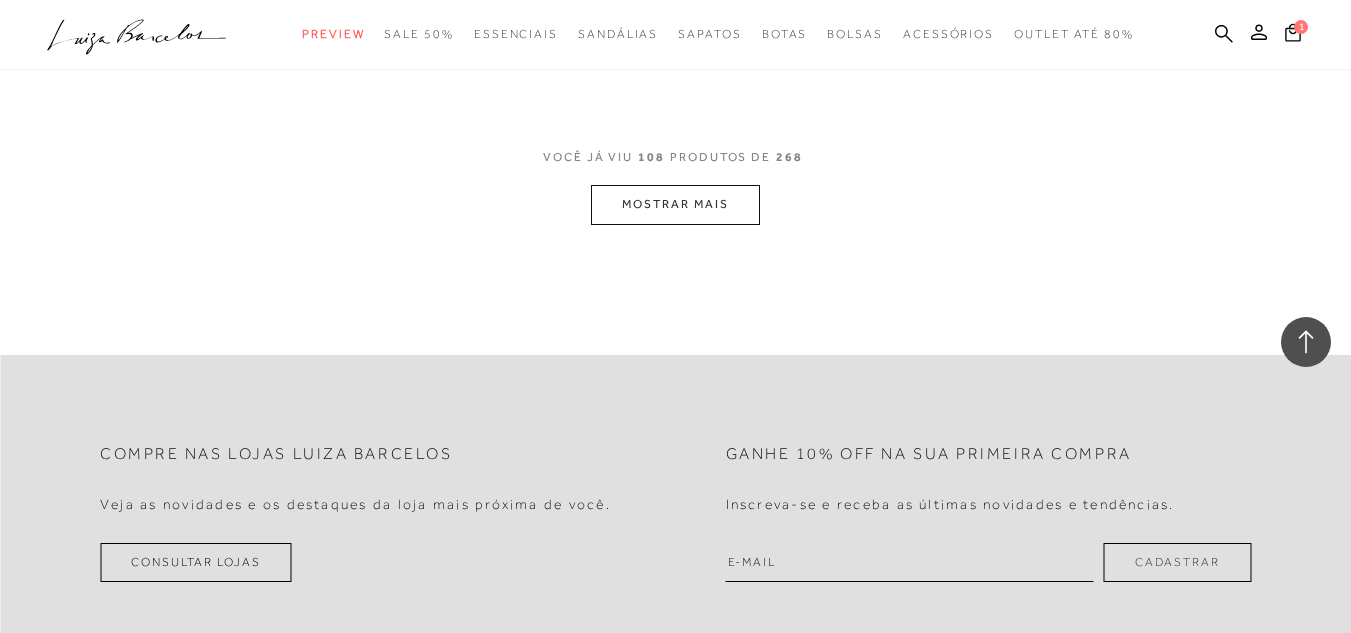 click on "MOSTRAR MAIS" at bounding box center (675, 204) 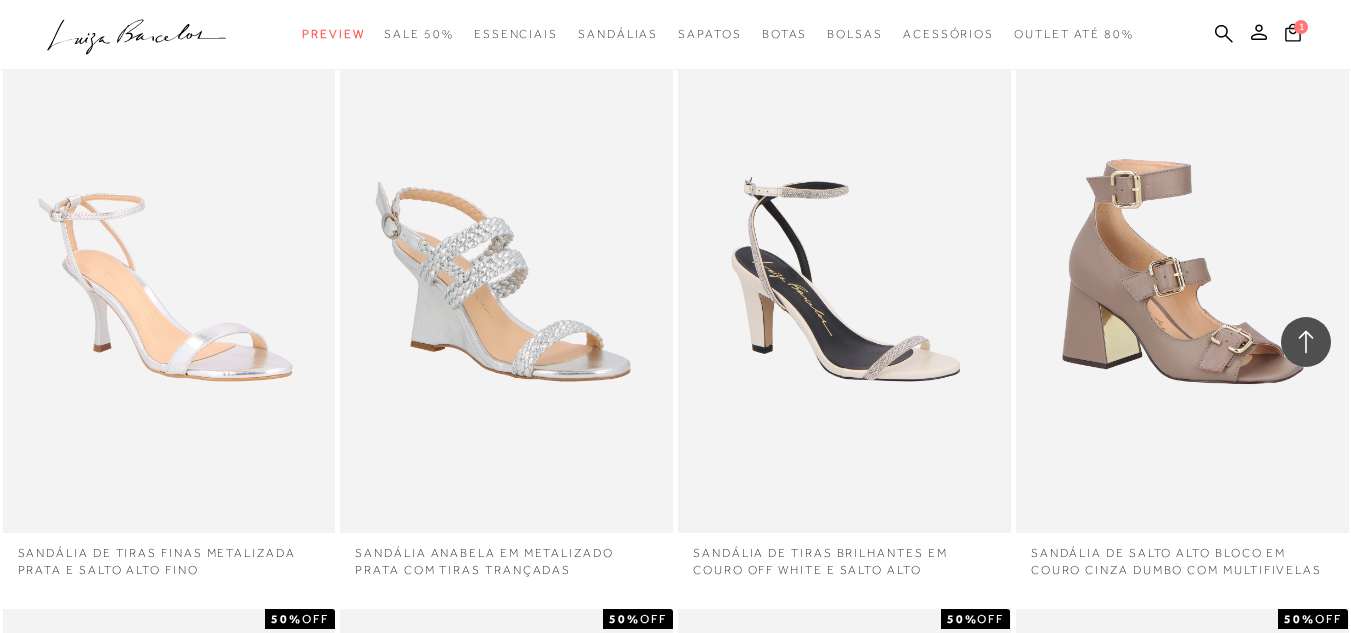 scroll, scrollTop: 17903, scrollLeft: 0, axis: vertical 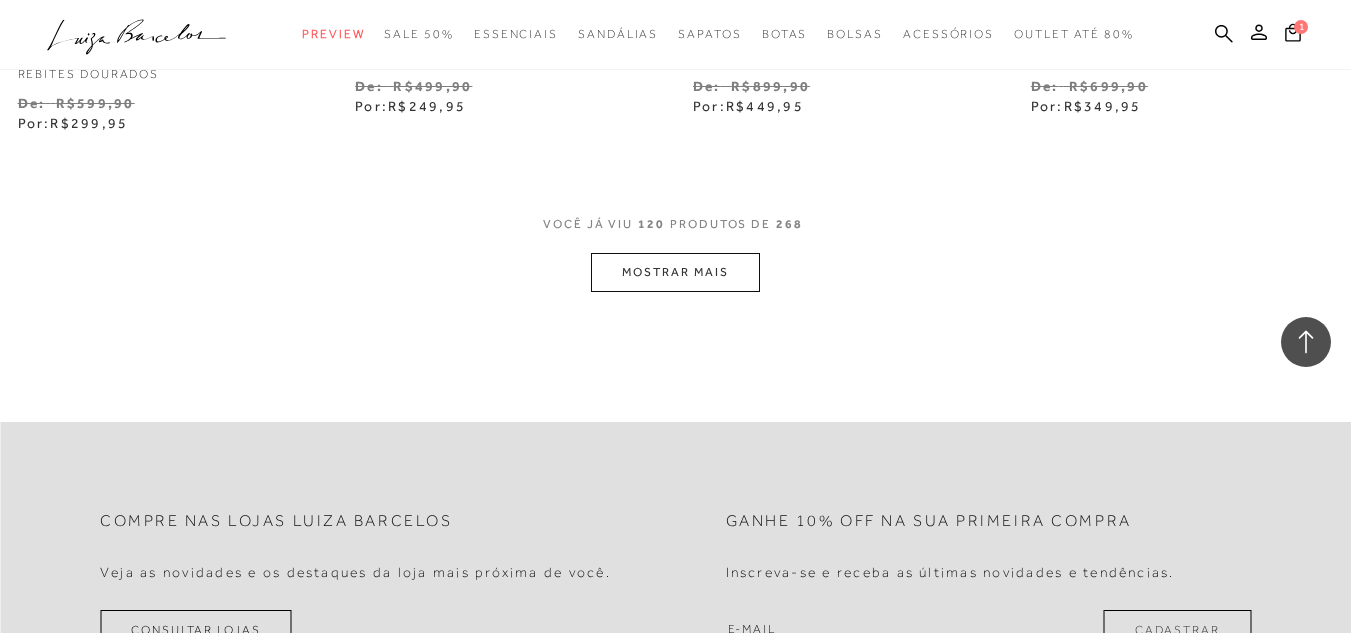 click on "MOSTRAR MAIS" at bounding box center [675, 272] 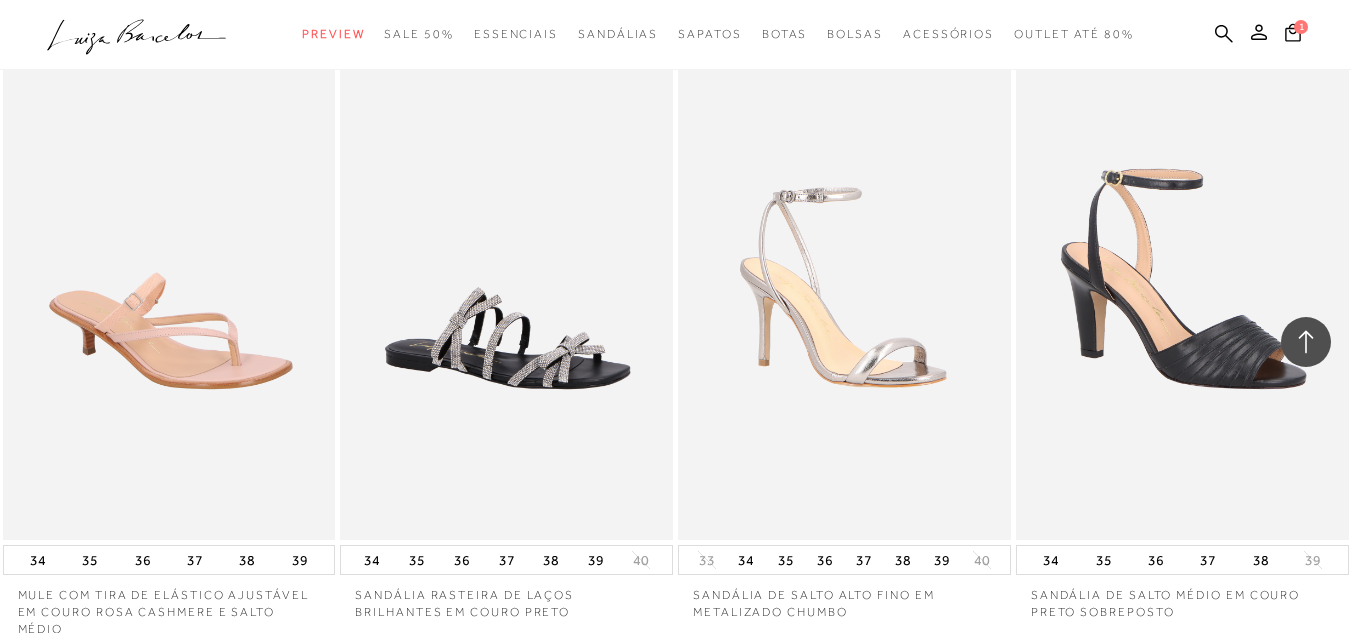 scroll, scrollTop: 19903, scrollLeft: 0, axis: vertical 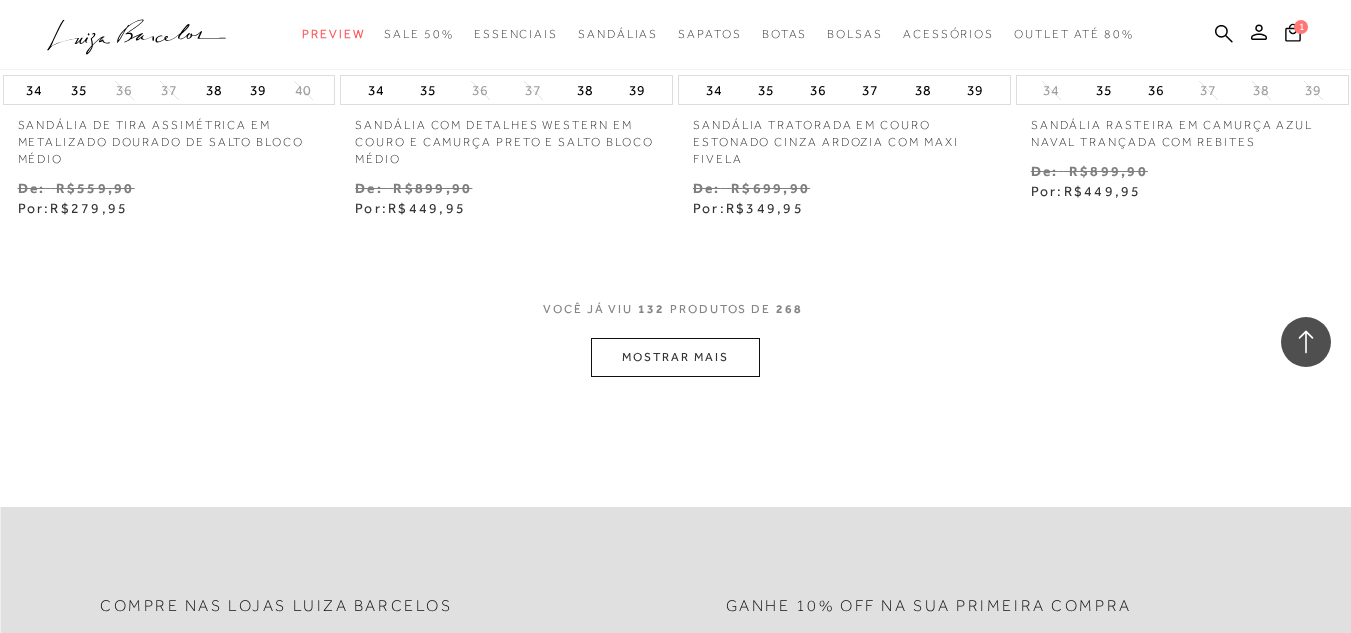 click on "MOSTRAR MAIS" at bounding box center [675, 357] 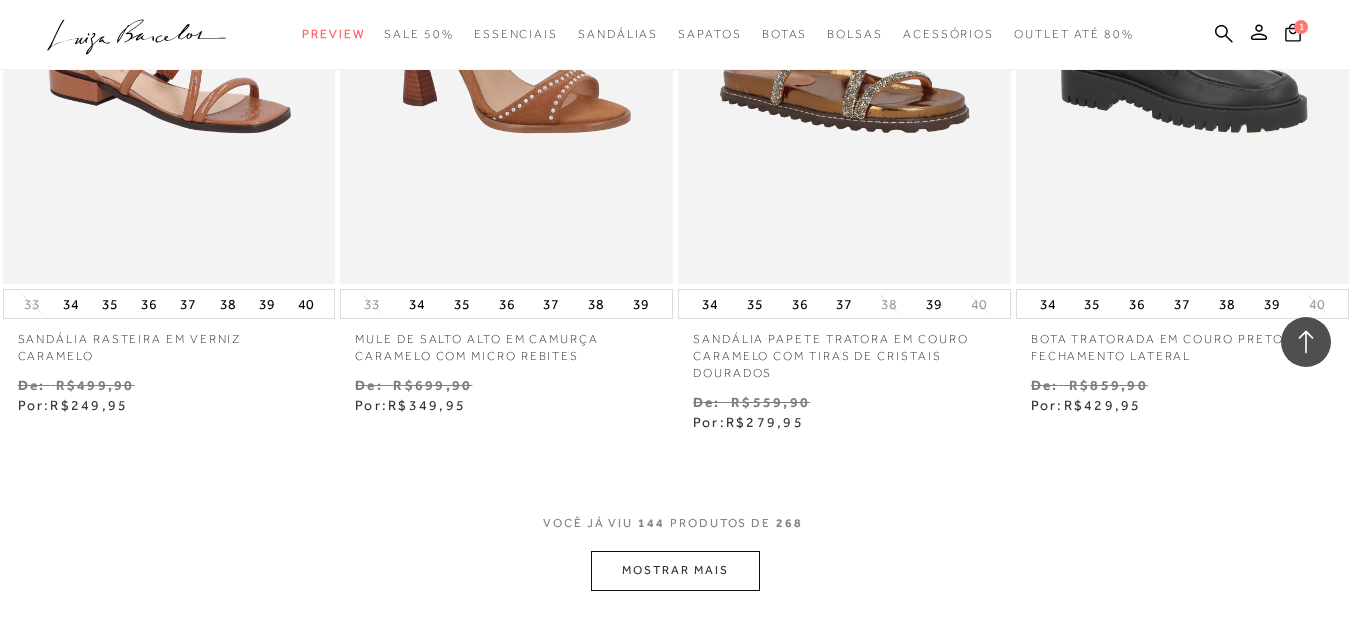 scroll, scrollTop: 23603, scrollLeft: 0, axis: vertical 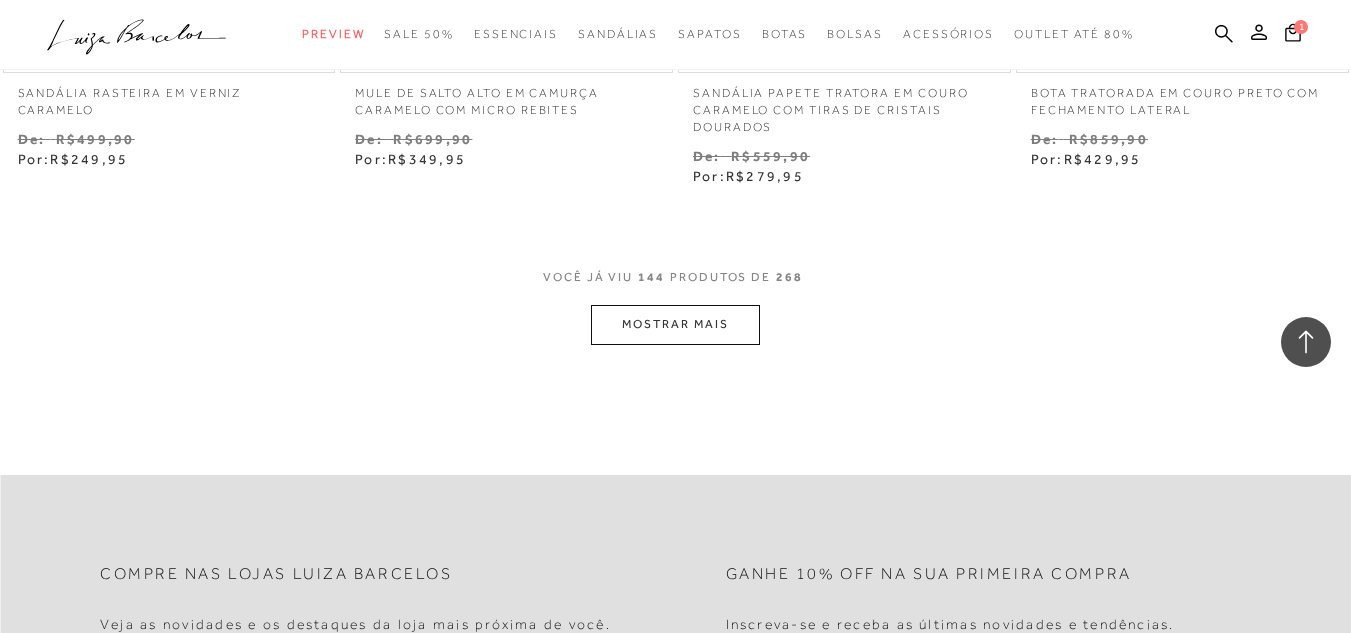 click on "MOSTRAR MAIS" at bounding box center (675, 324) 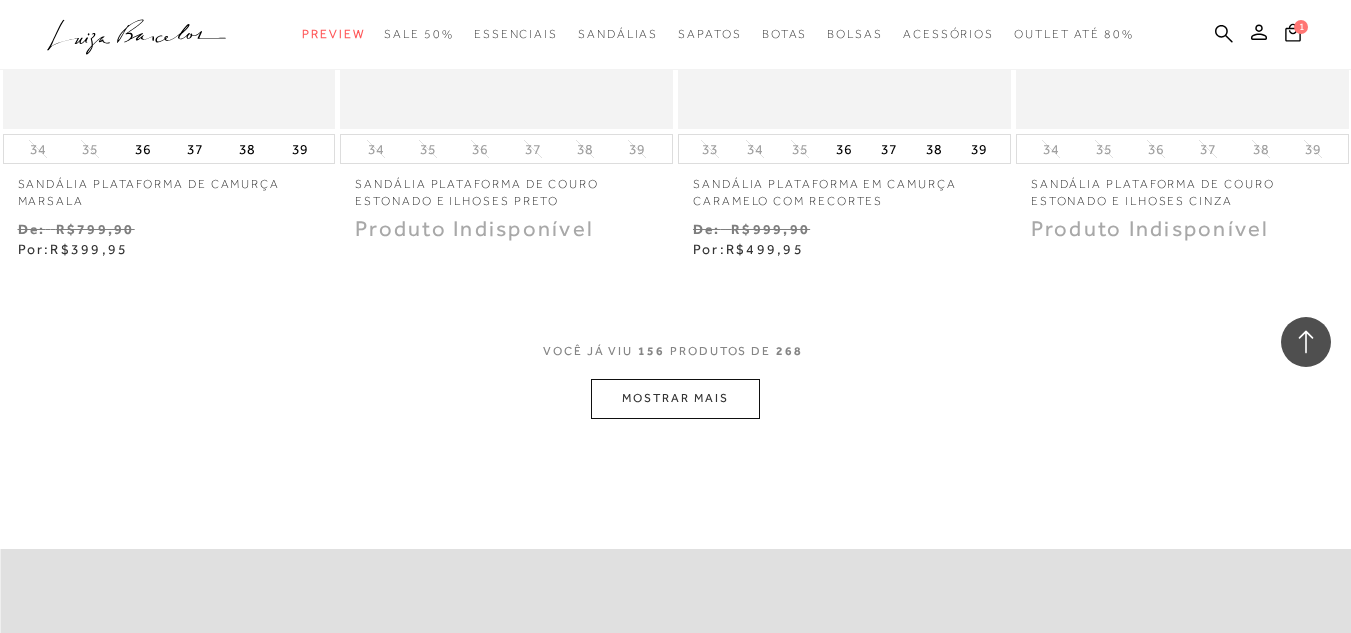 scroll, scrollTop: 25603, scrollLeft: 0, axis: vertical 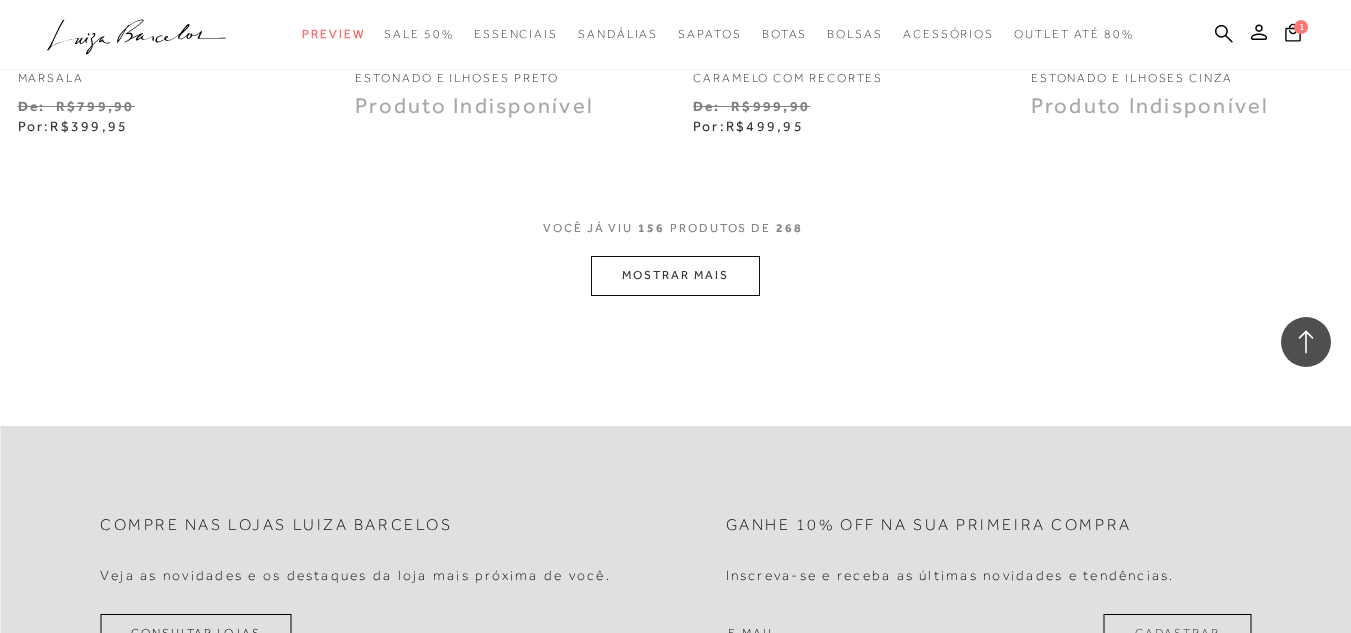 click on "MOSTRAR MAIS" at bounding box center (675, 275) 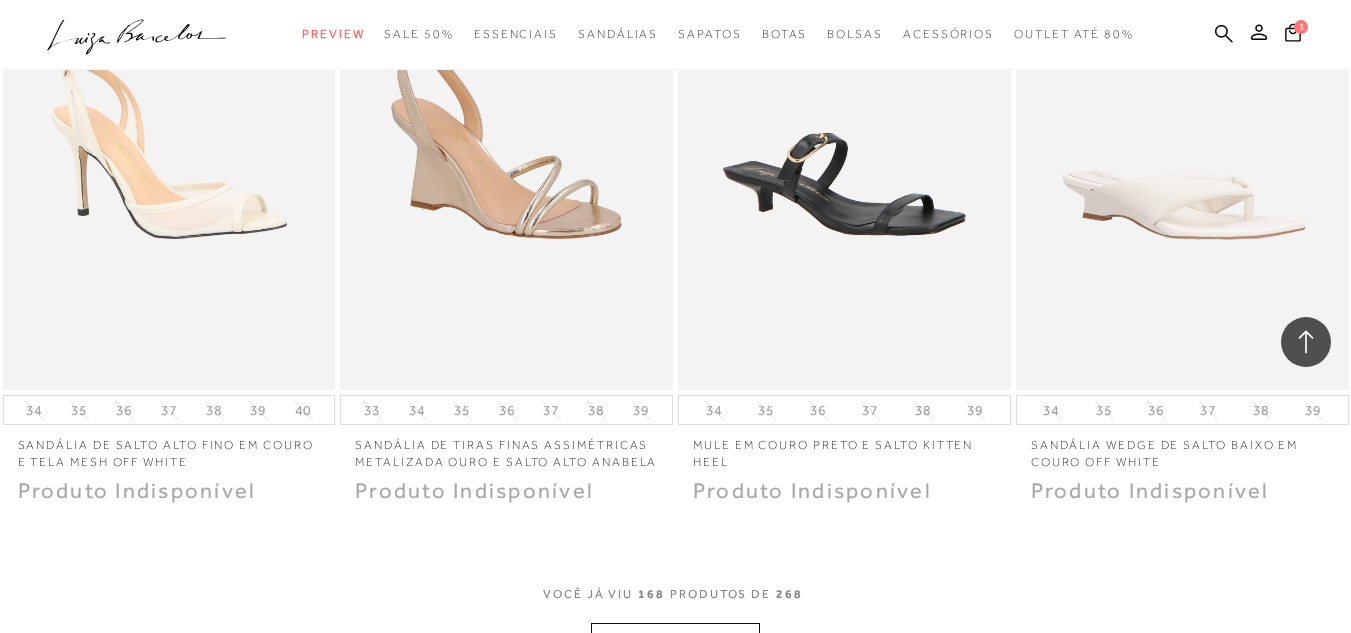 scroll, scrollTop: 27703, scrollLeft: 0, axis: vertical 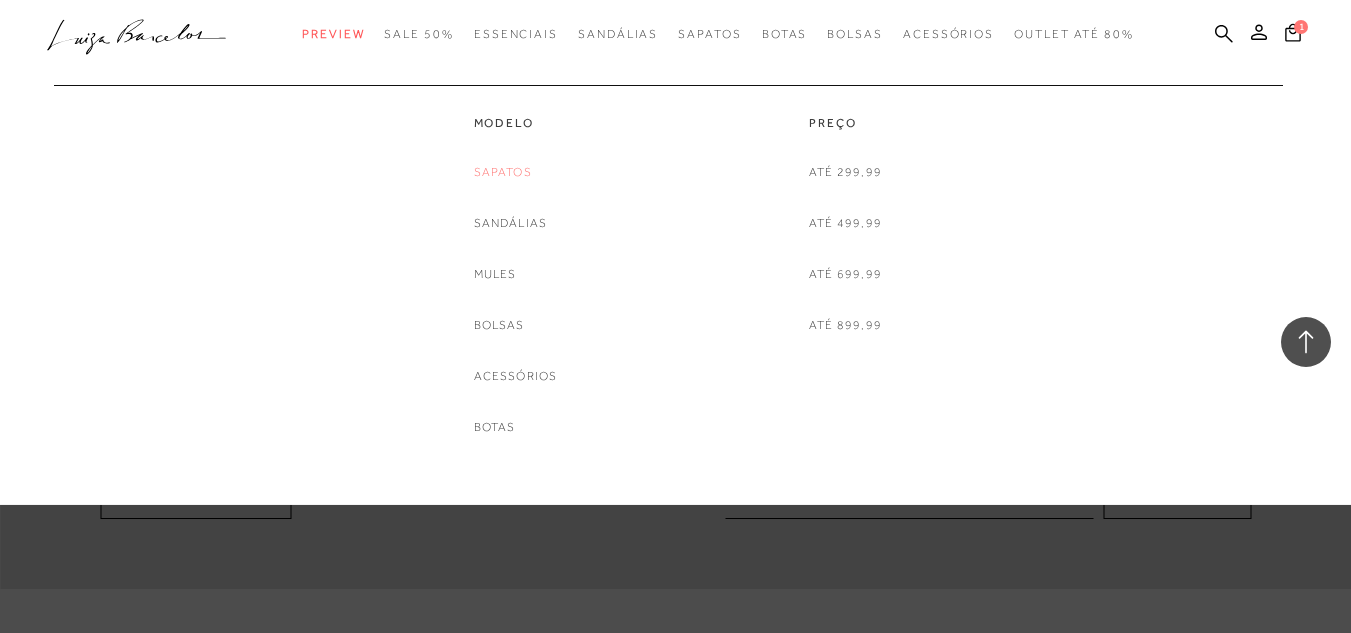 click on "Sapatos" at bounding box center [503, 172] 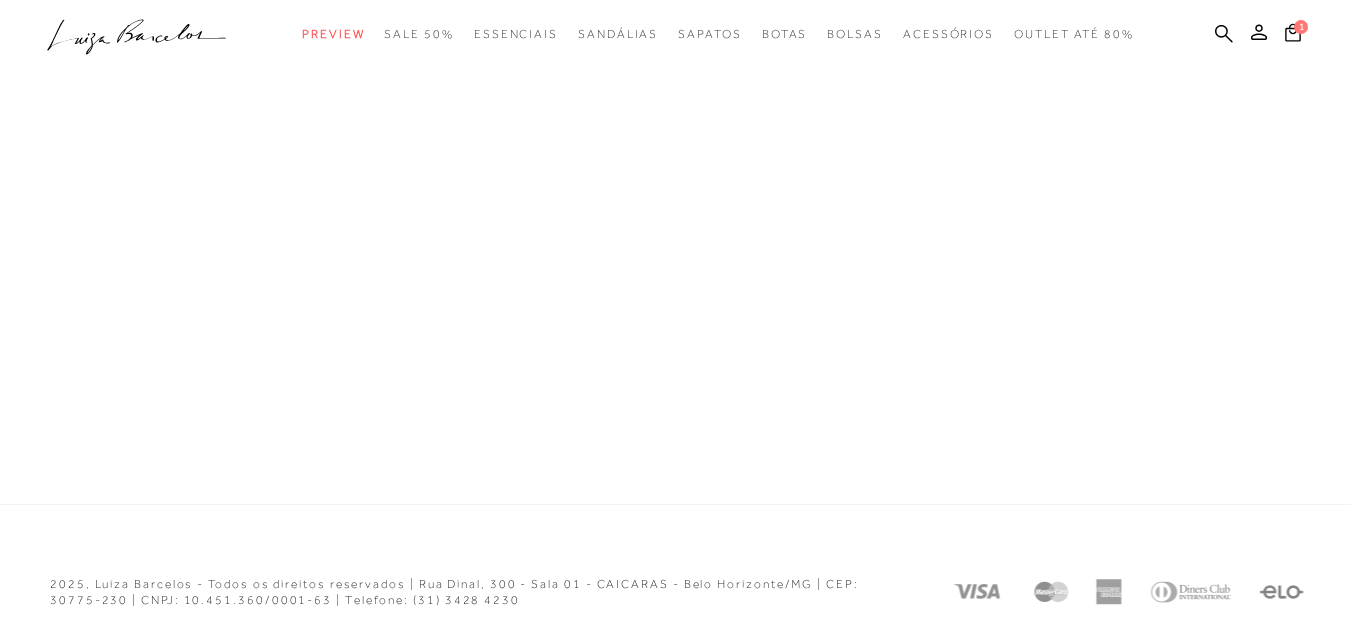 scroll, scrollTop: 1174, scrollLeft: 0, axis: vertical 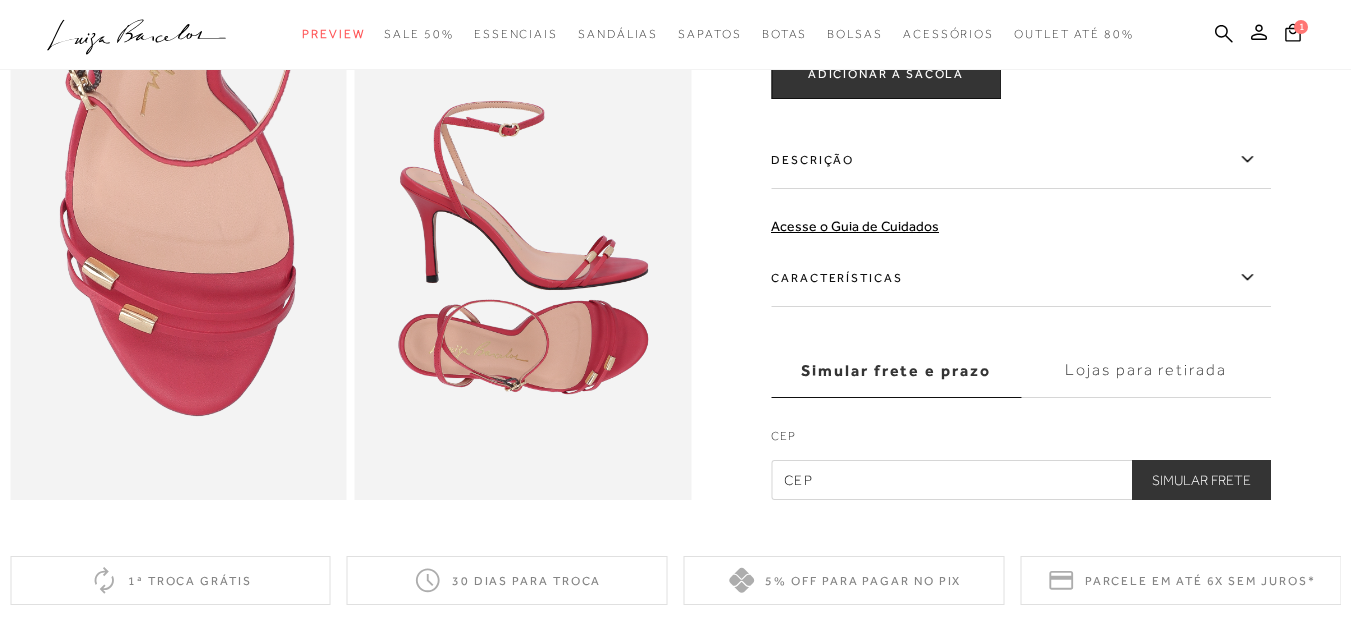 click on "Características" at bounding box center [1021, 278] 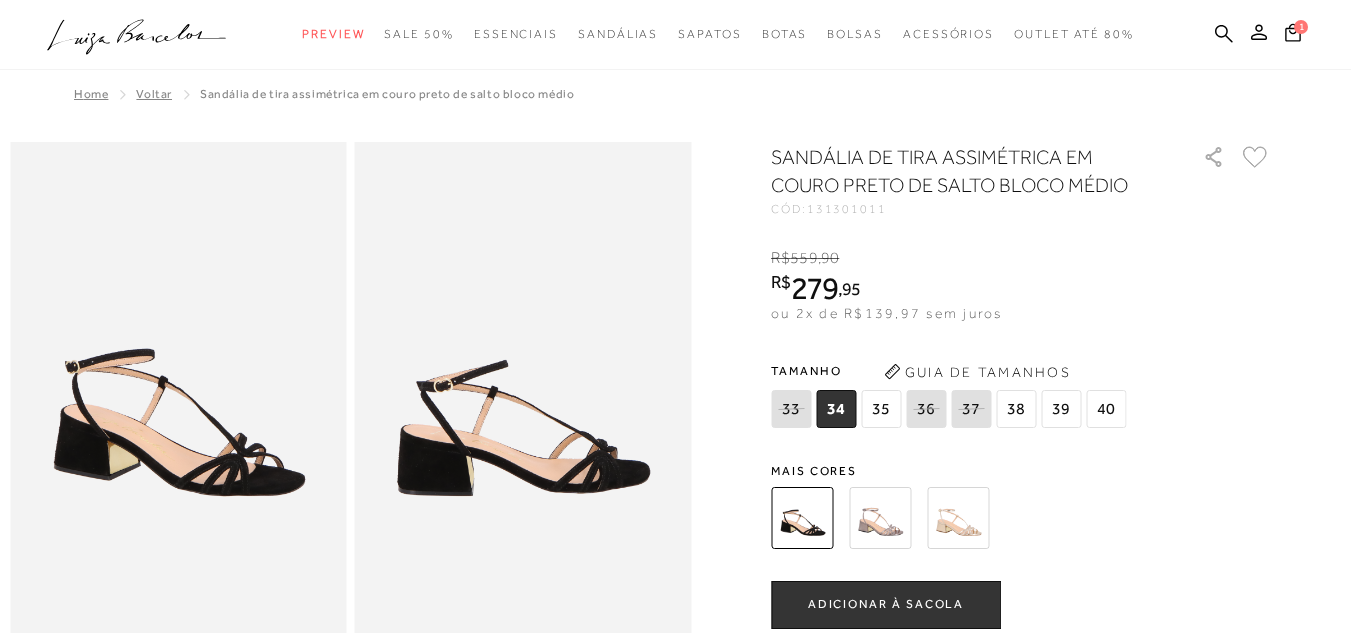 scroll, scrollTop: 0, scrollLeft: 0, axis: both 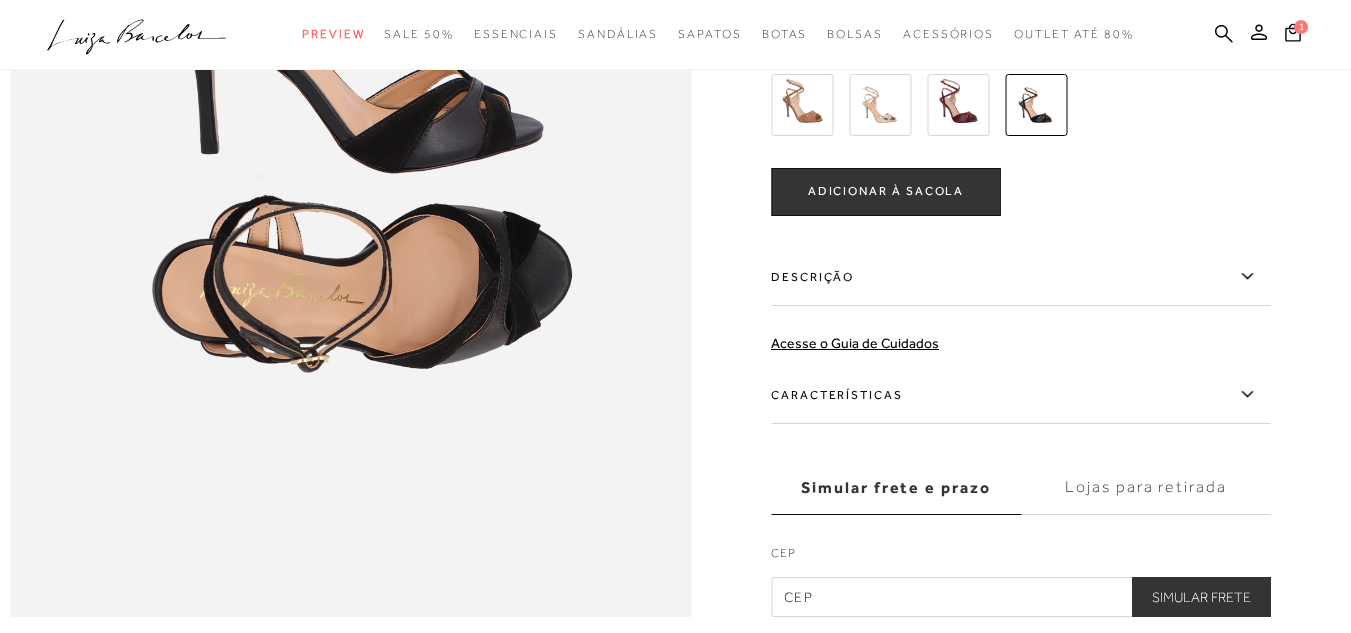 click on "Características" at bounding box center (1021, 395) 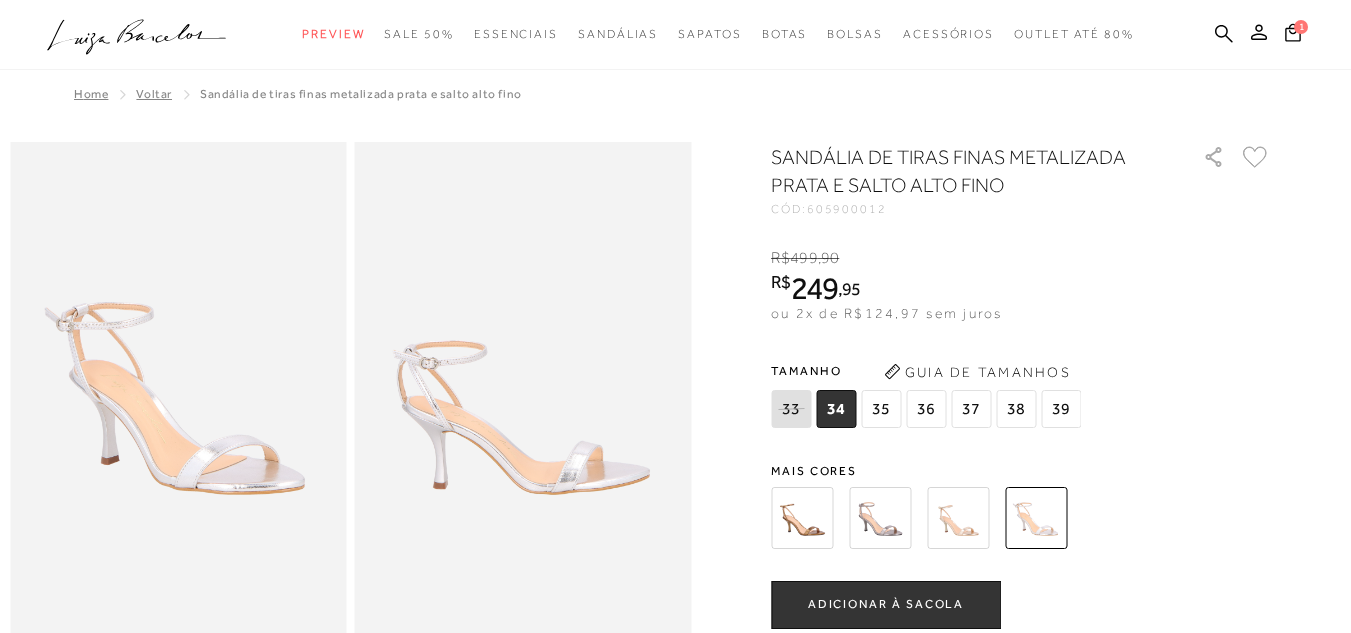 scroll, scrollTop: 0, scrollLeft: 0, axis: both 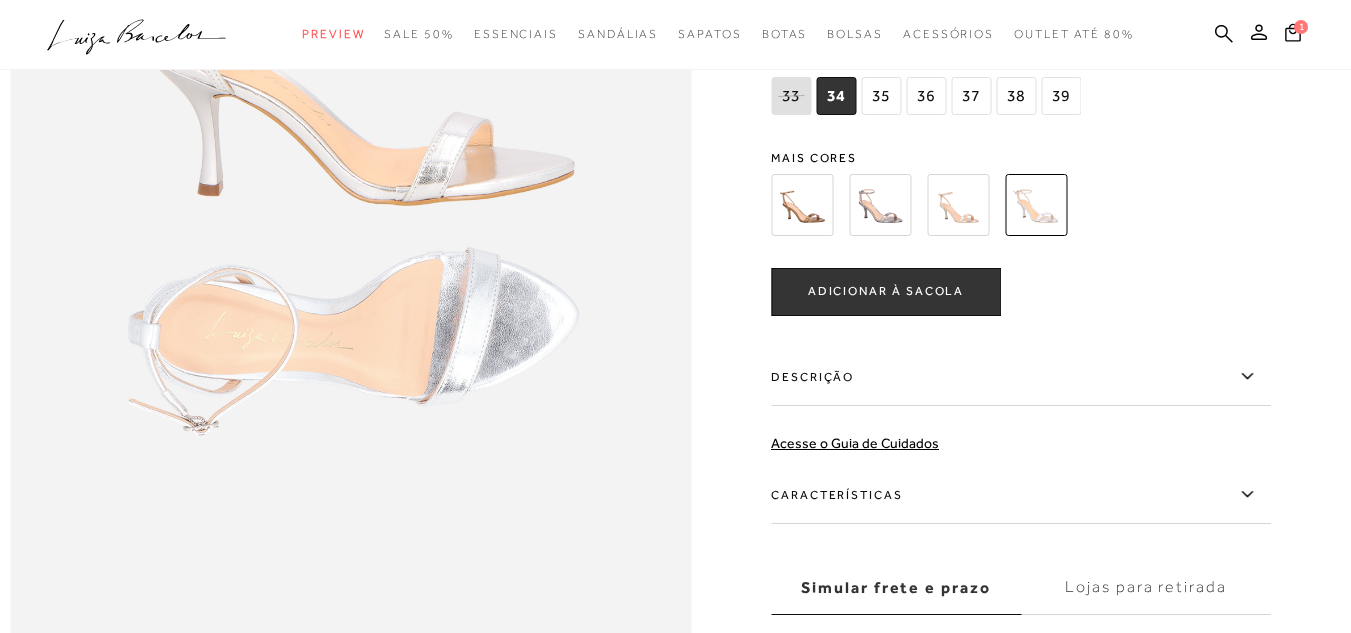 click on "Características" at bounding box center [1021, 495] 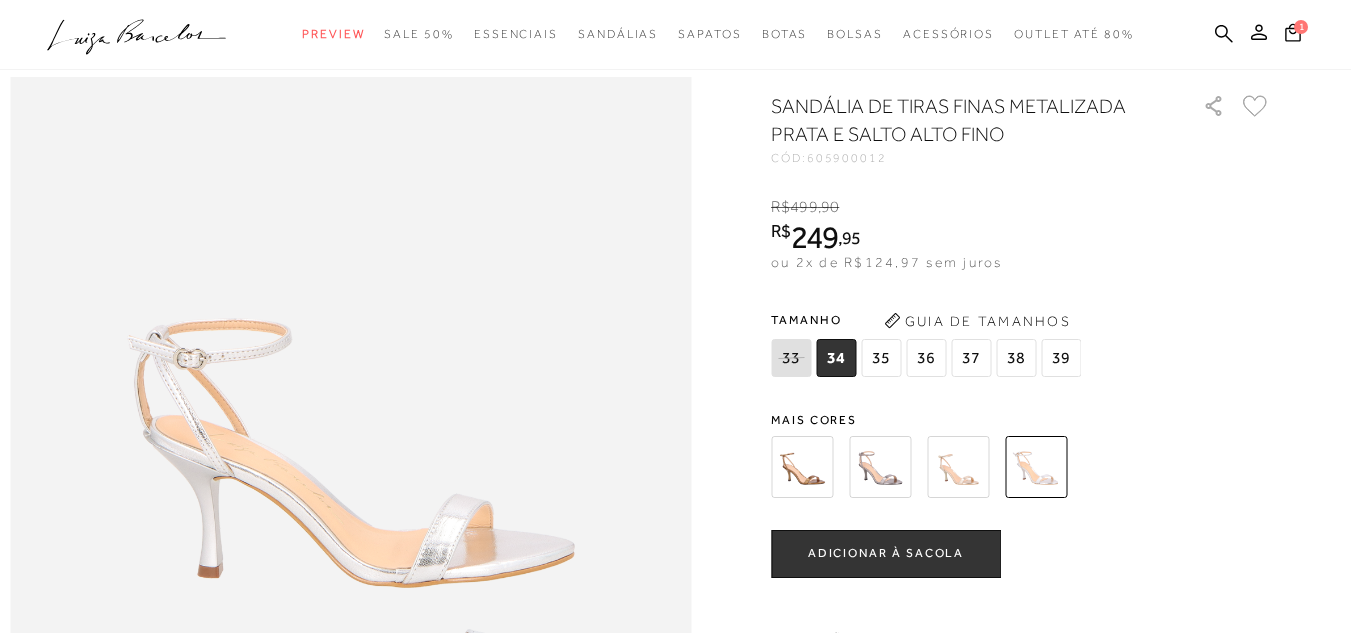 scroll, scrollTop: 900, scrollLeft: 0, axis: vertical 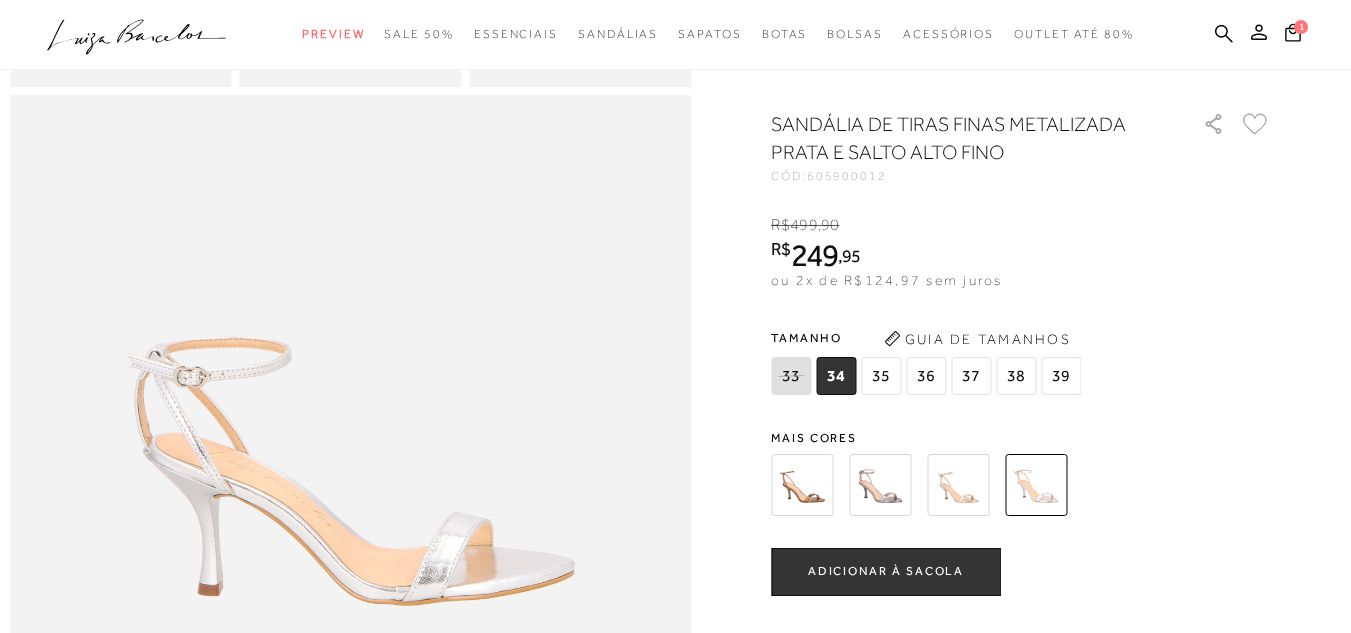 click at bounding box center [880, 485] 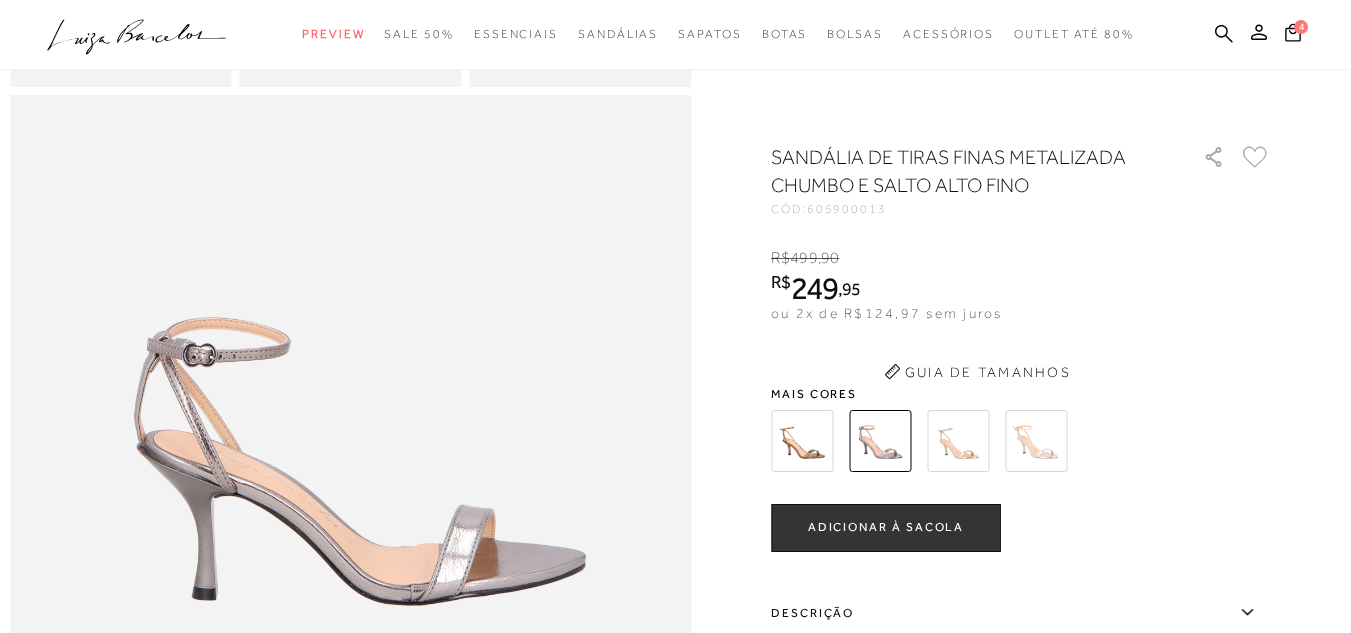 scroll, scrollTop: 0, scrollLeft: 0, axis: both 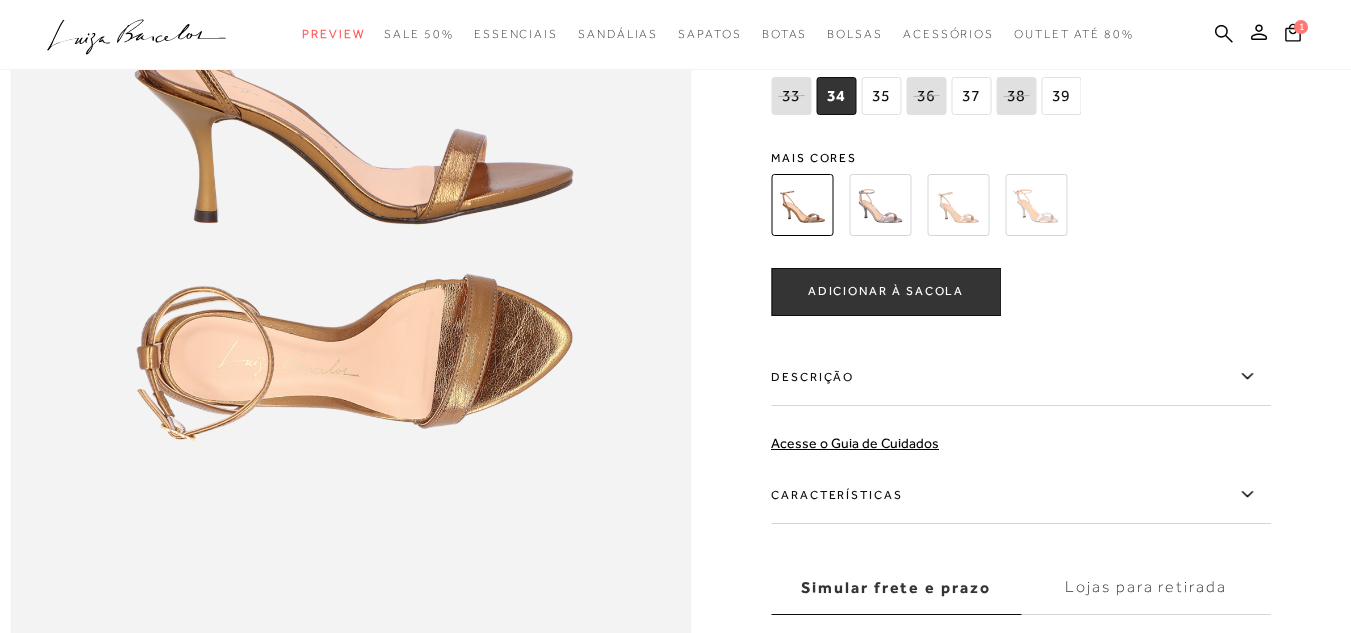 click on "Características" at bounding box center (1021, 495) 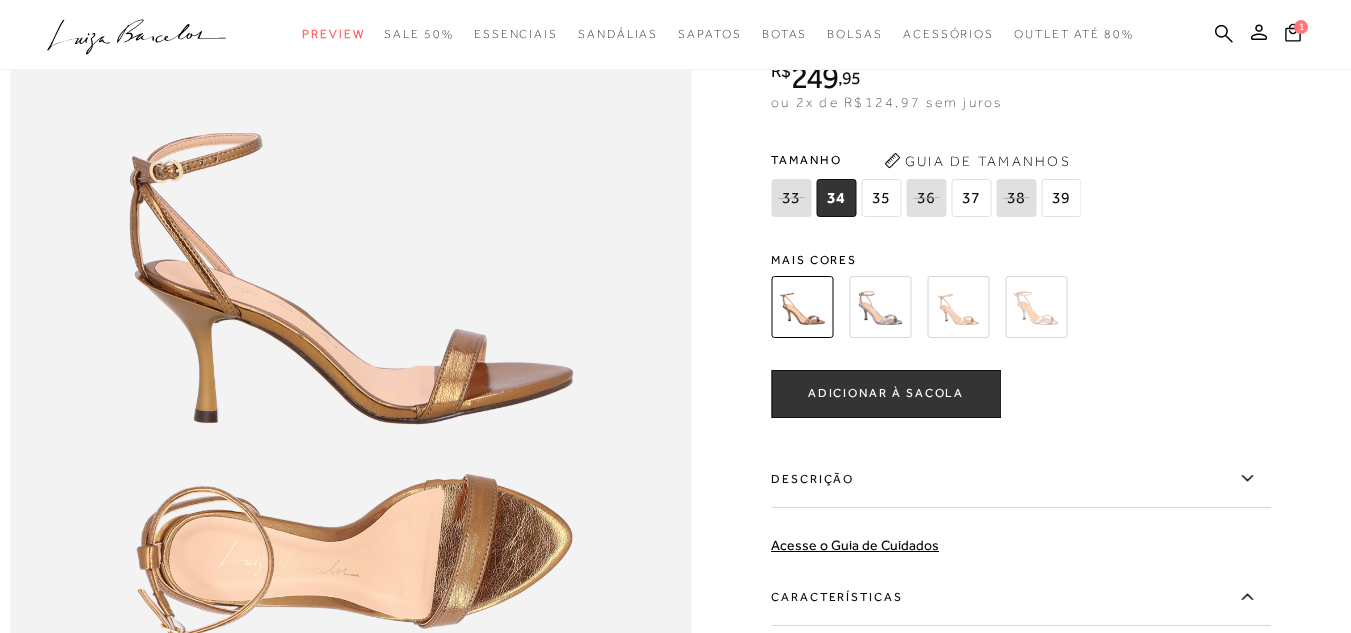 scroll, scrollTop: 1000, scrollLeft: 0, axis: vertical 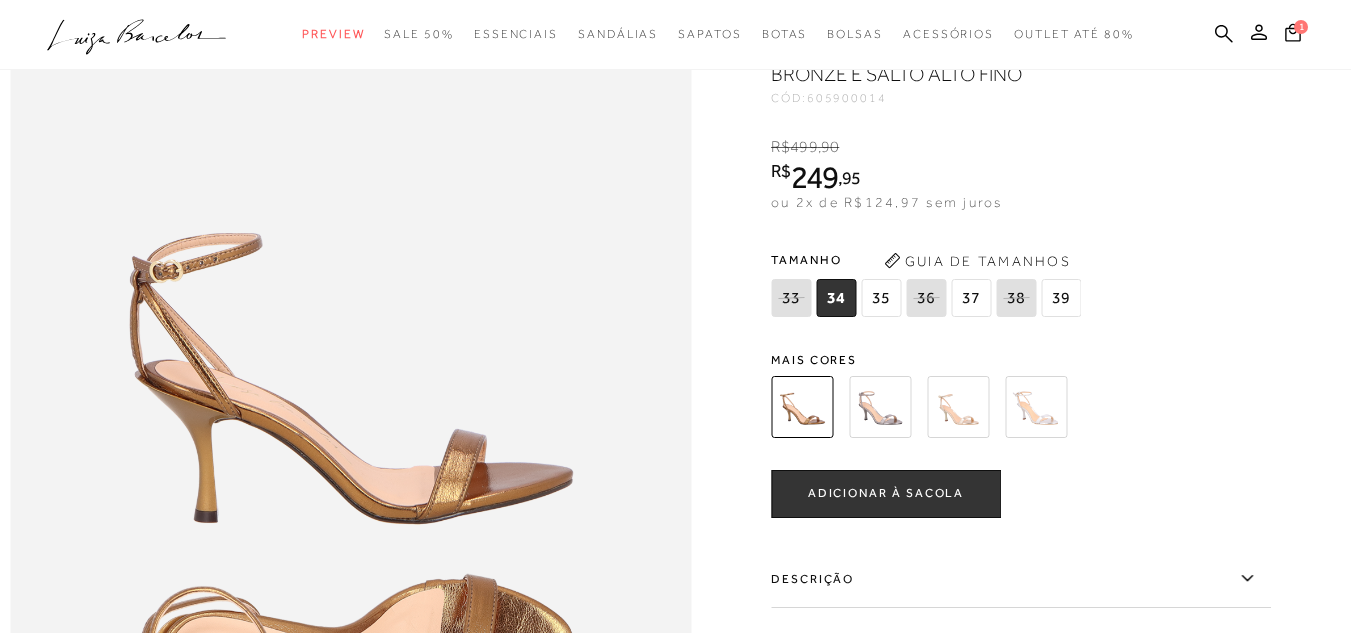 click at bounding box center [880, 407] 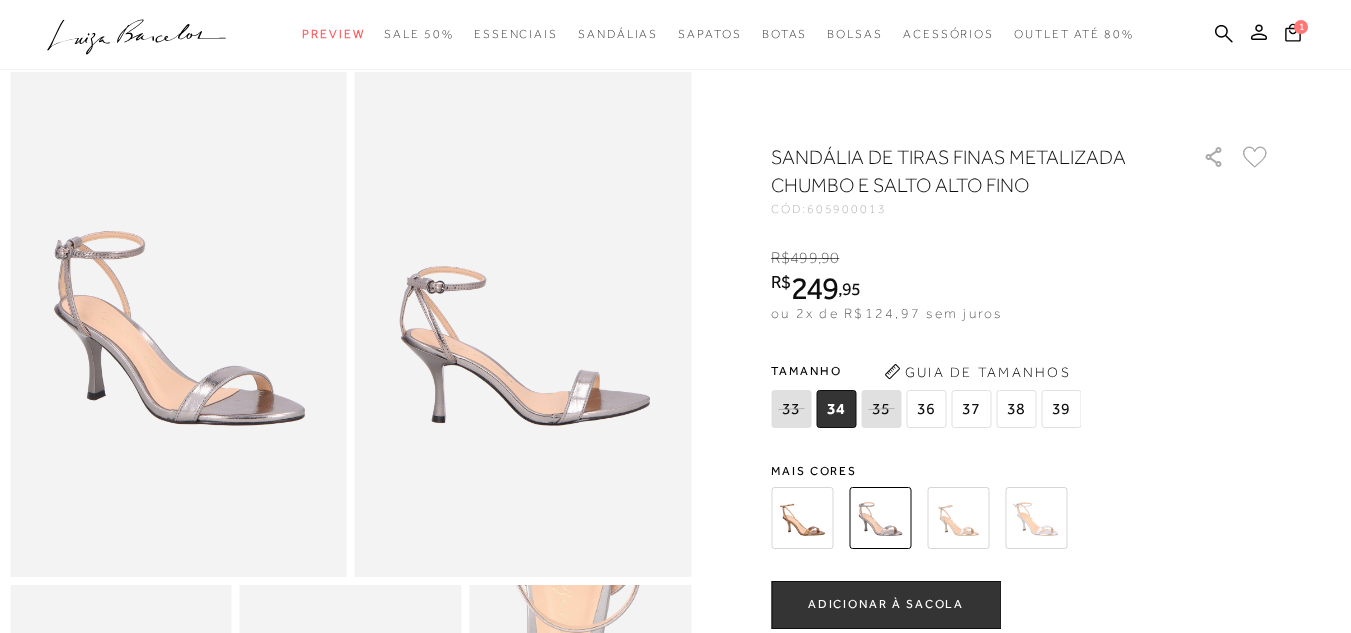 scroll, scrollTop: 100, scrollLeft: 0, axis: vertical 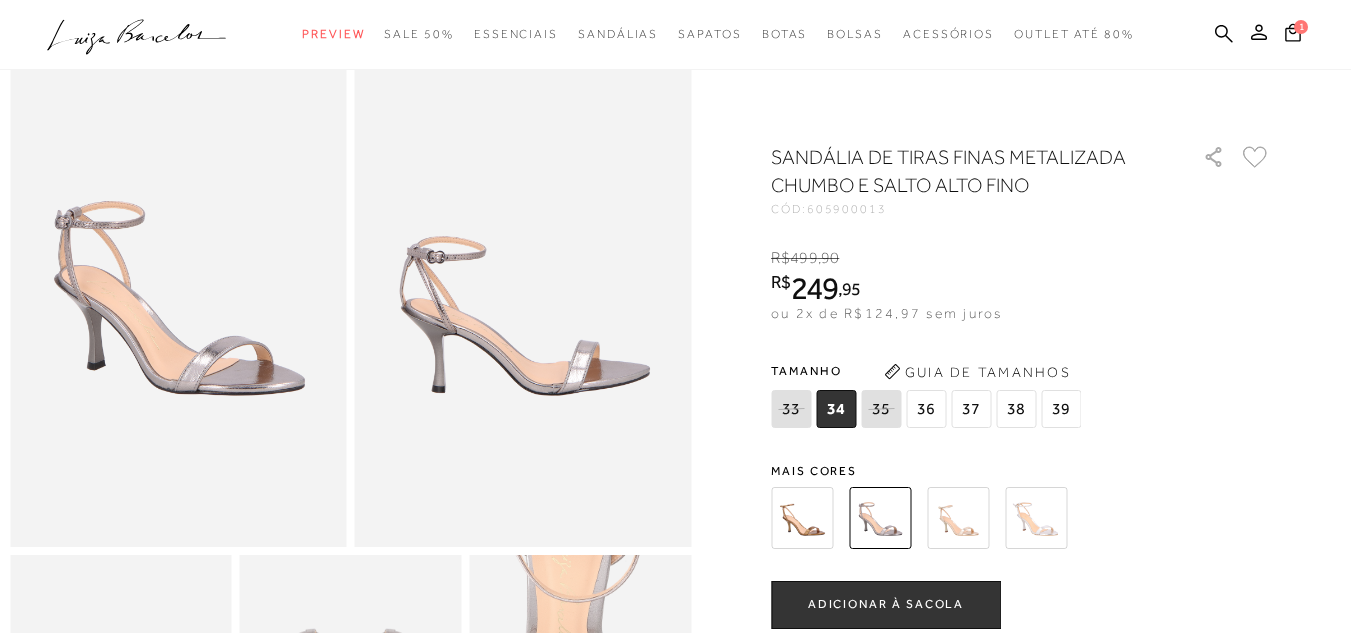 click at bounding box center (958, 518) 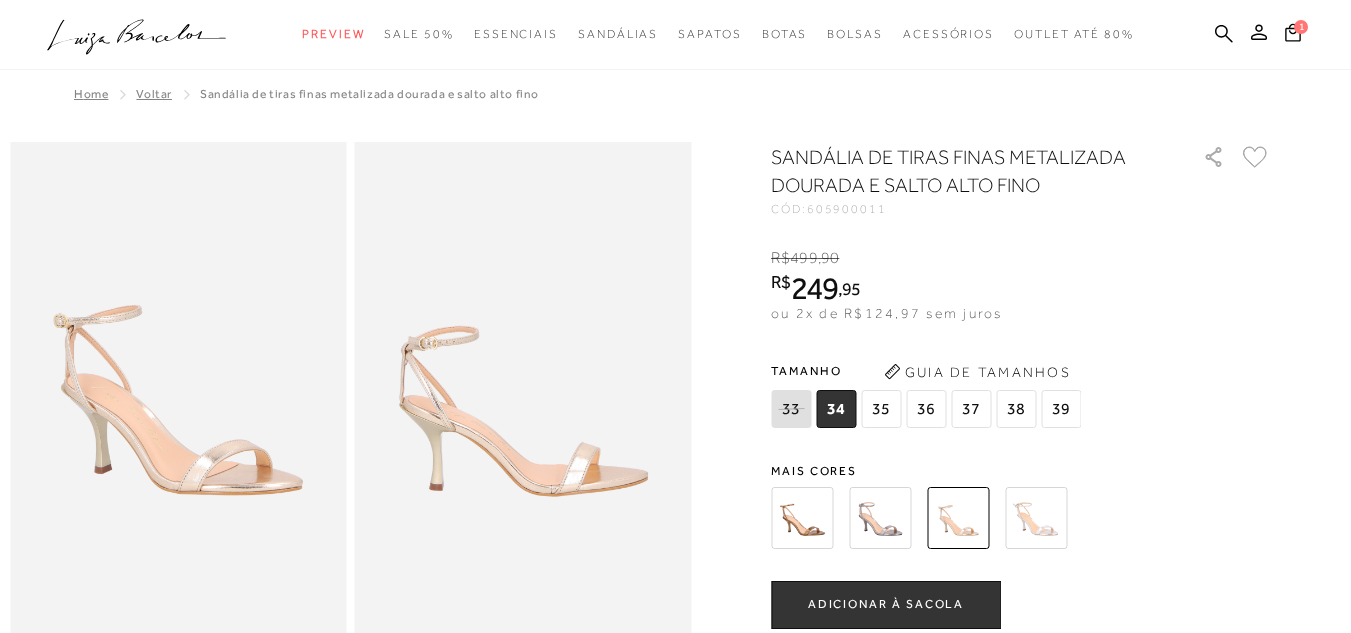 scroll, scrollTop: 0, scrollLeft: 0, axis: both 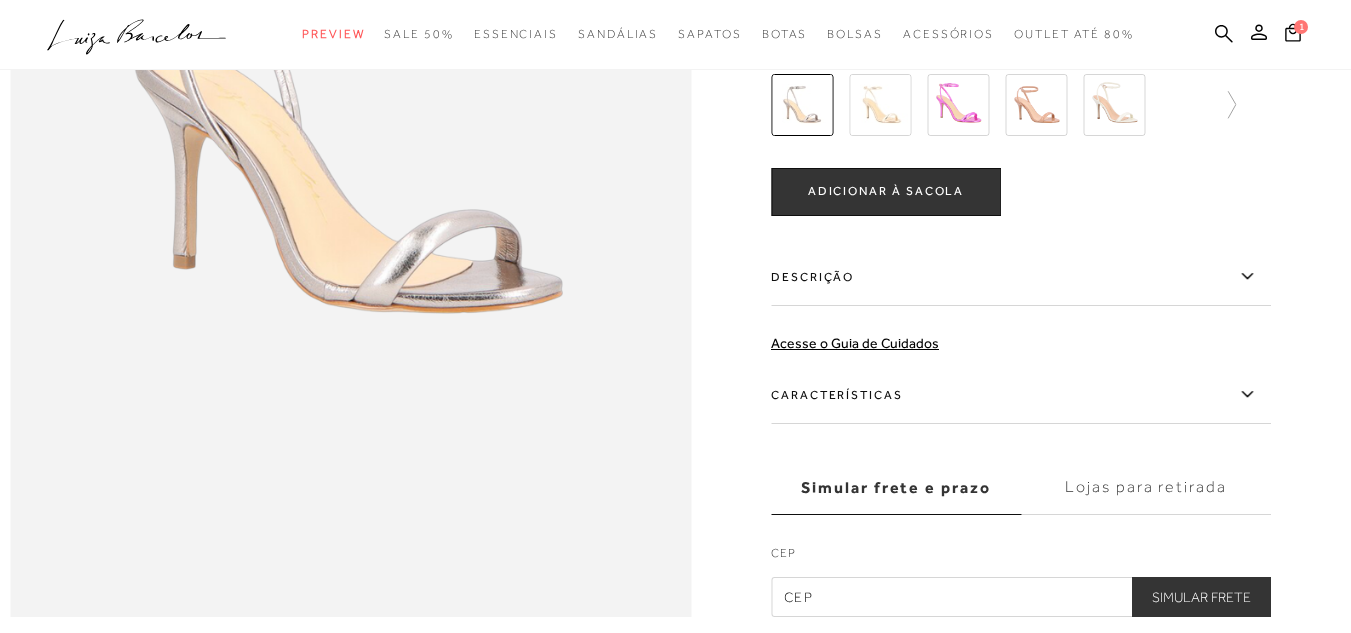 click on "Características" at bounding box center [1021, 395] 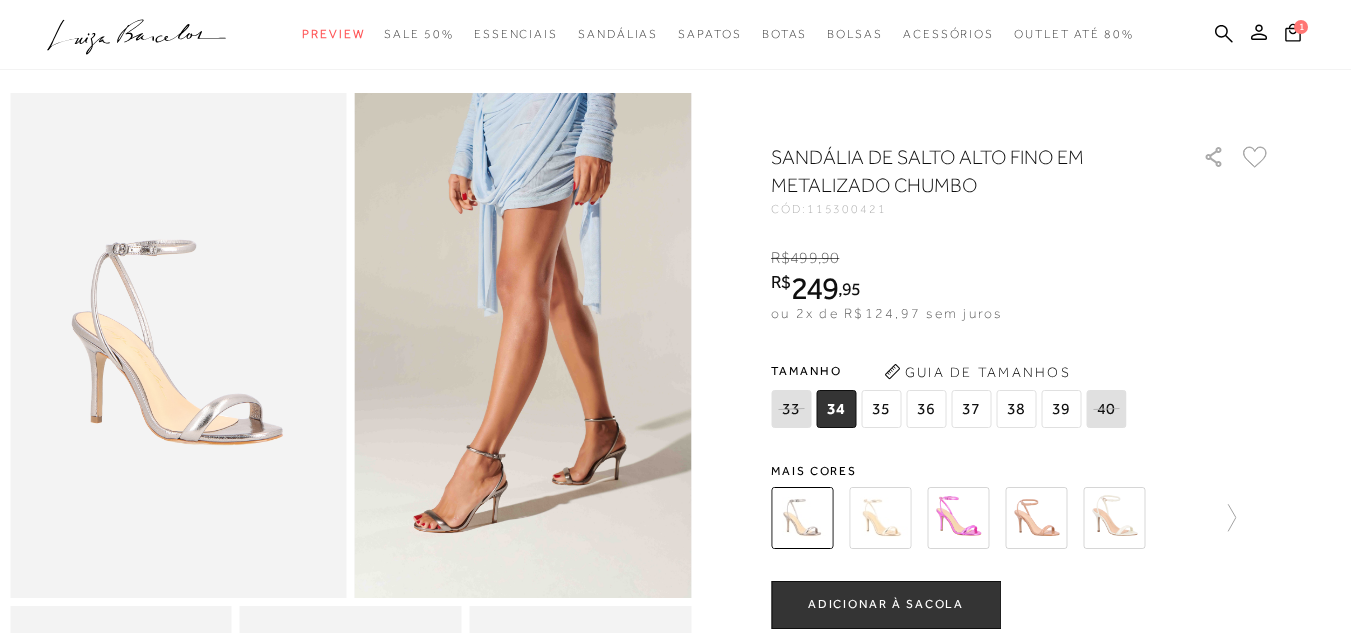 scroll, scrollTop: 0, scrollLeft: 0, axis: both 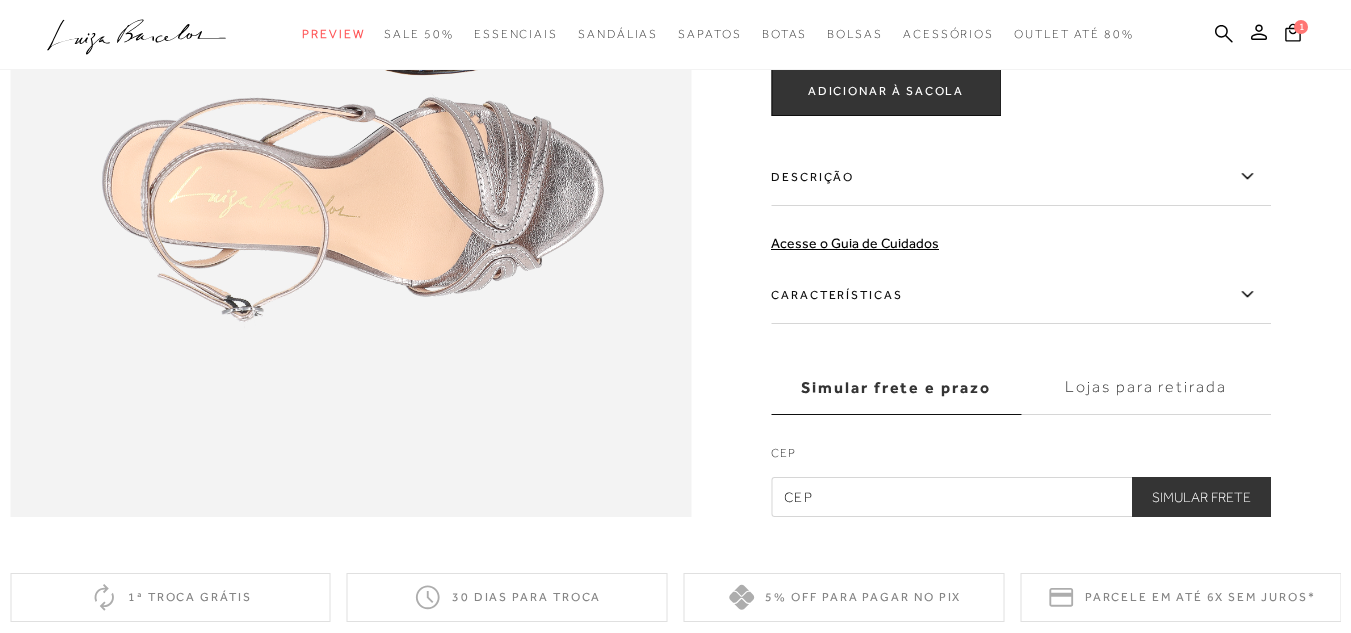 click on "Características" at bounding box center [1021, 295] 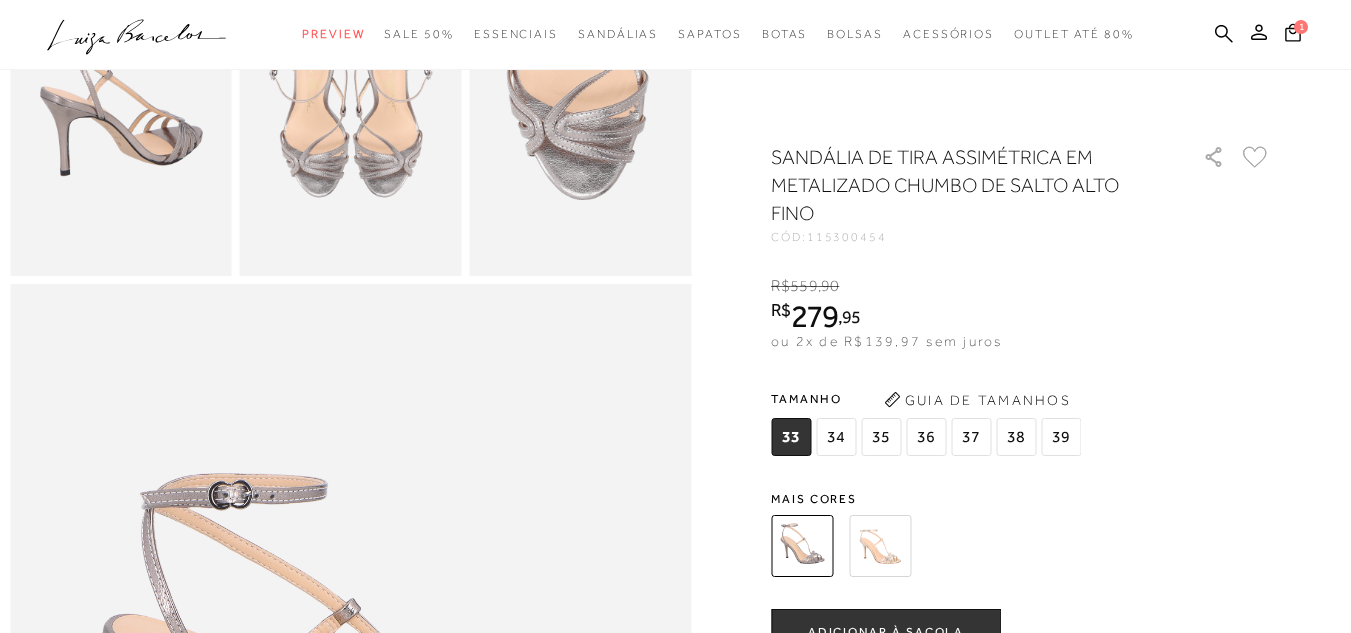 scroll, scrollTop: 600, scrollLeft: 0, axis: vertical 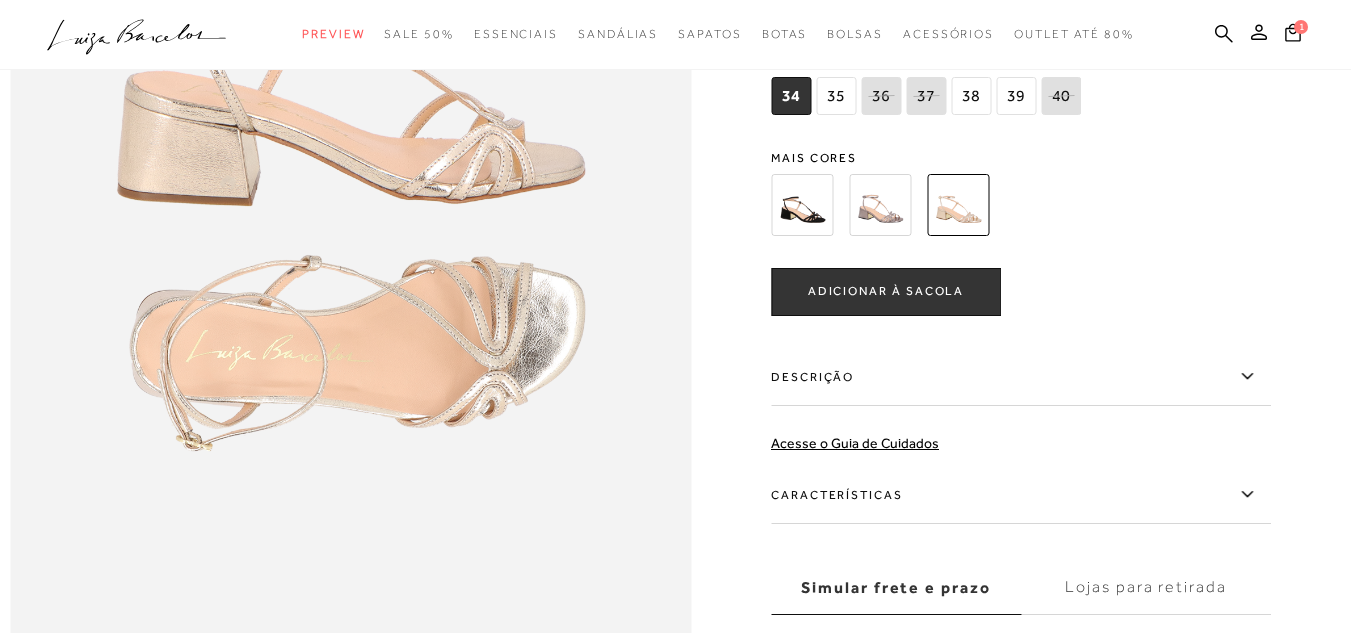 click on "35" at bounding box center [836, 96] 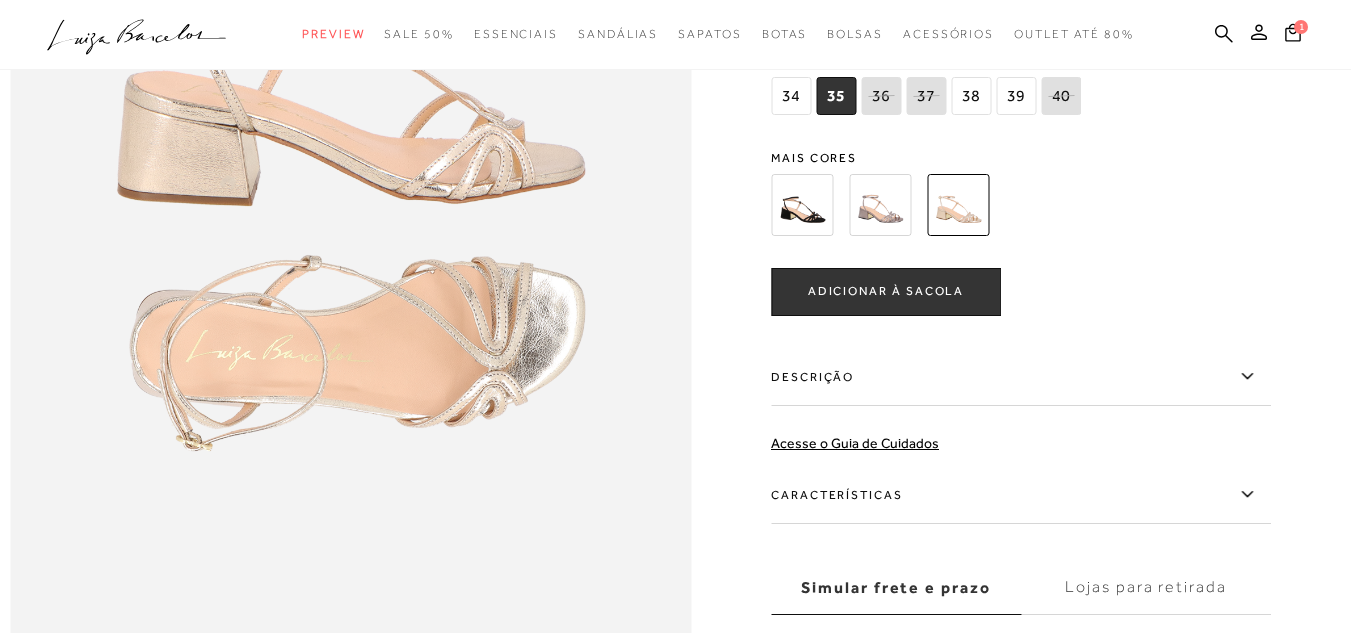 click on "ADICIONAR À SACOLA" at bounding box center [886, 291] 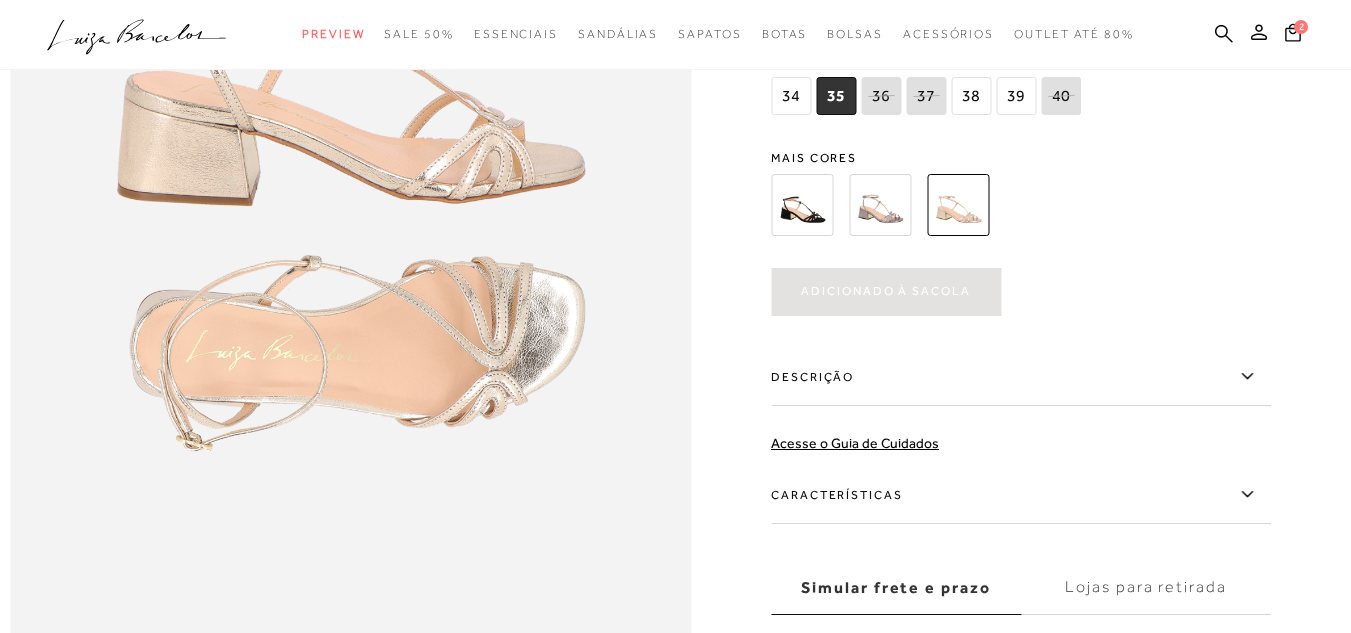 click at bounding box center (802, 205) 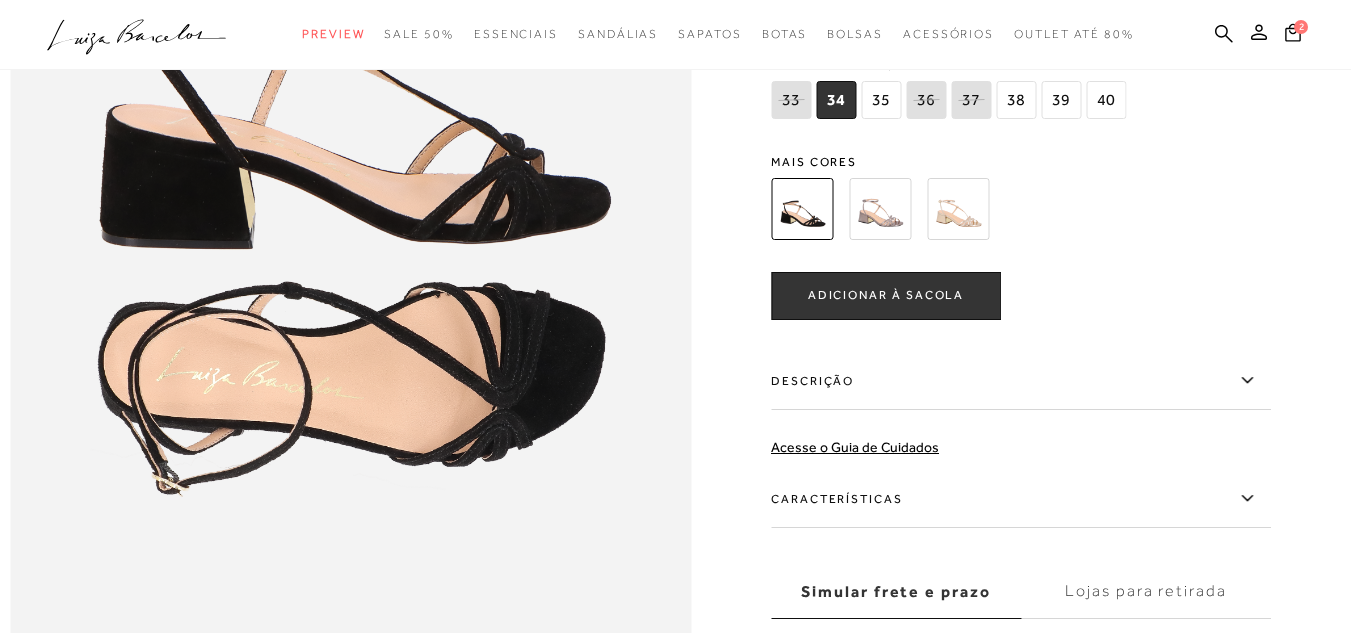 scroll, scrollTop: 1300, scrollLeft: 0, axis: vertical 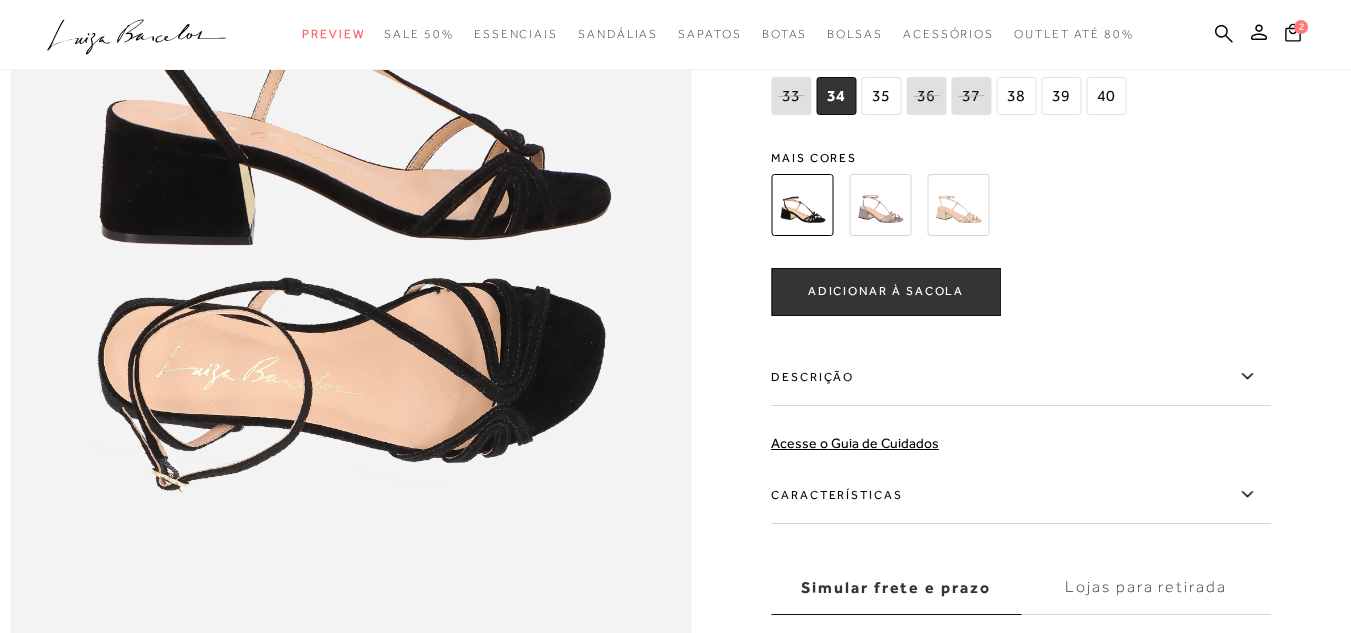 click on "35" at bounding box center (881, 96) 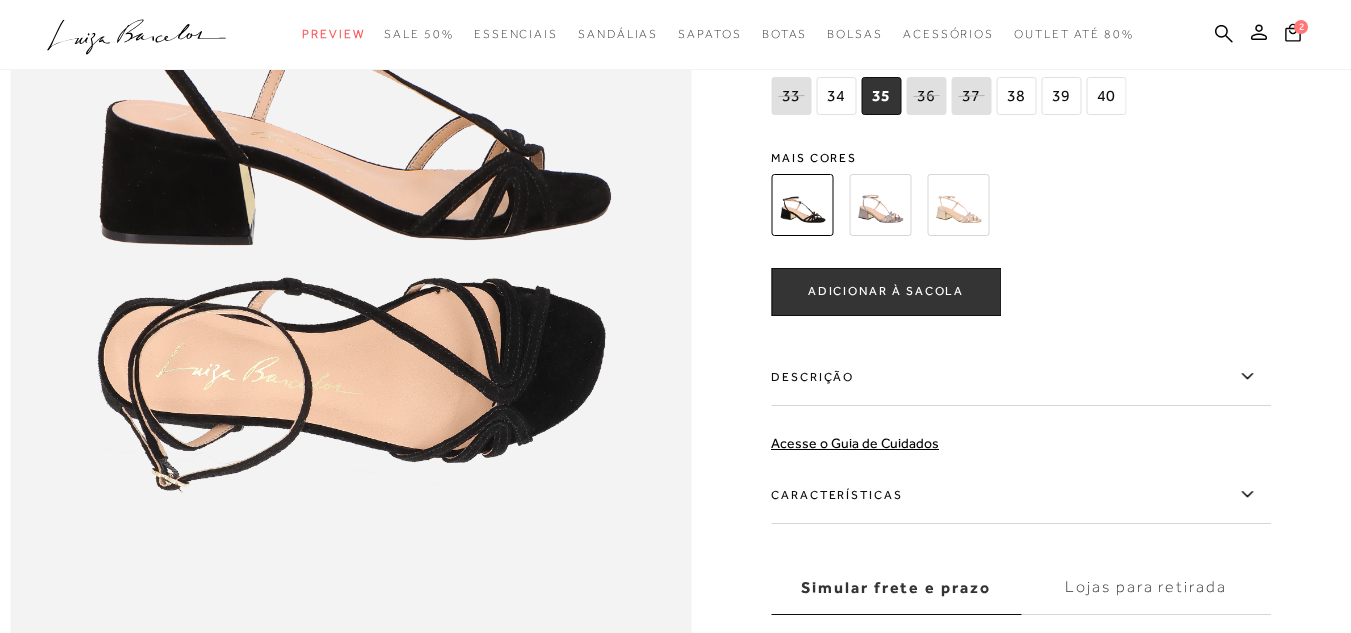 click on "ADICIONAR À SACOLA" at bounding box center (886, 291) 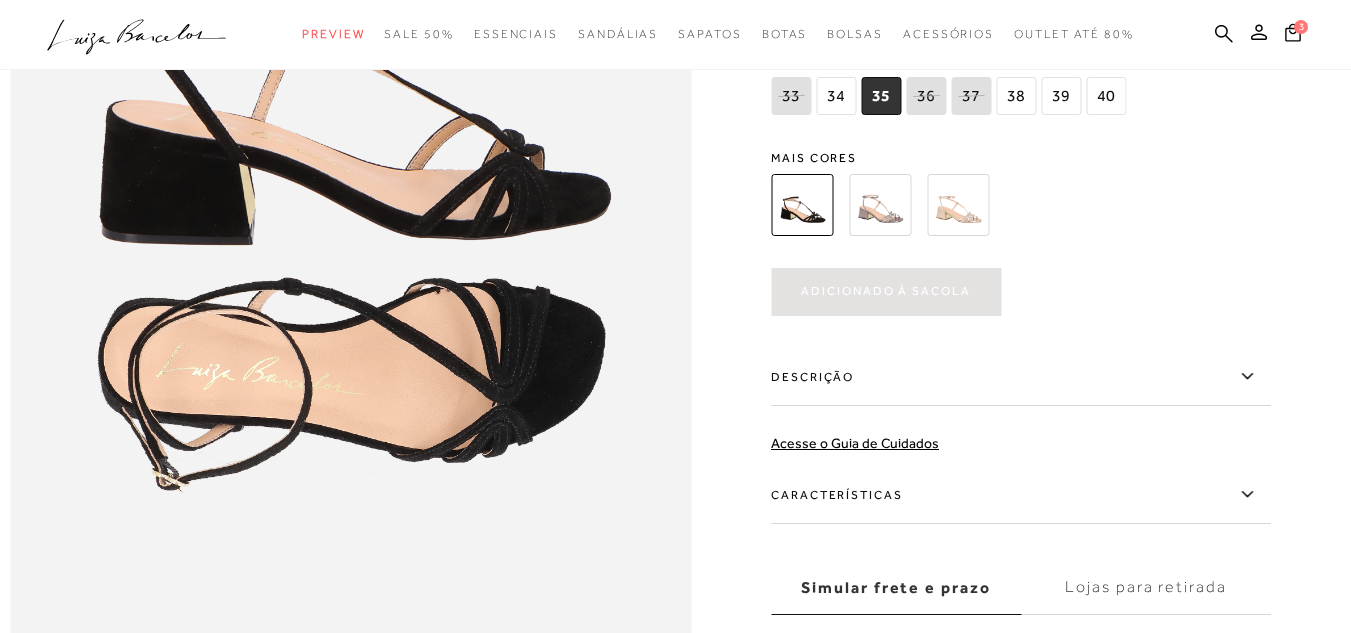 click at bounding box center [958, 205] 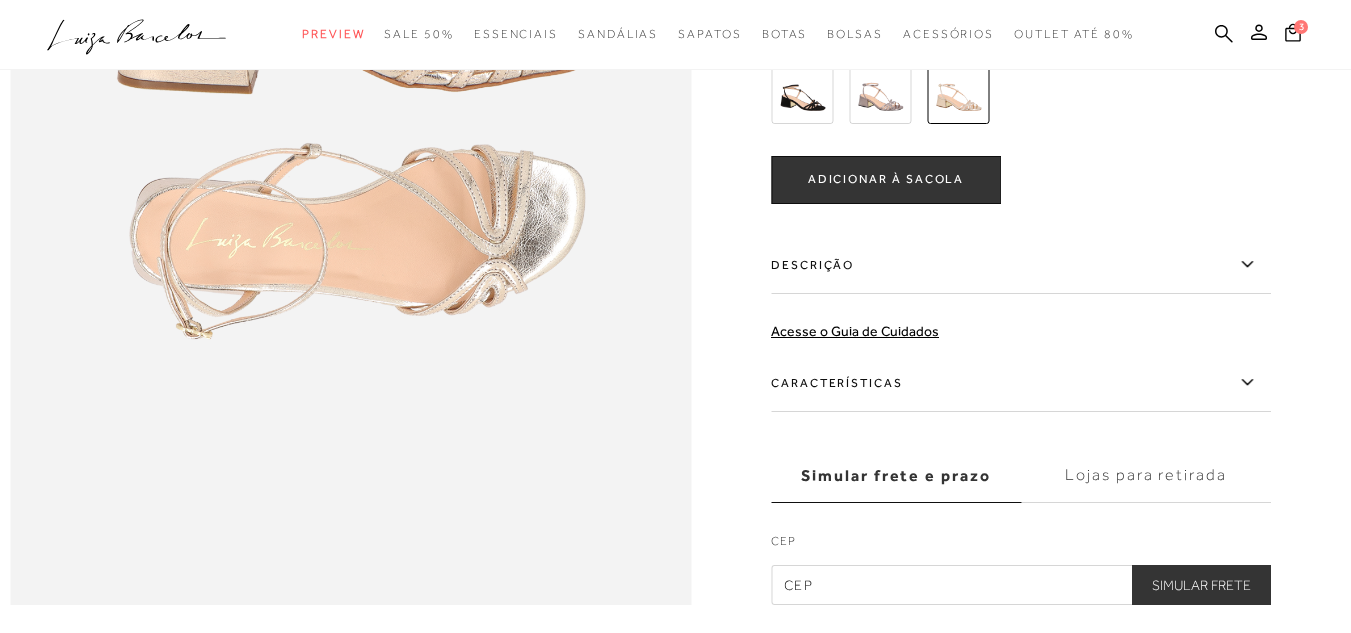 scroll, scrollTop: 1200, scrollLeft: 0, axis: vertical 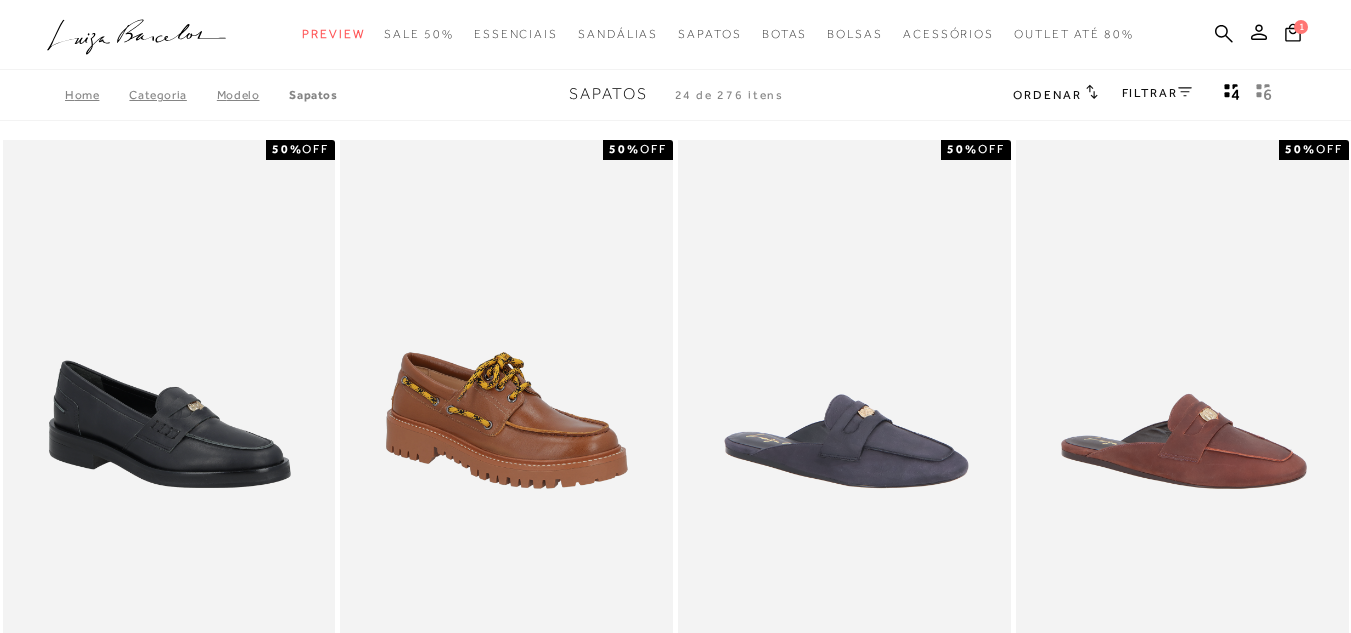 click on "FILTRAR" at bounding box center (1157, 93) 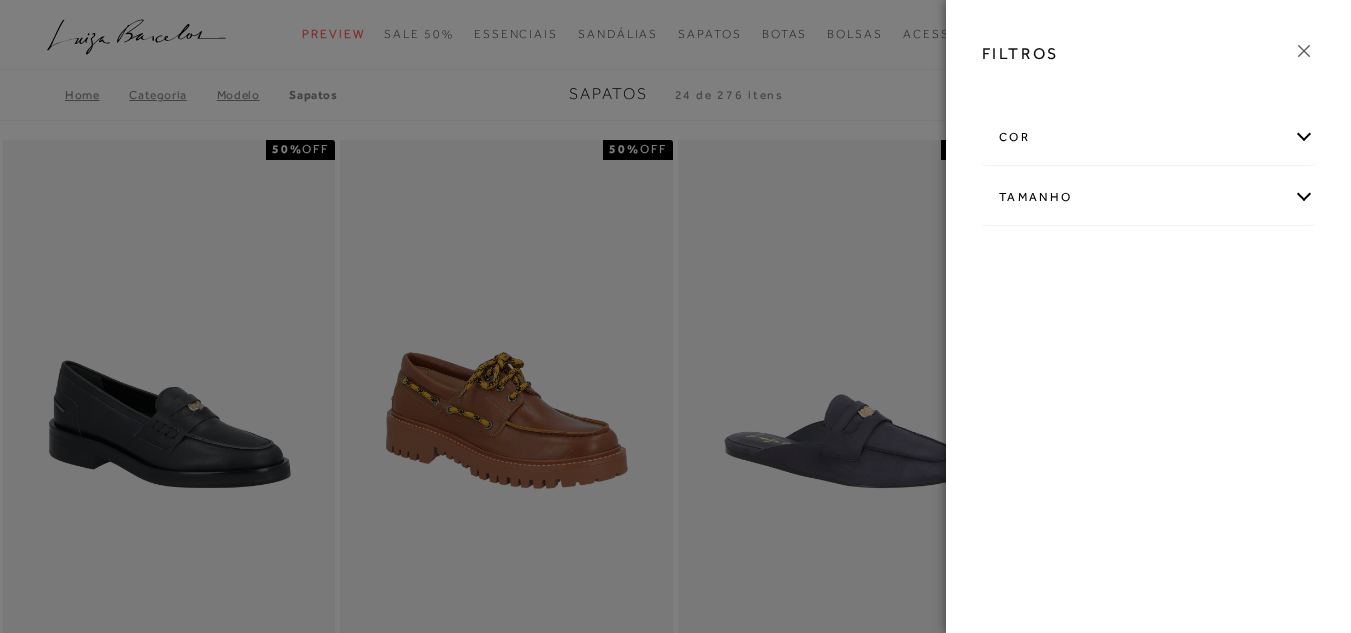 click on "Tamanho" at bounding box center [1148, 197] 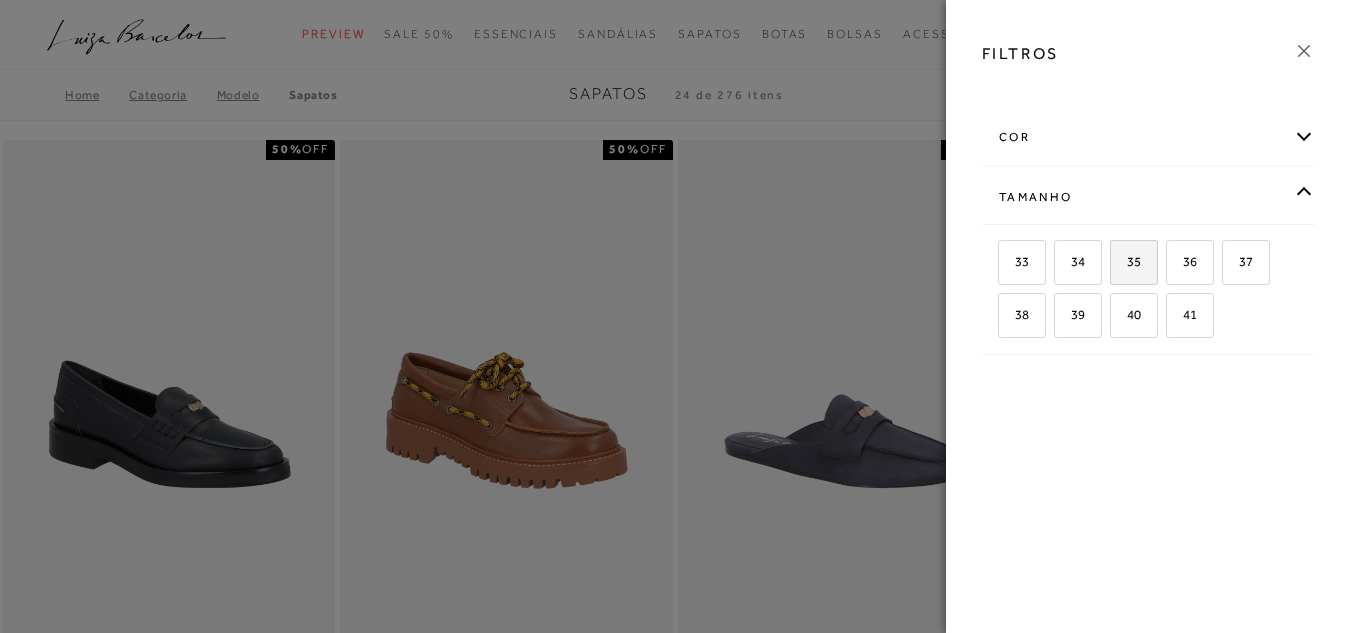 click on "35" at bounding box center (1126, 261) 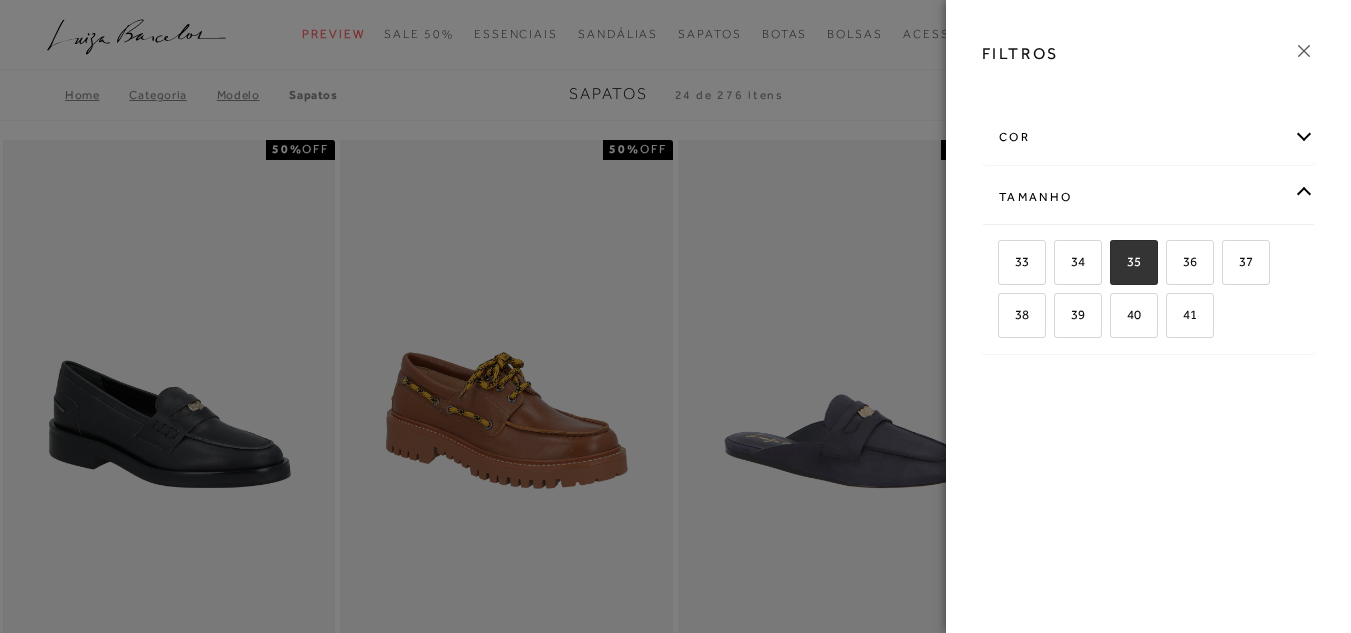 checkbox on "true" 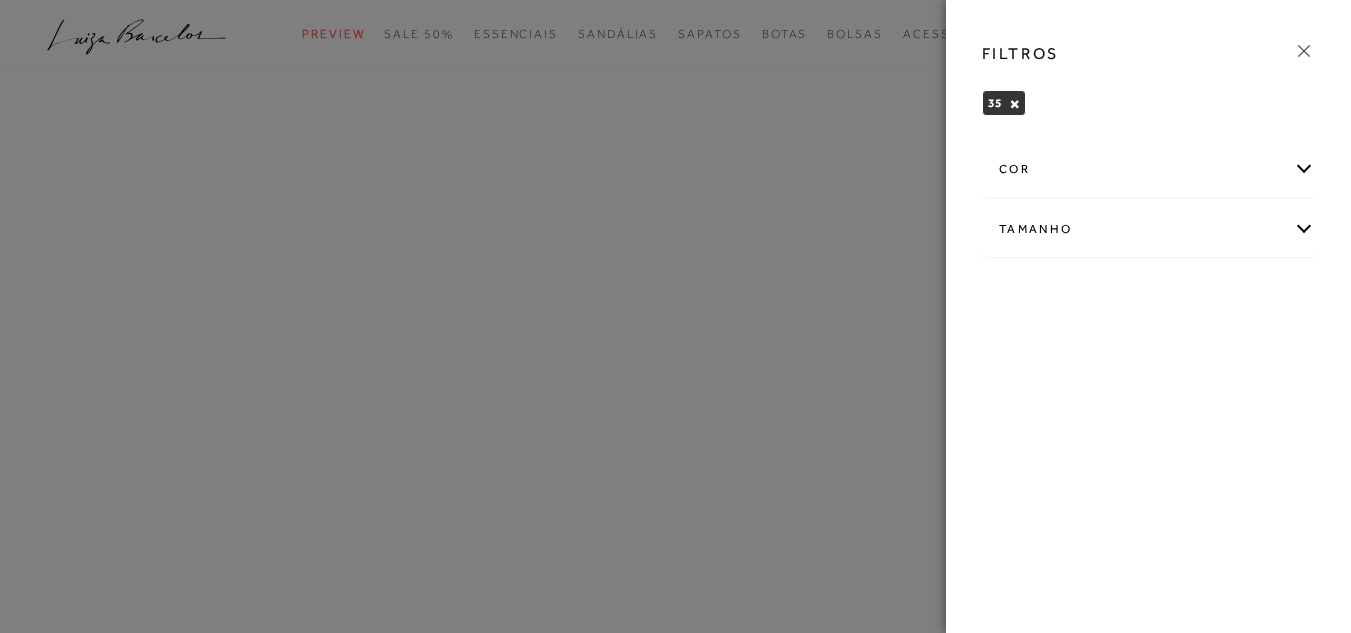 click 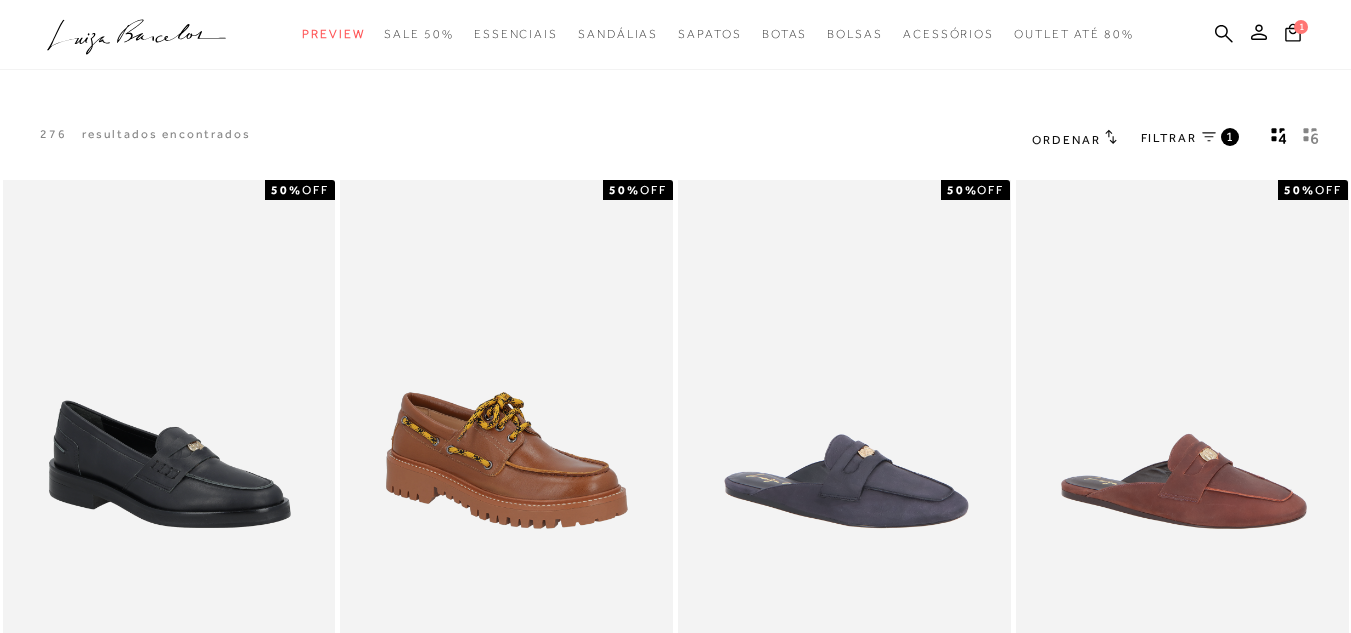 click on "Ordenar" at bounding box center (1066, 140) 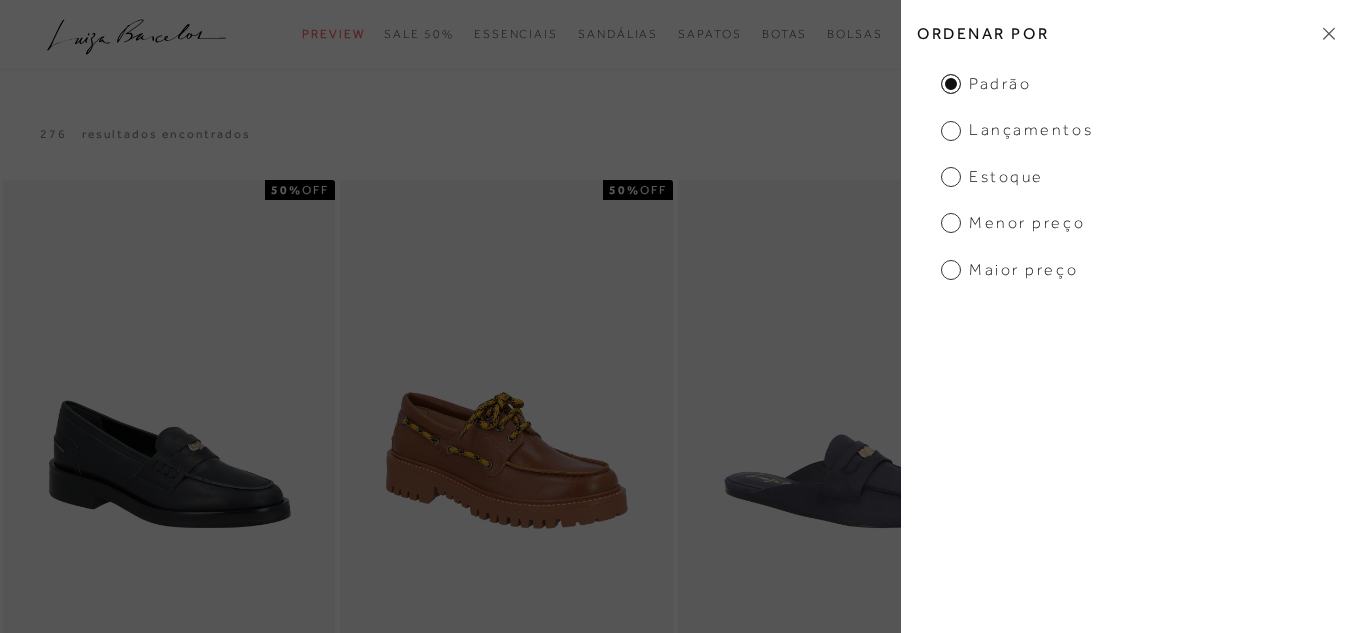 click on "Estoque" at bounding box center (992, 177) 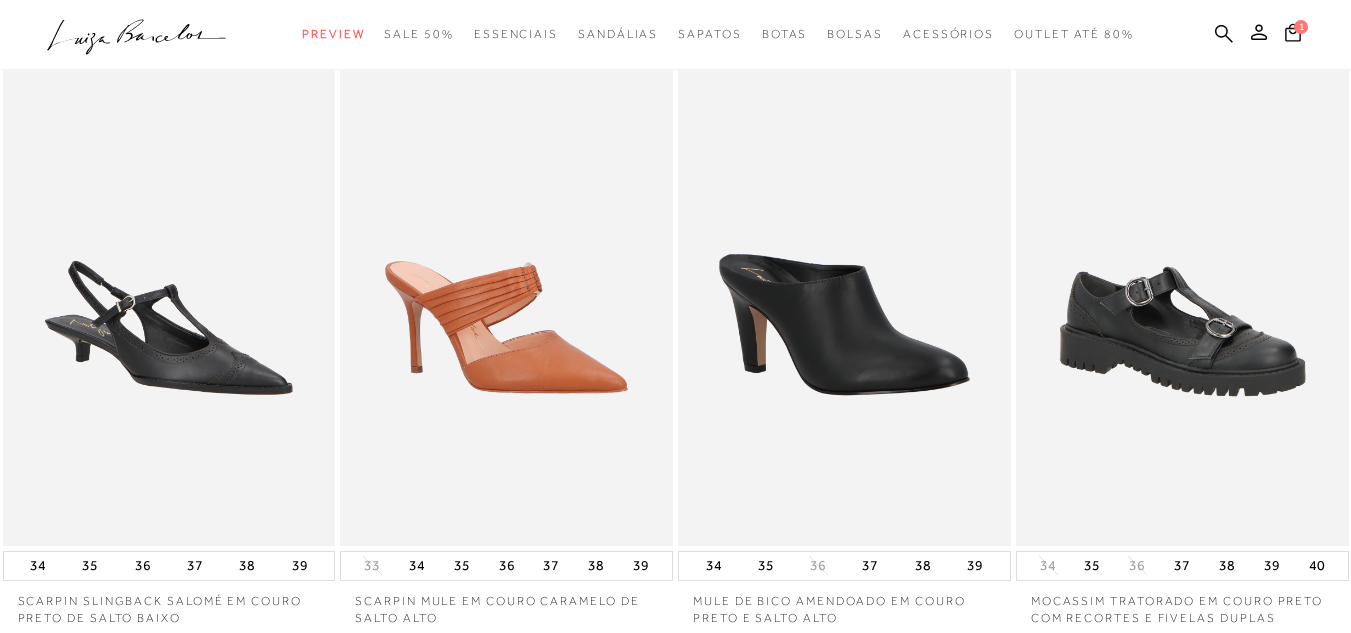 scroll, scrollTop: 900, scrollLeft: 0, axis: vertical 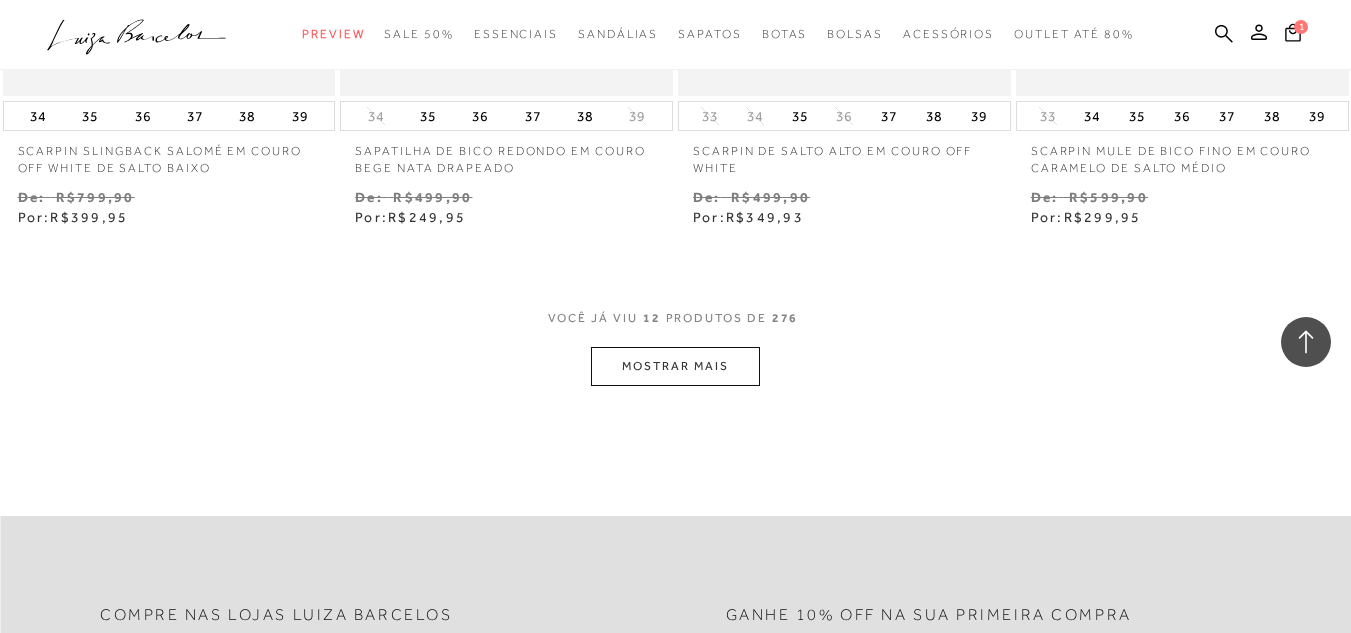 click on "MOSTRAR MAIS" at bounding box center [675, 366] 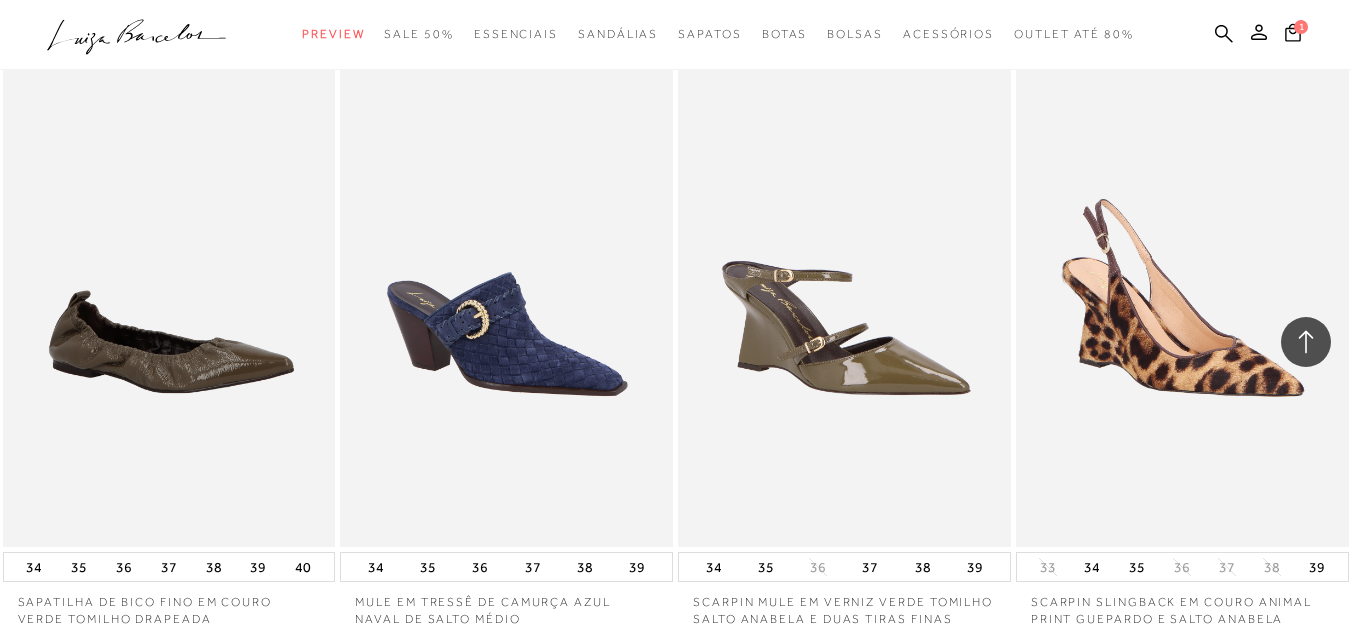 scroll, scrollTop: 3900, scrollLeft: 0, axis: vertical 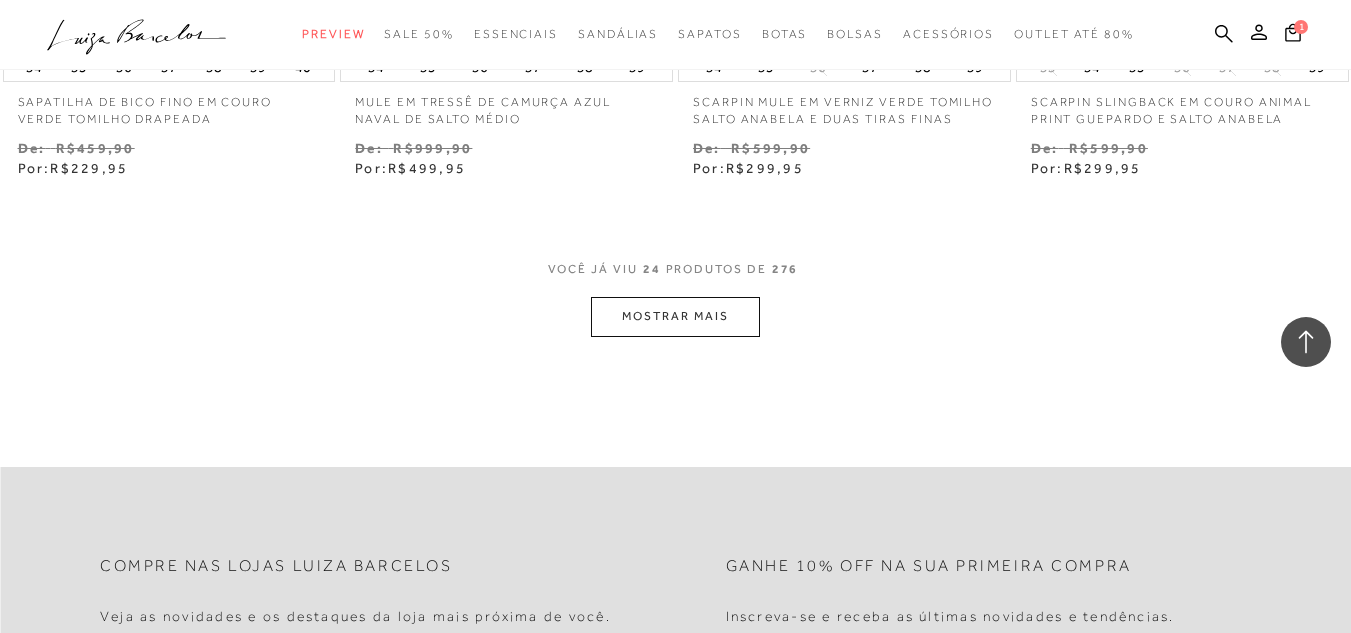 click on "MOSTRAR MAIS" at bounding box center [675, 316] 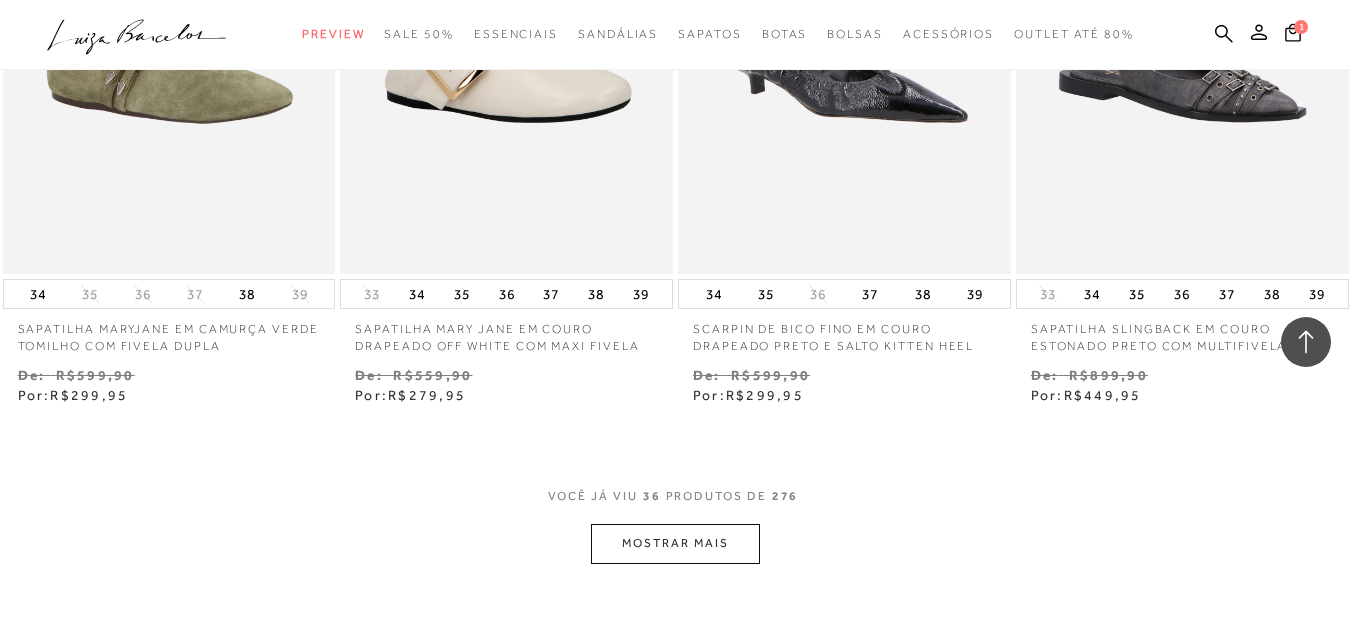 scroll, scrollTop: 5900, scrollLeft: 0, axis: vertical 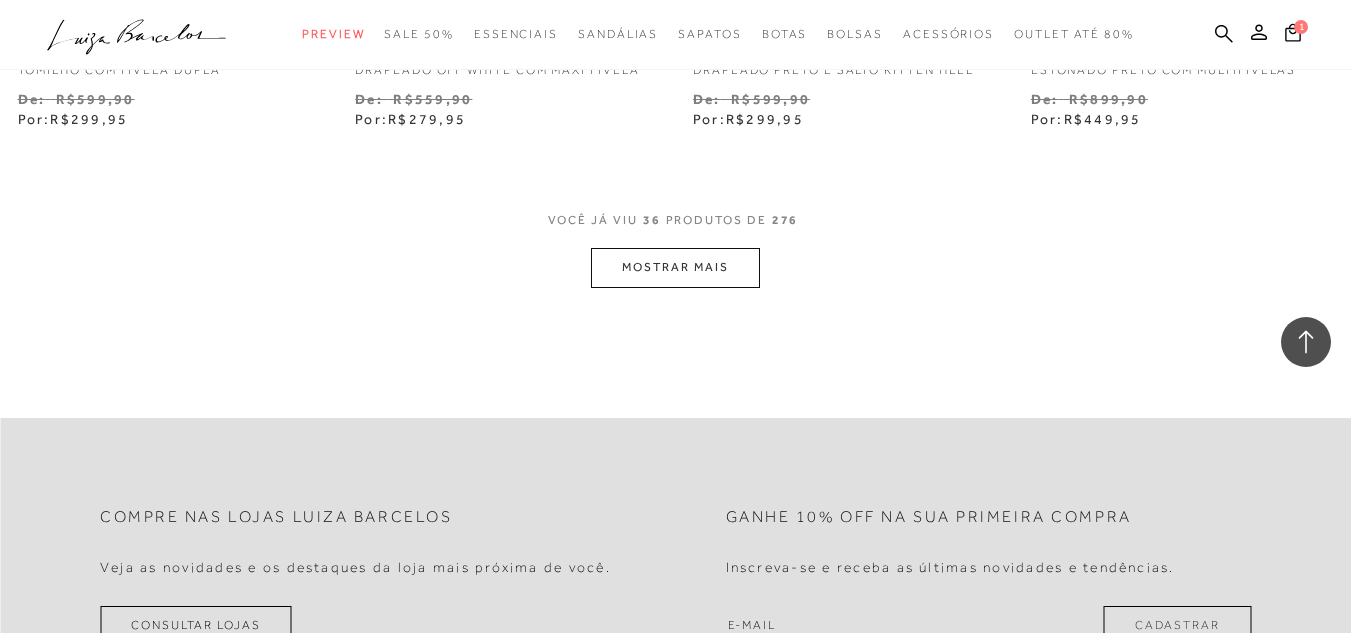 click on "MOSTRAR MAIS" at bounding box center (675, 267) 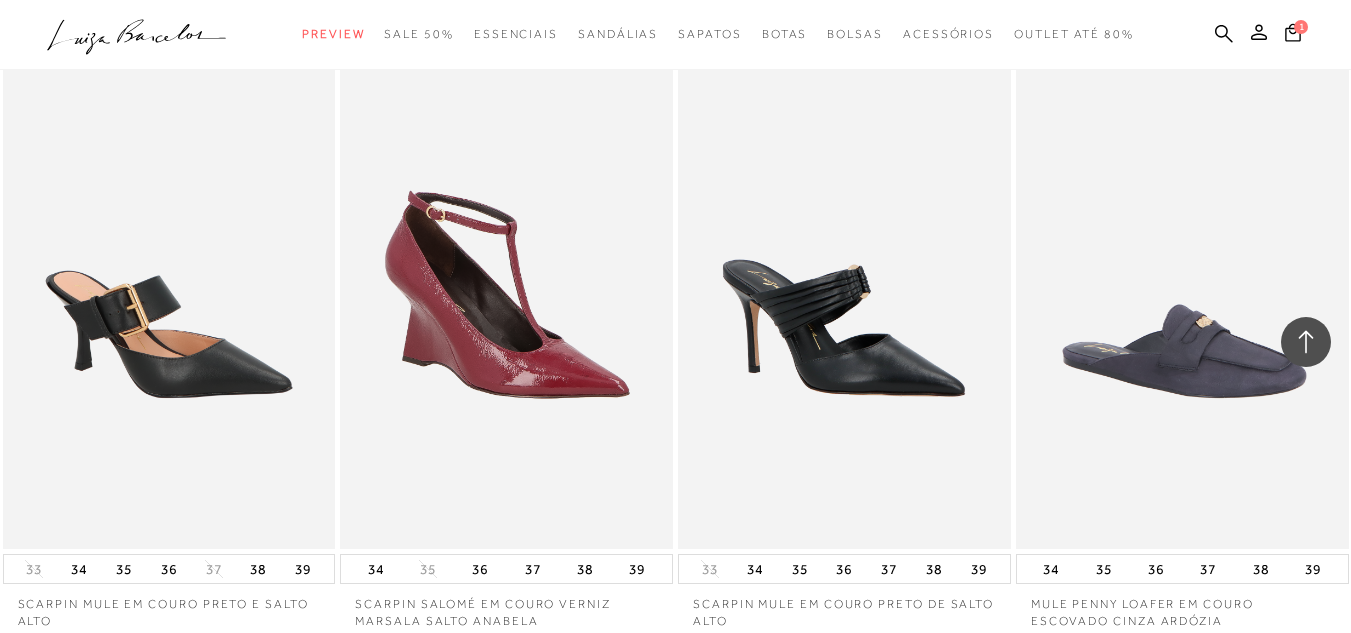 scroll, scrollTop: 7800, scrollLeft: 0, axis: vertical 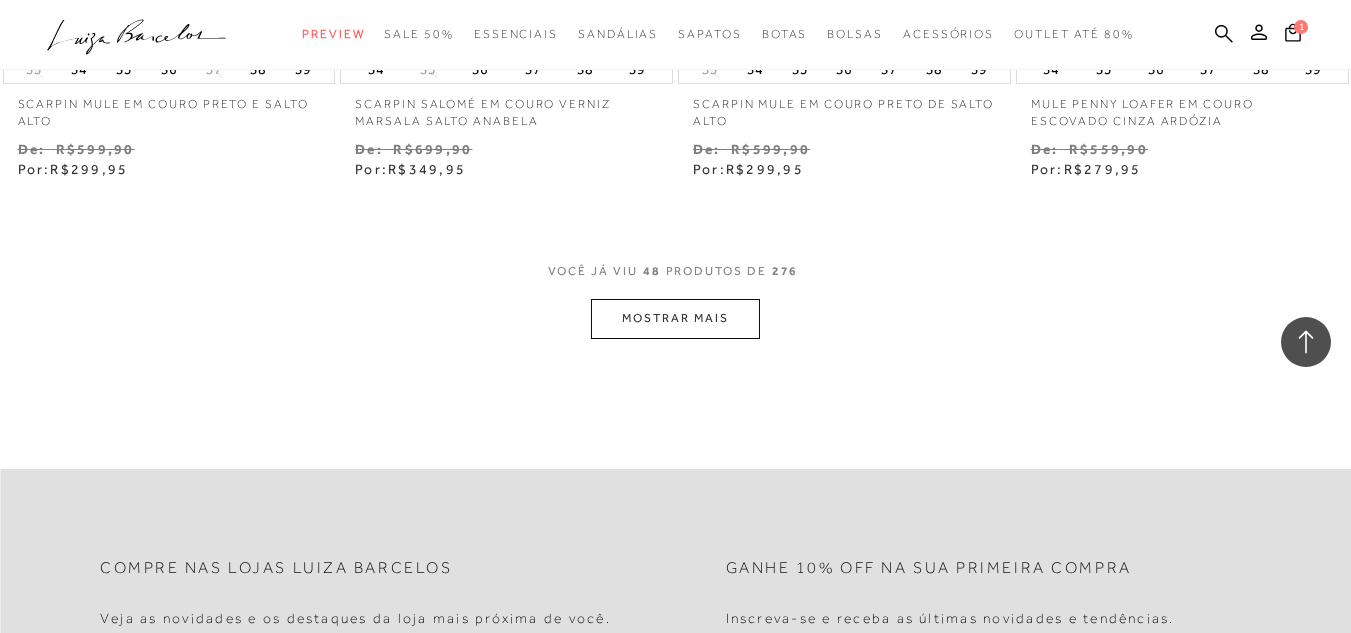 click on "MOSTRAR MAIS" at bounding box center [675, 318] 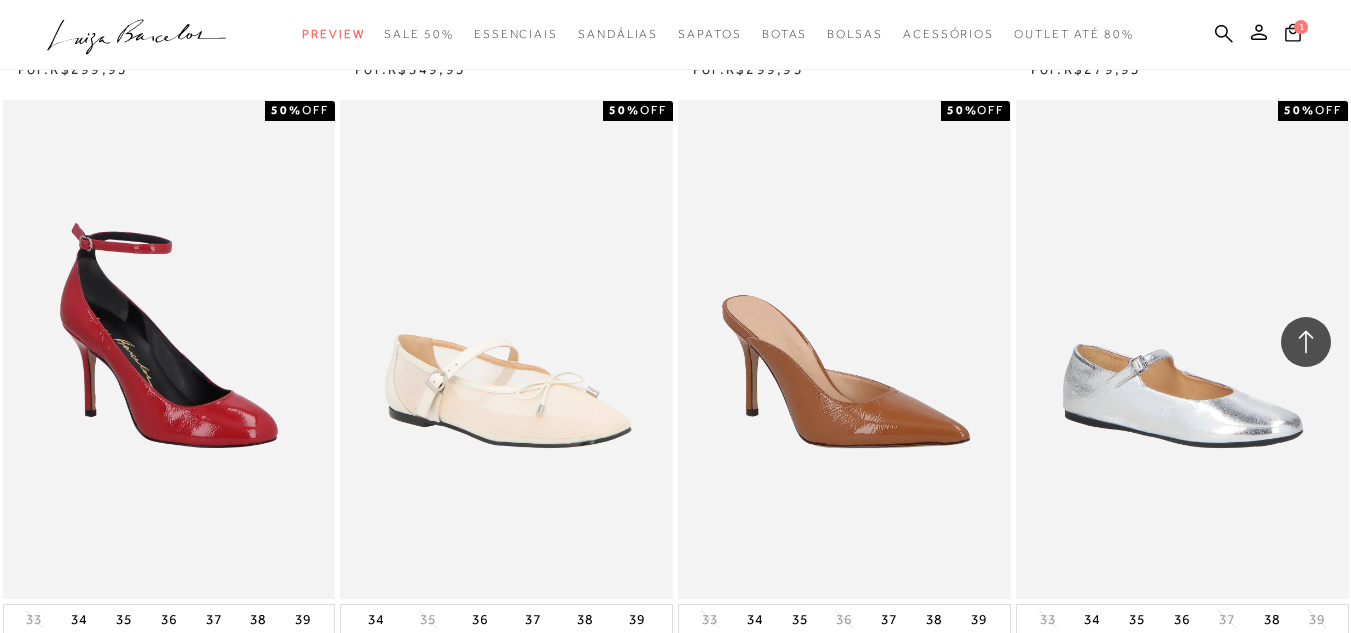 scroll, scrollTop: 8000, scrollLeft: 0, axis: vertical 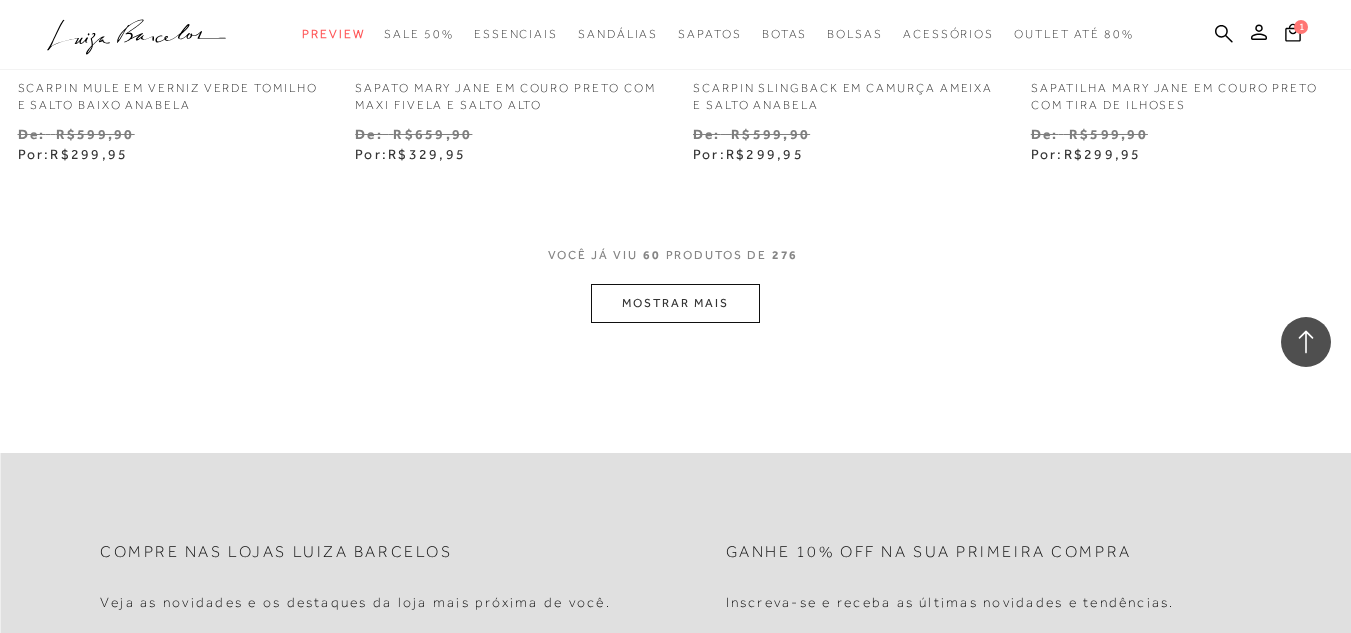click on "MOSTRAR MAIS" at bounding box center [675, 303] 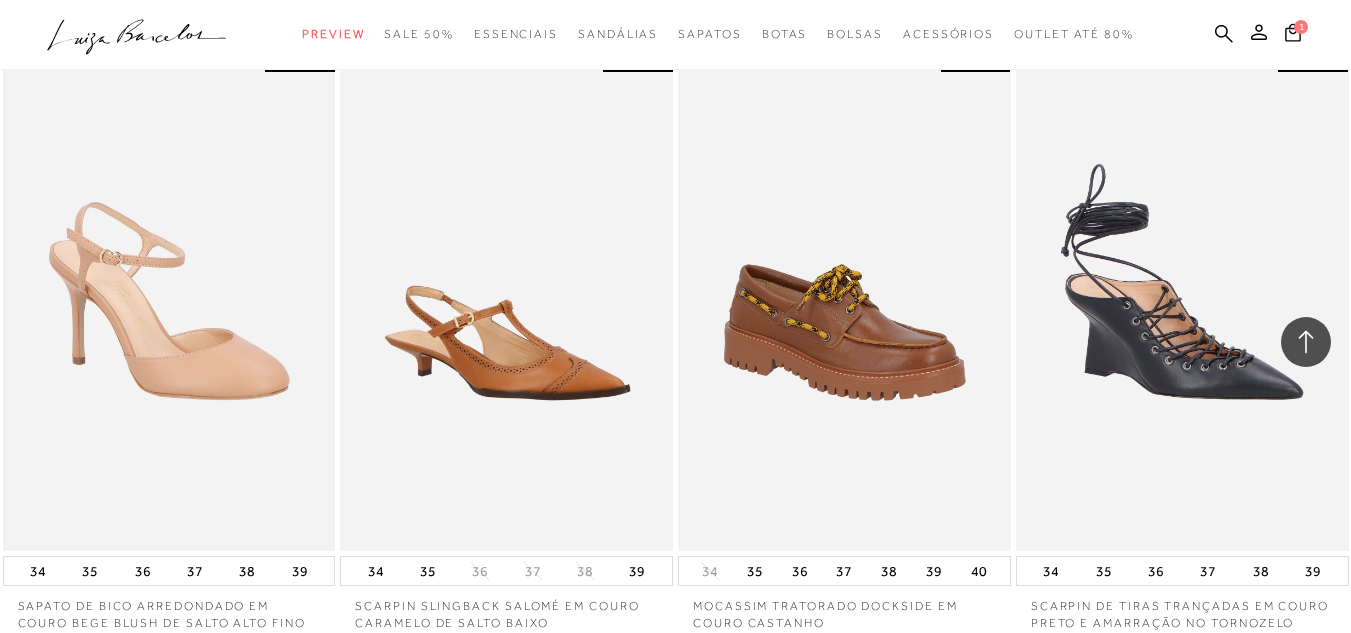 scroll, scrollTop: 10676, scrollLeft: 0, axis: vertical 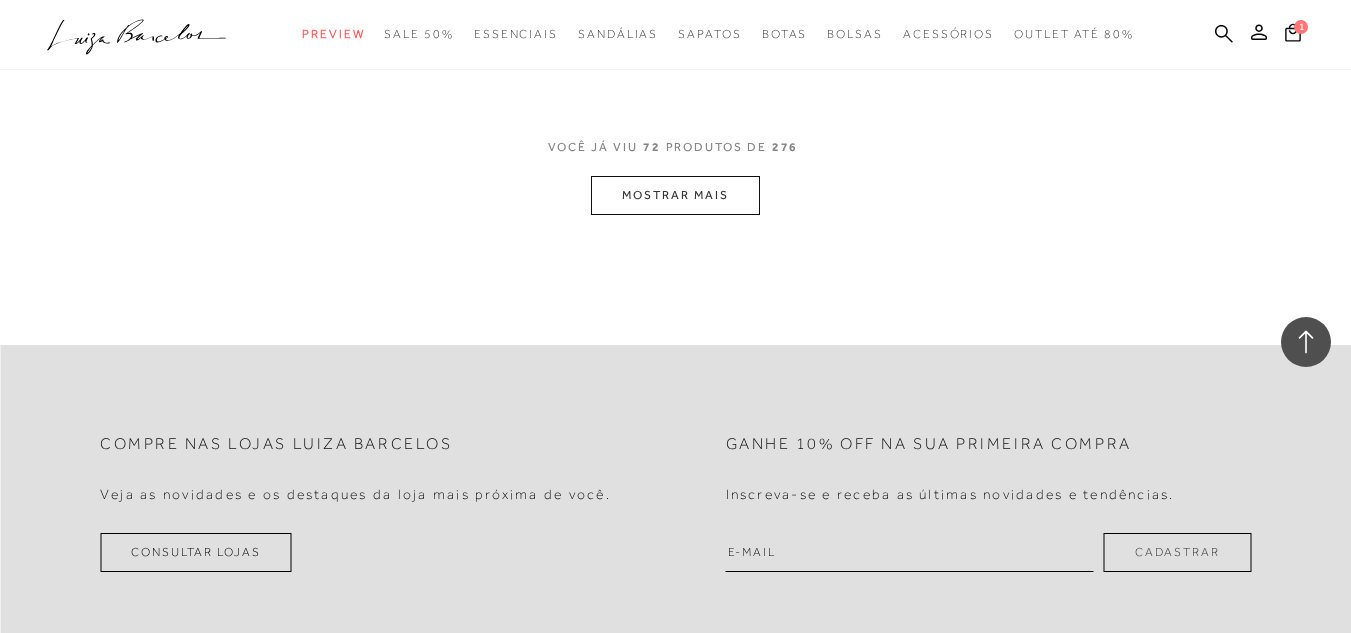 click on "MOSTRAR MAIS" at bounding box center [675, 195] 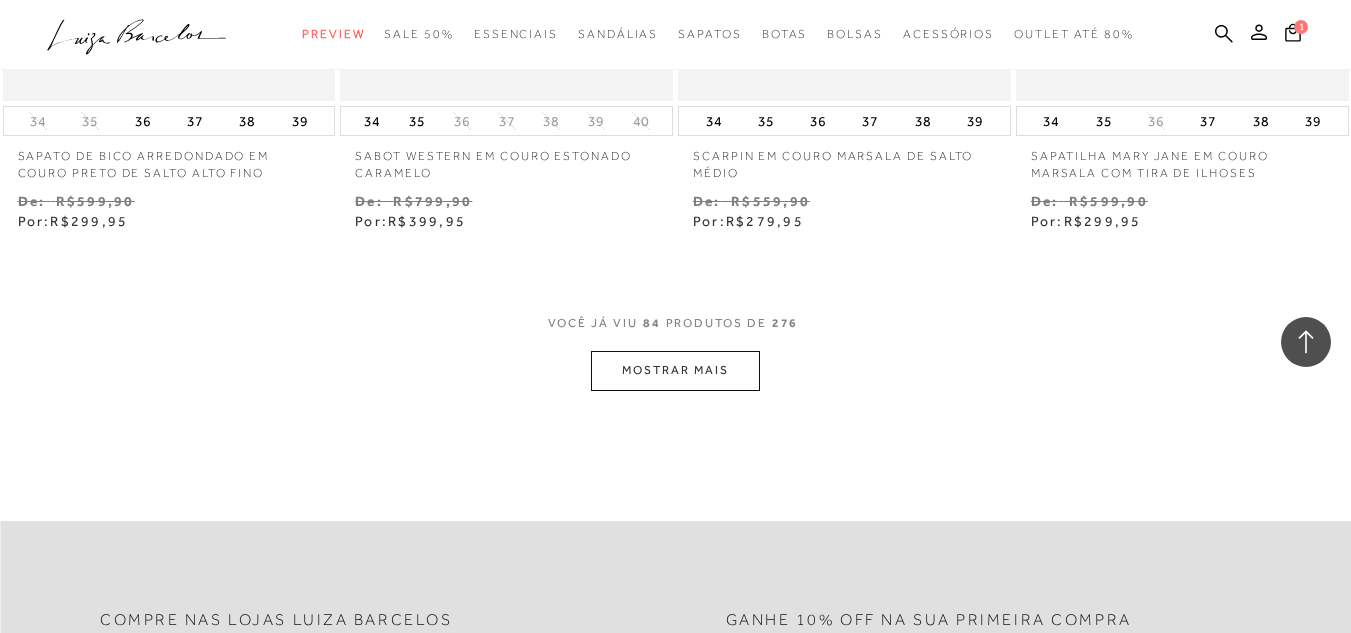 scroll, scrollTop: 13676, scrollLeft: 0, axis: vertical 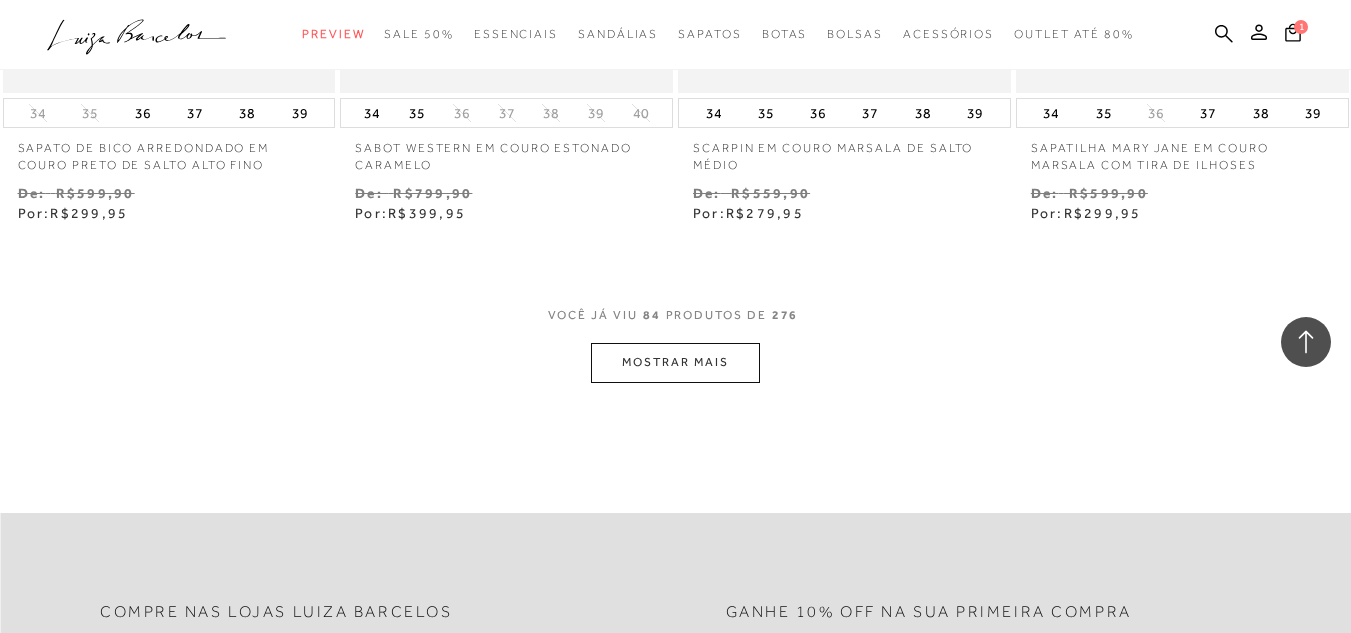 click on "MOSTRAR MAIS" at bounding box center [675, 362] 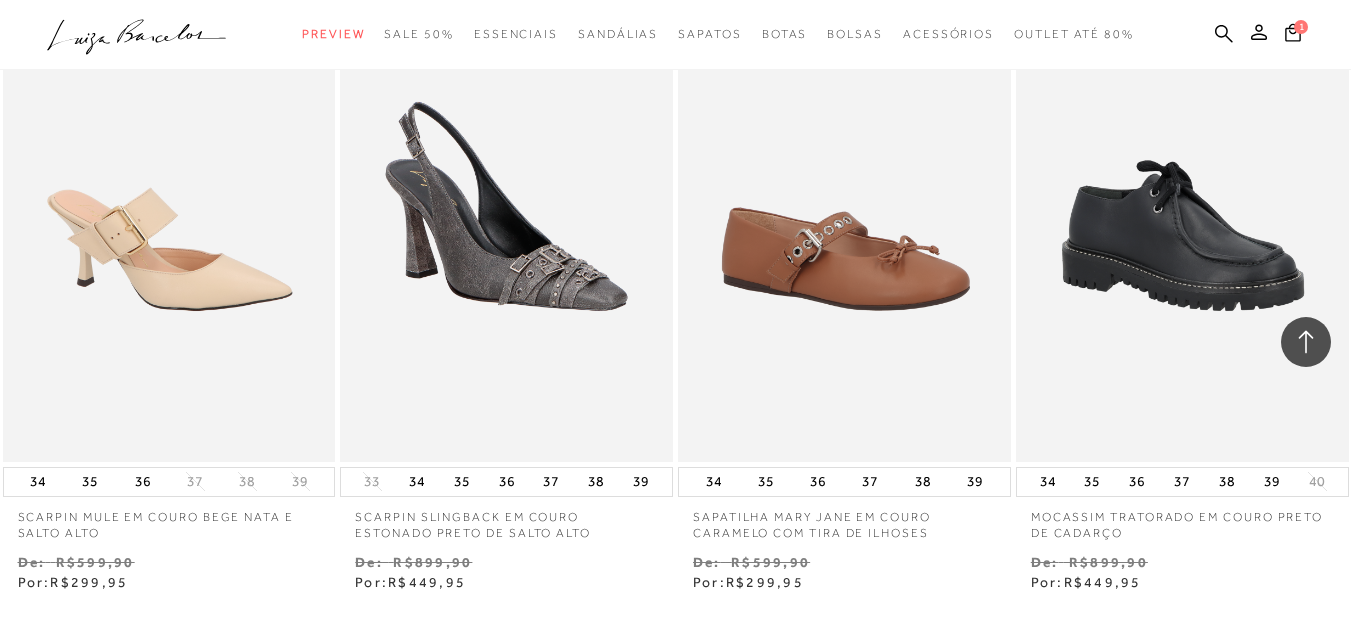 scroll, scrollTop: 15676, scrollLeft: 0, axis: vertical 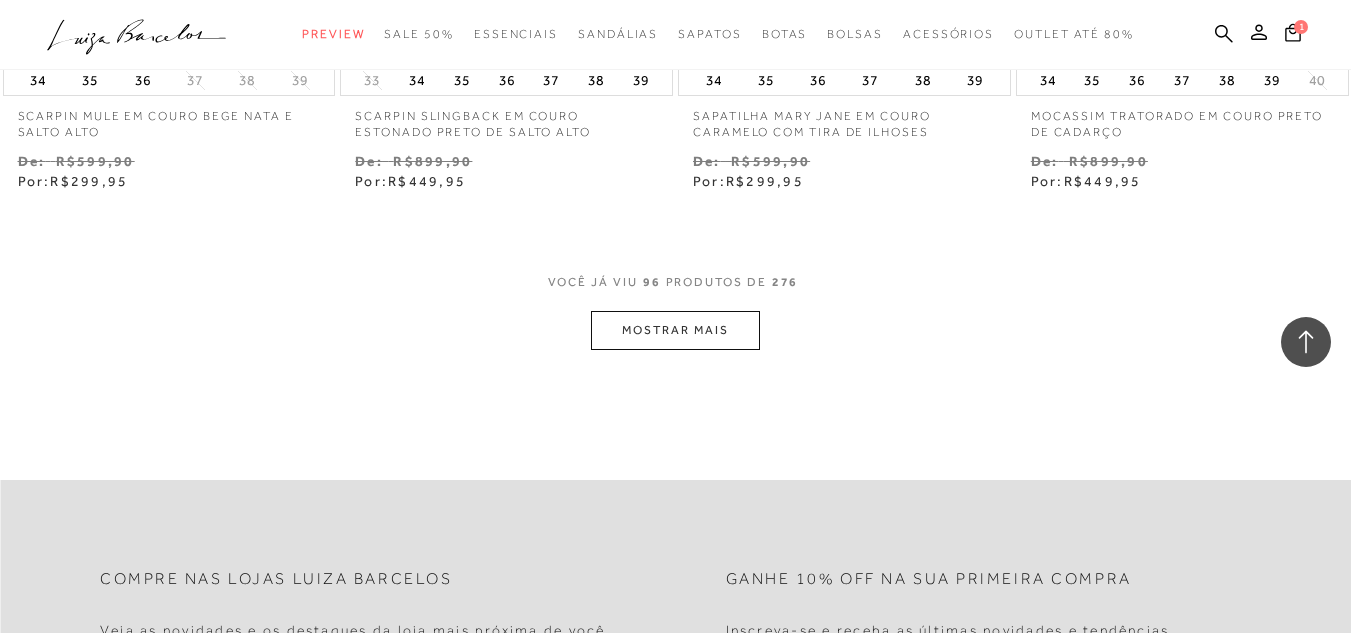 click on "MOSTRAR MAIS" at bounding box center [675, 330] 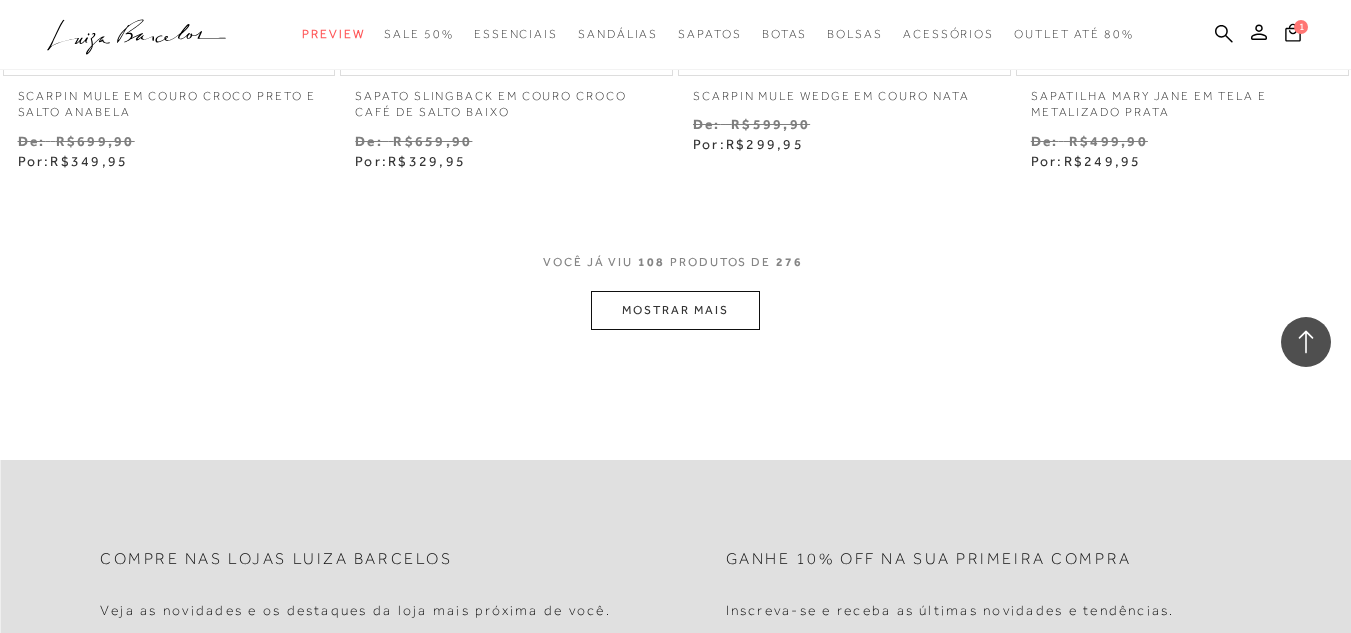 scroll, scrollTop: 17752, scrollLeft: 0, axis: vertical 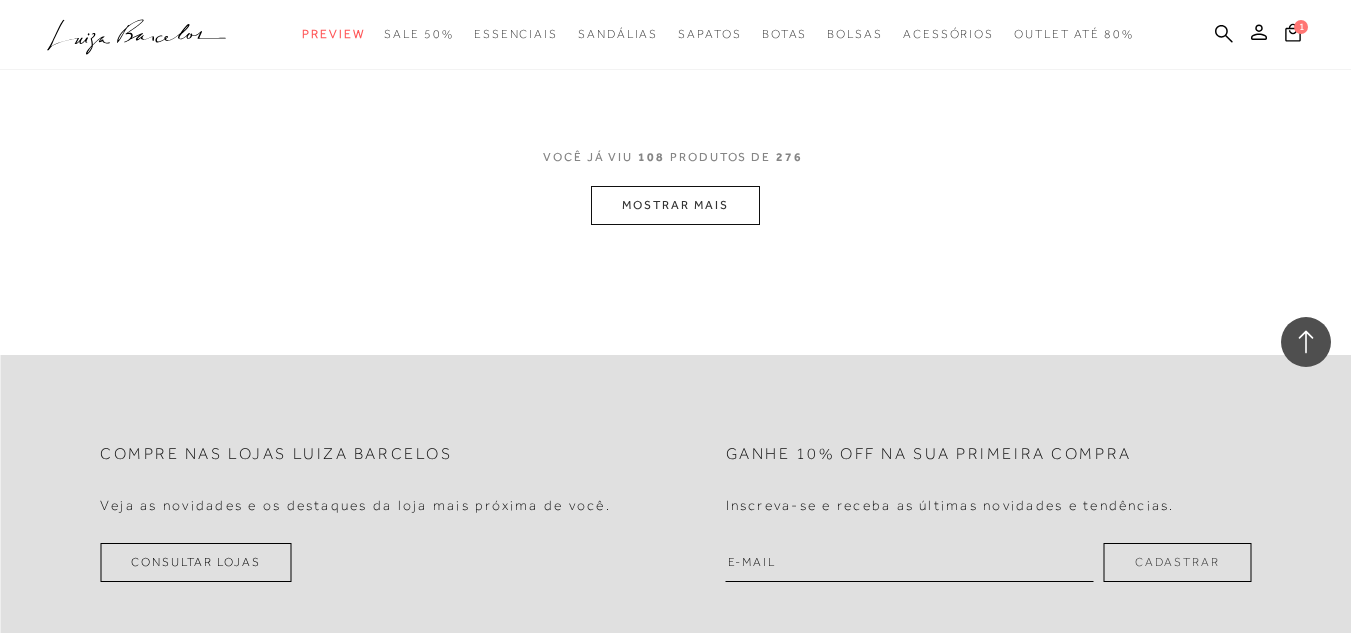 click on "MOSTRAR MAIS" at bounding box center (675, 205) 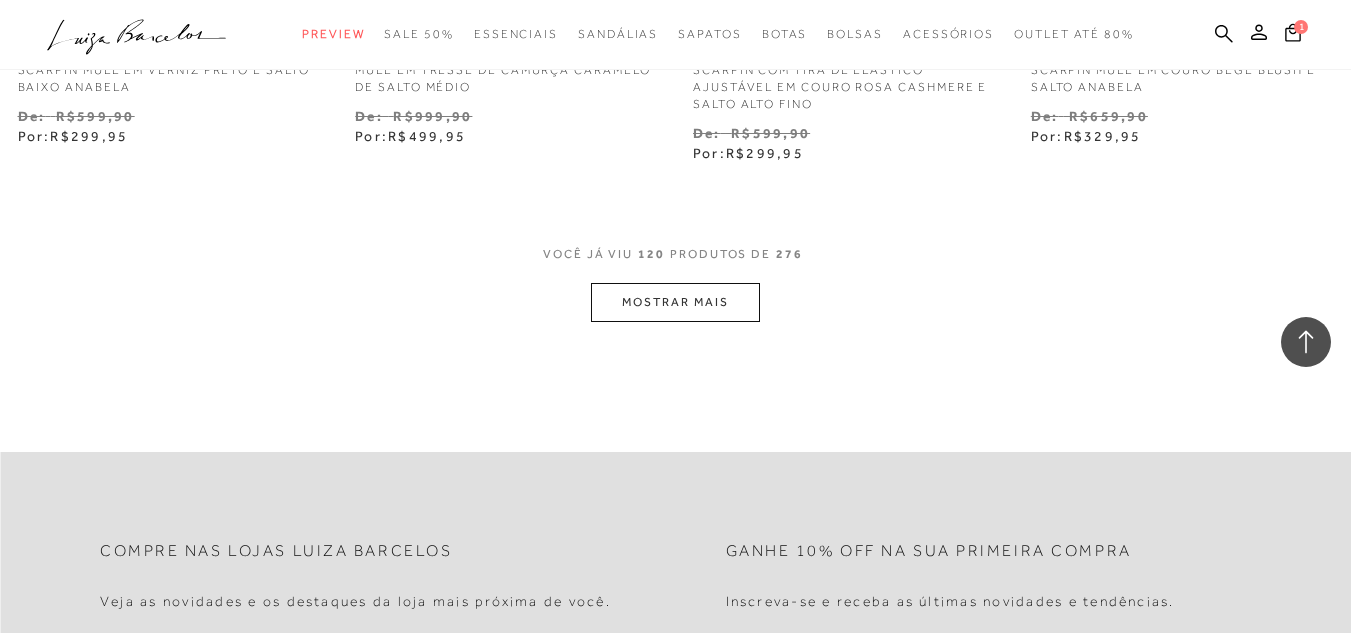 scroll, scrollTop: 19652, scrollLeft: 0, axis: vertical 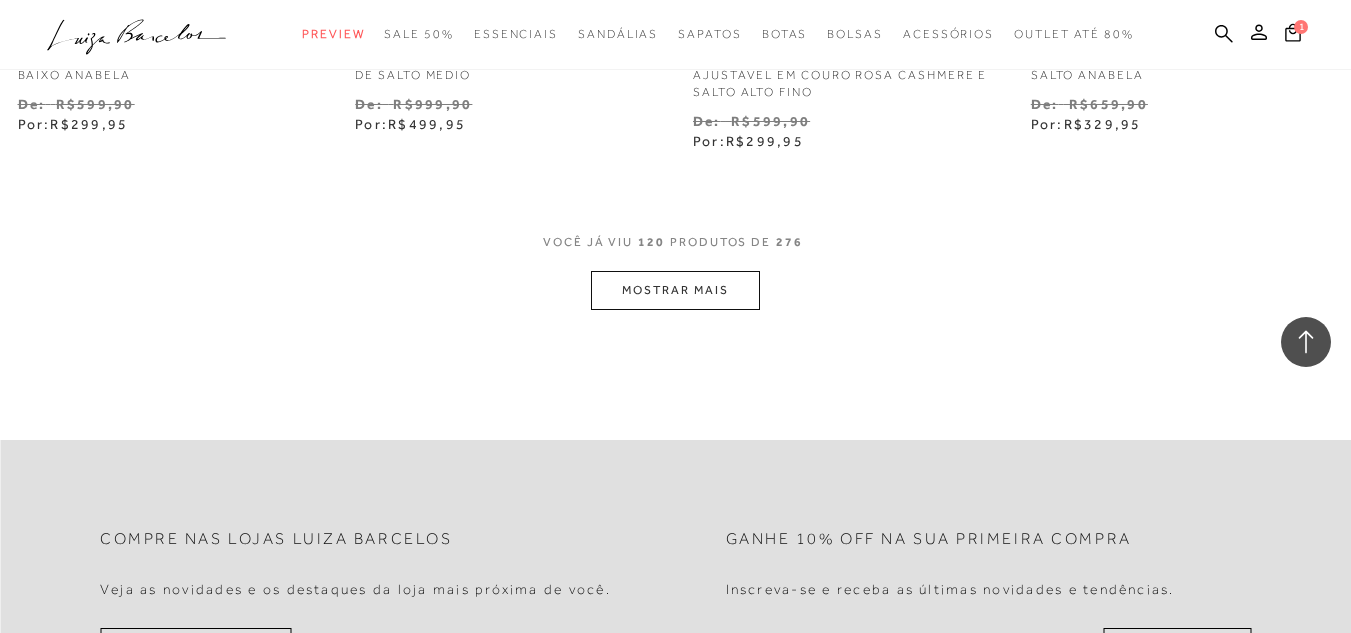 click on "MOSTRAR MAIS" at bounding box center (675, 290) 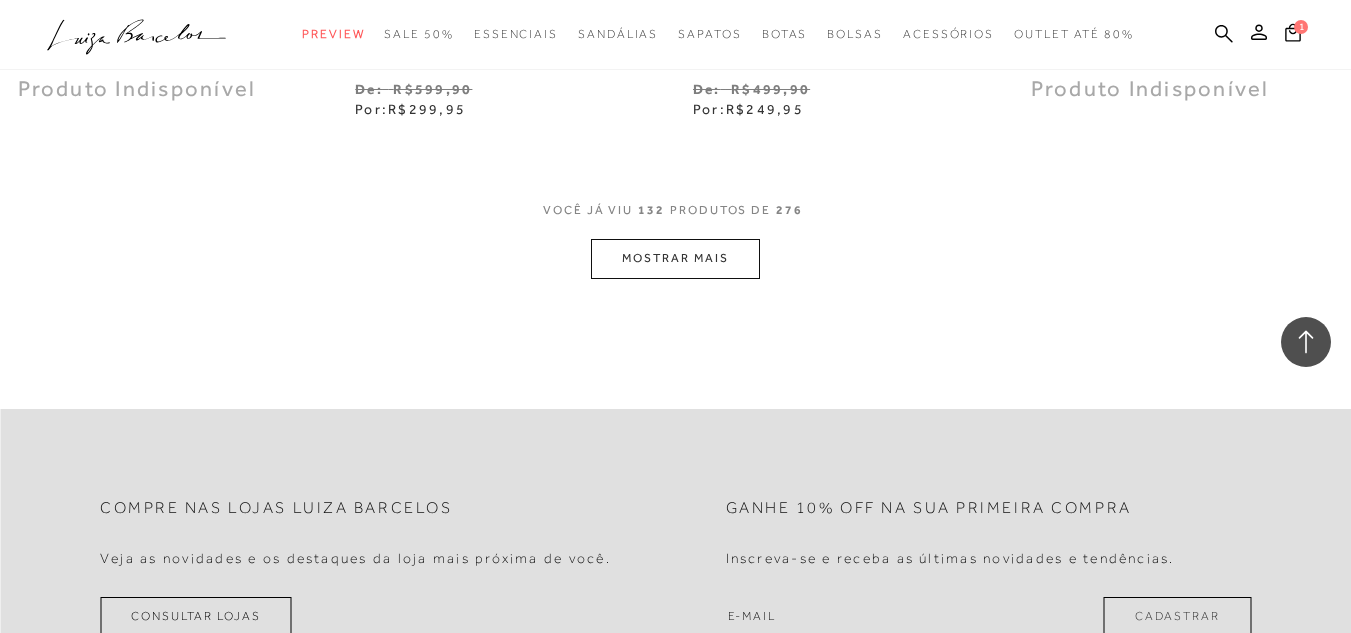 scroll, scrollTop: 21652, scrollLeft: 0, axis: vertical 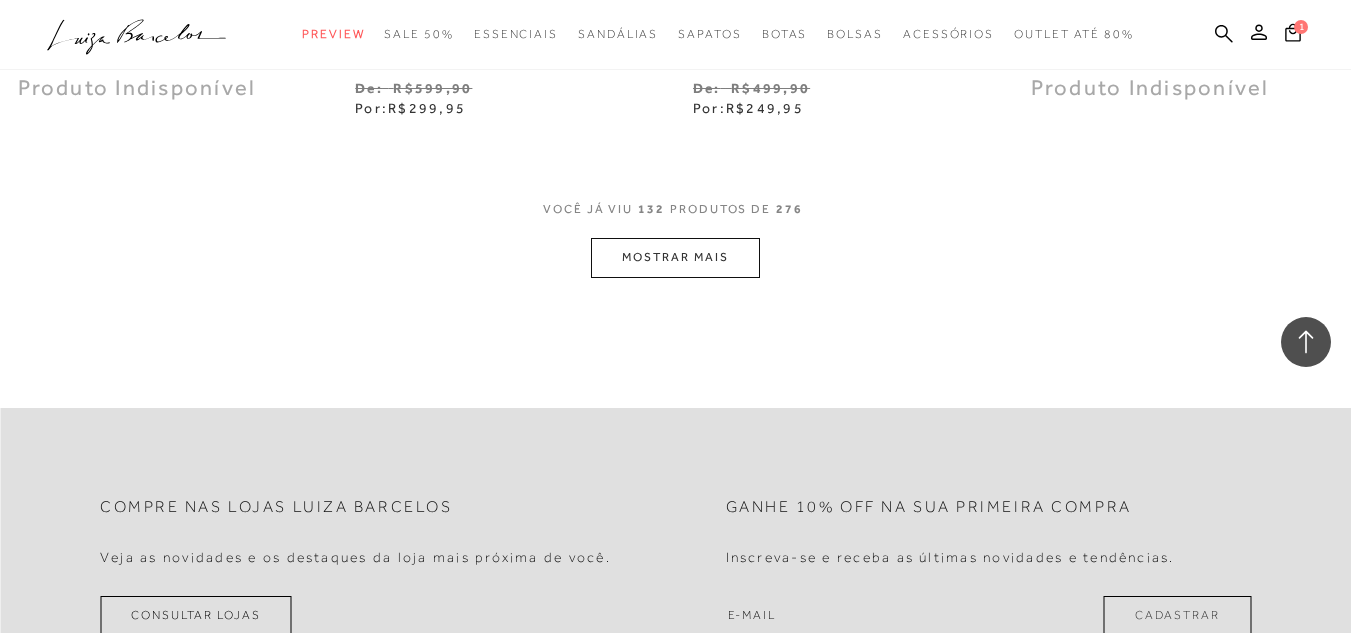 click on "MOSTRAR MAIS" at bounding box center (675, 257) 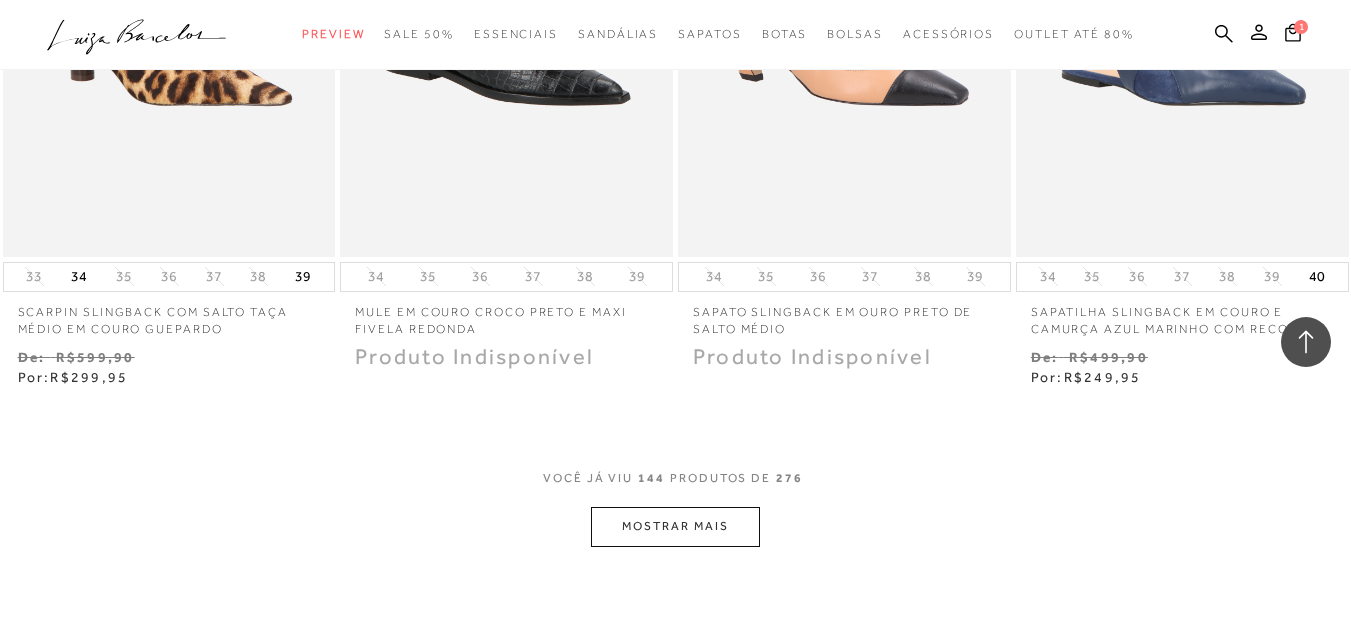 scroll, scrollTop: 23652, scrollLeft: 0, axis: vertical 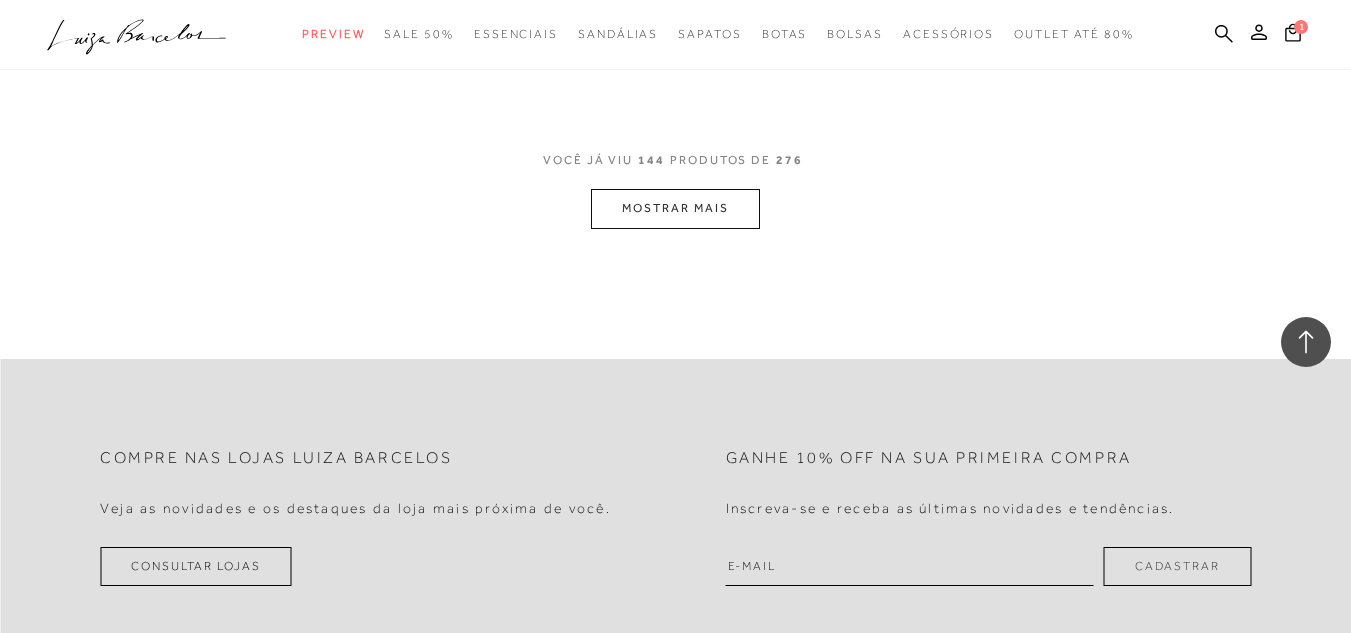 click on "MOSTRAR MAIS" at bounding box center [675, 208] 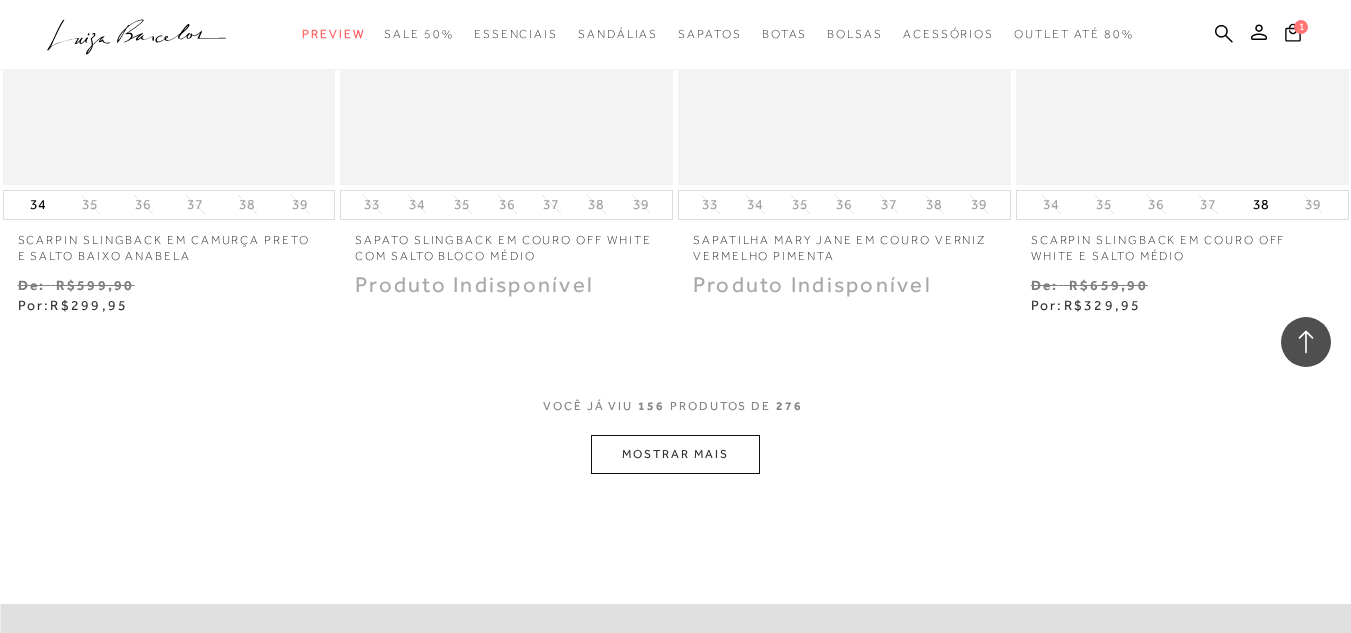 scroll, scrollTop: 25652, scrollLeft: 0, axis: vertical 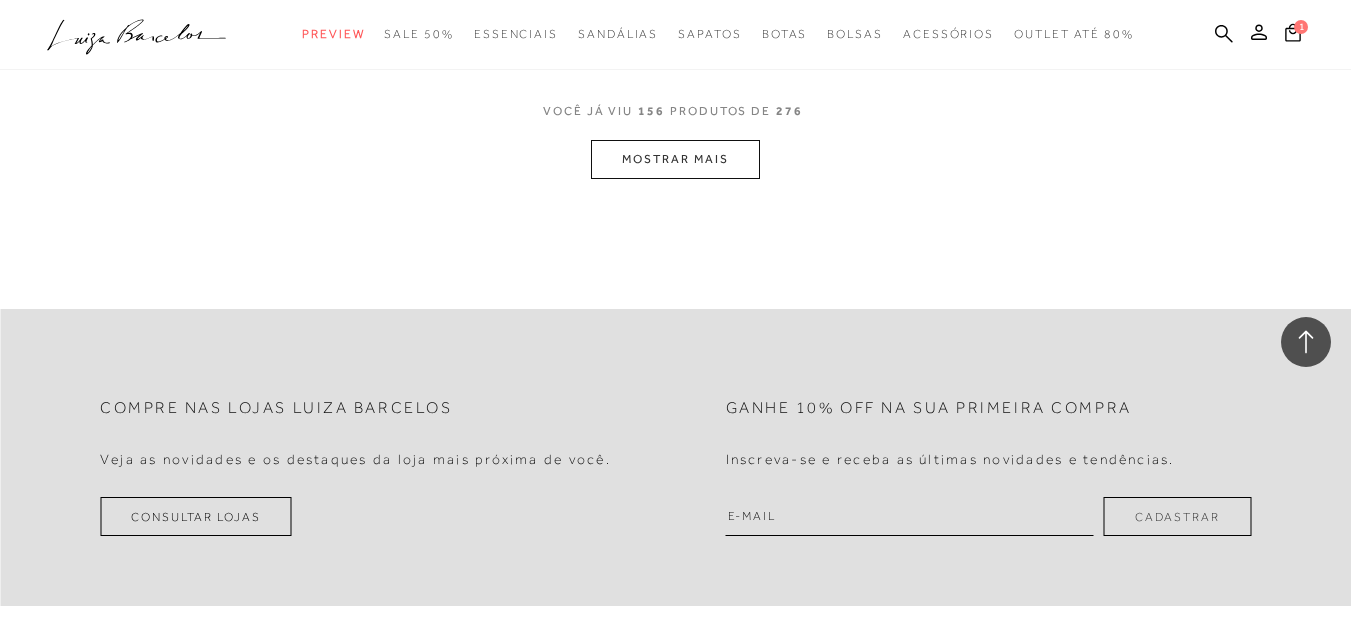 click on "MOSTRAR MAIS" at bounding box center (675, 159) 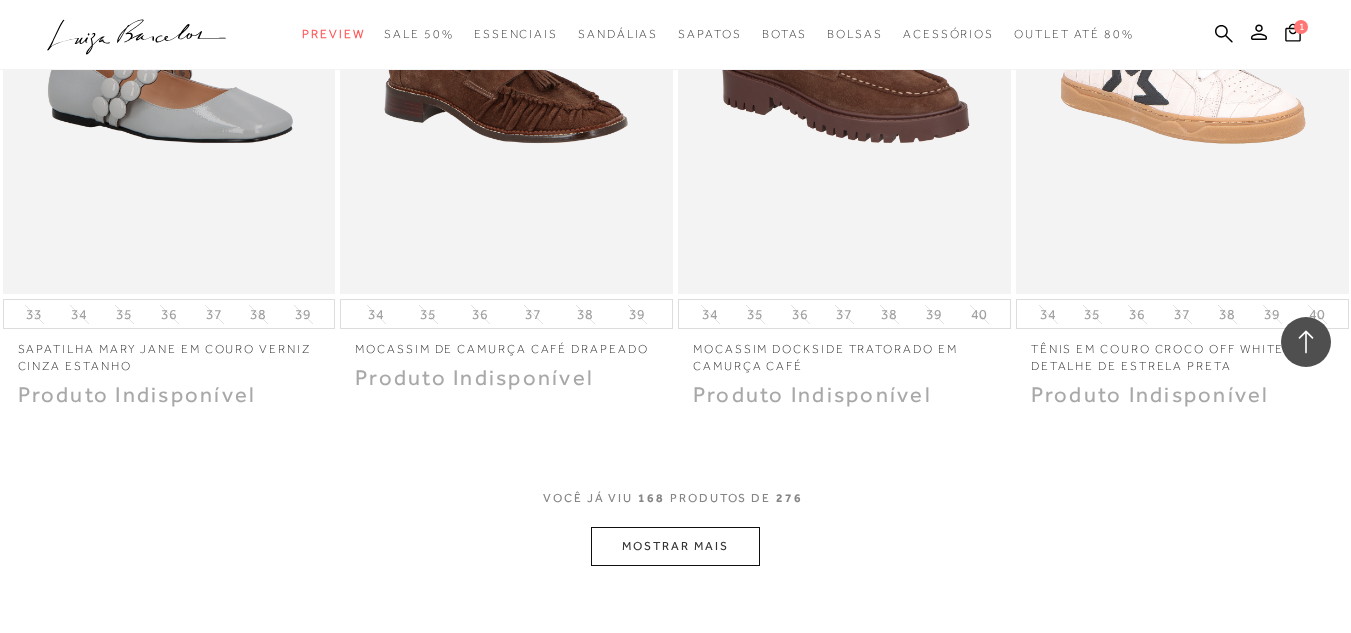scroll, scrollTop: 27352, scrollLeft: 0, axis: vertical 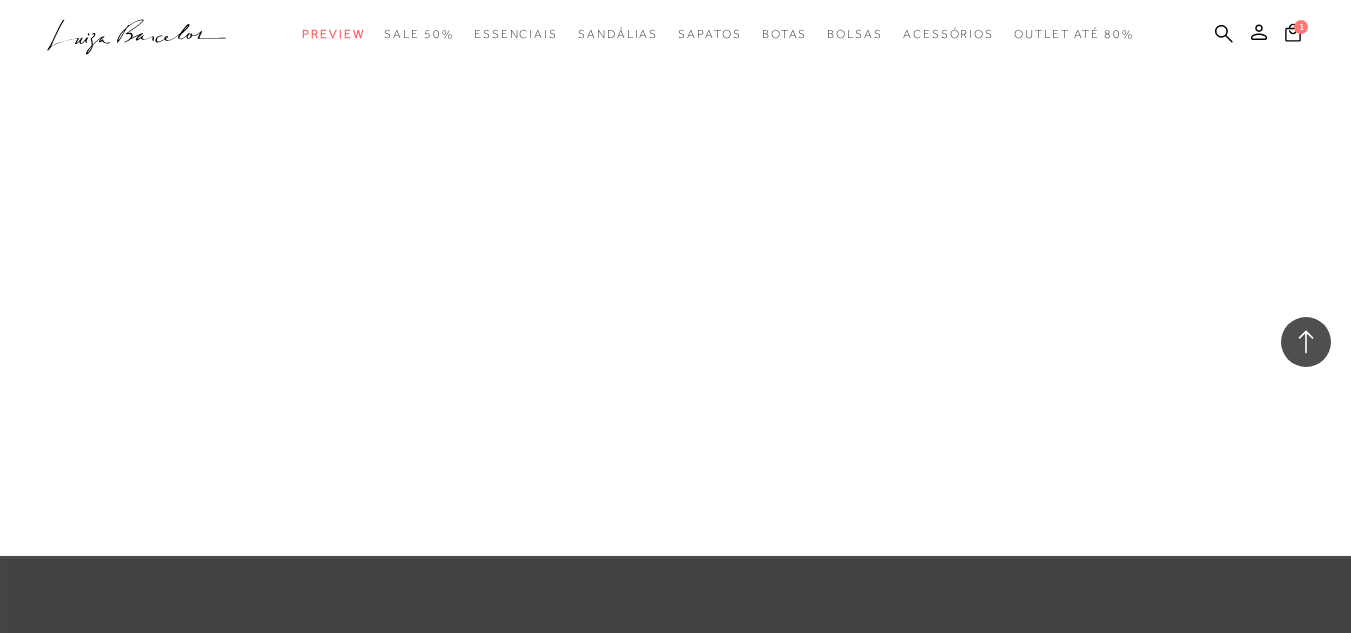 click on "Tênis" at bounding box center [0, 0] 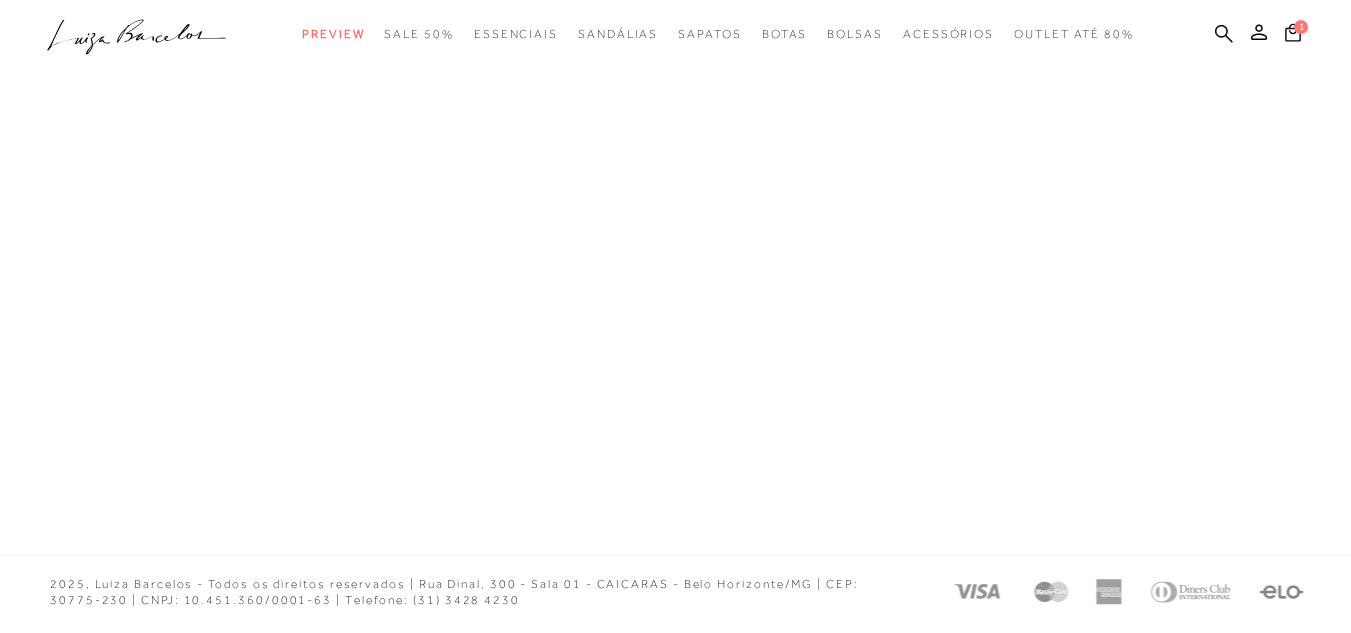 scroll, scrollTop: 1174, scrollLeft: 0, axis: vertical 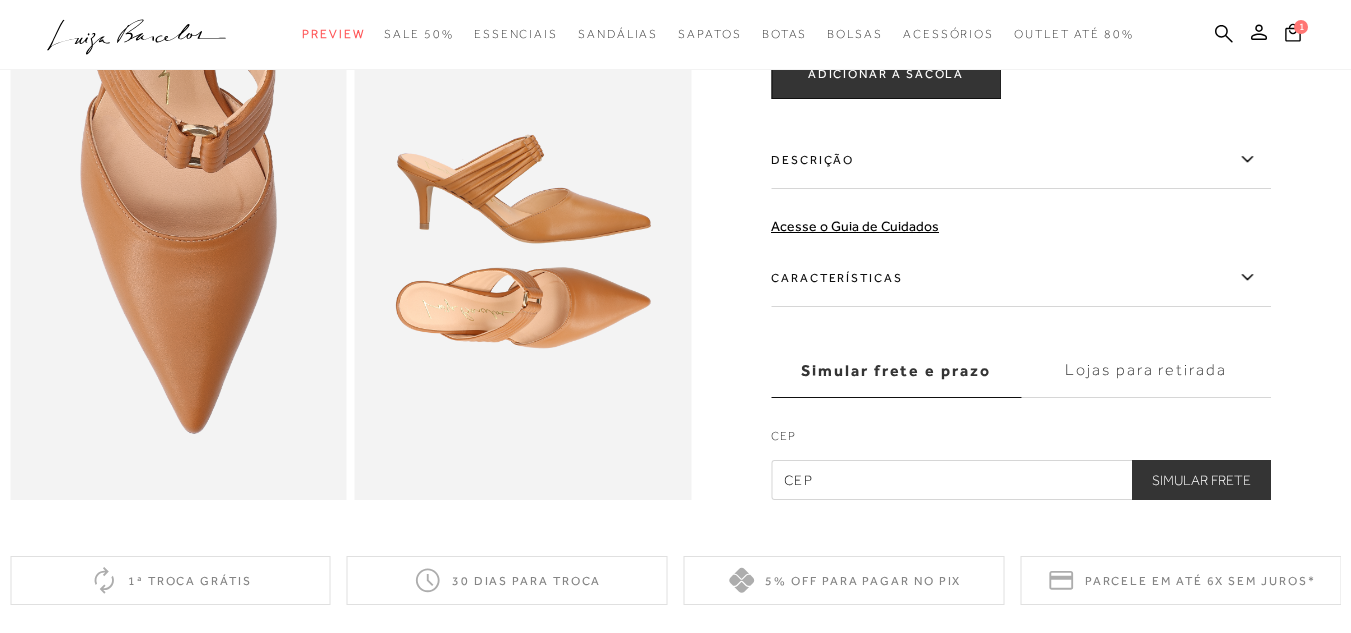 click on "Características" at bounding box center (1021, 278) 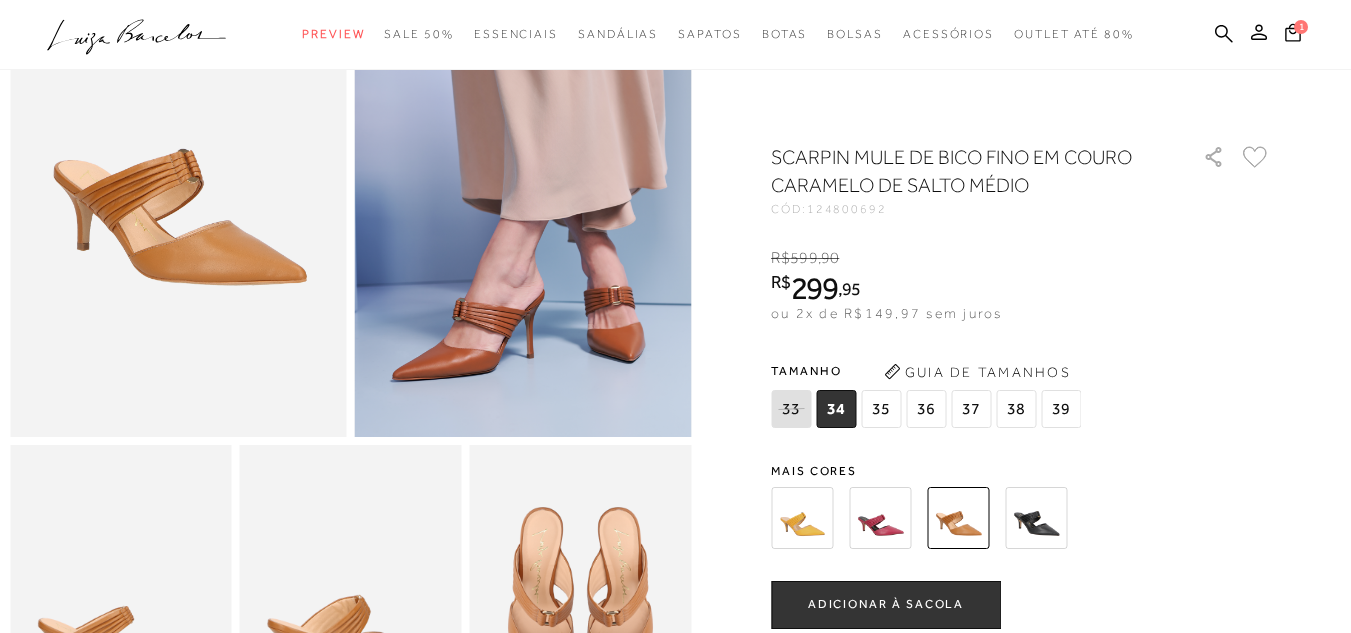 scroll, scrollTop: 200, scrollLeft: 0, axis: vertical 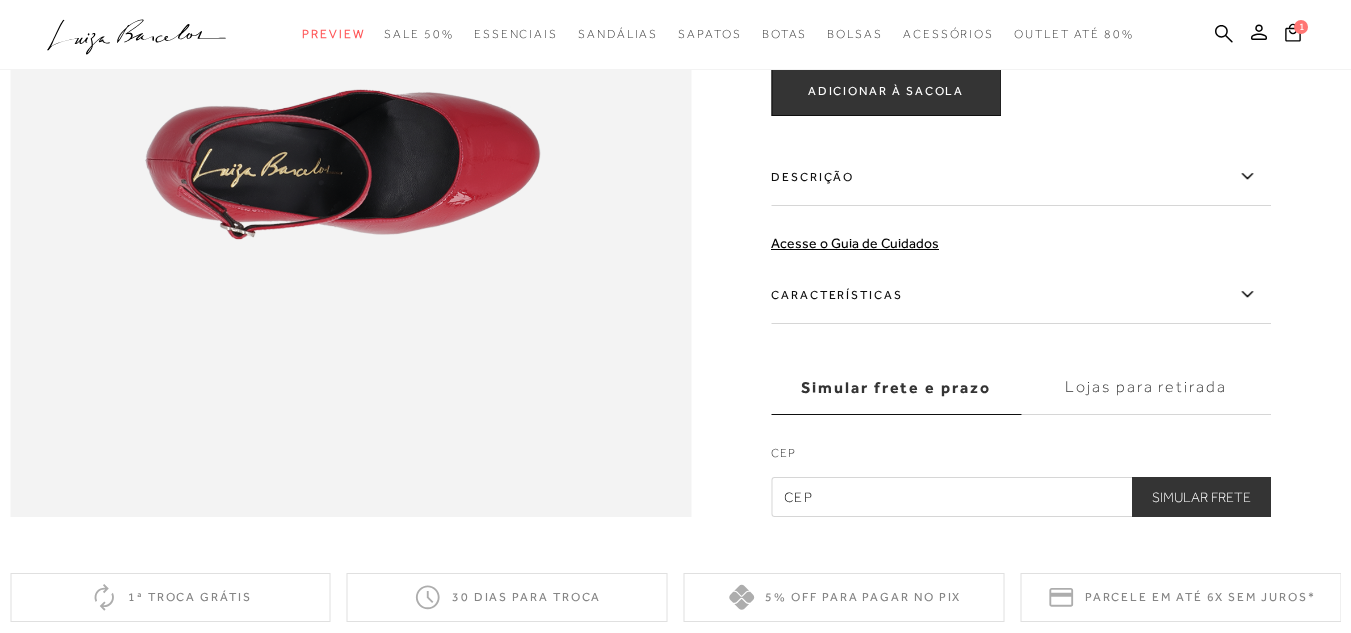 click on "Características" at bounding box center [1021, 295] 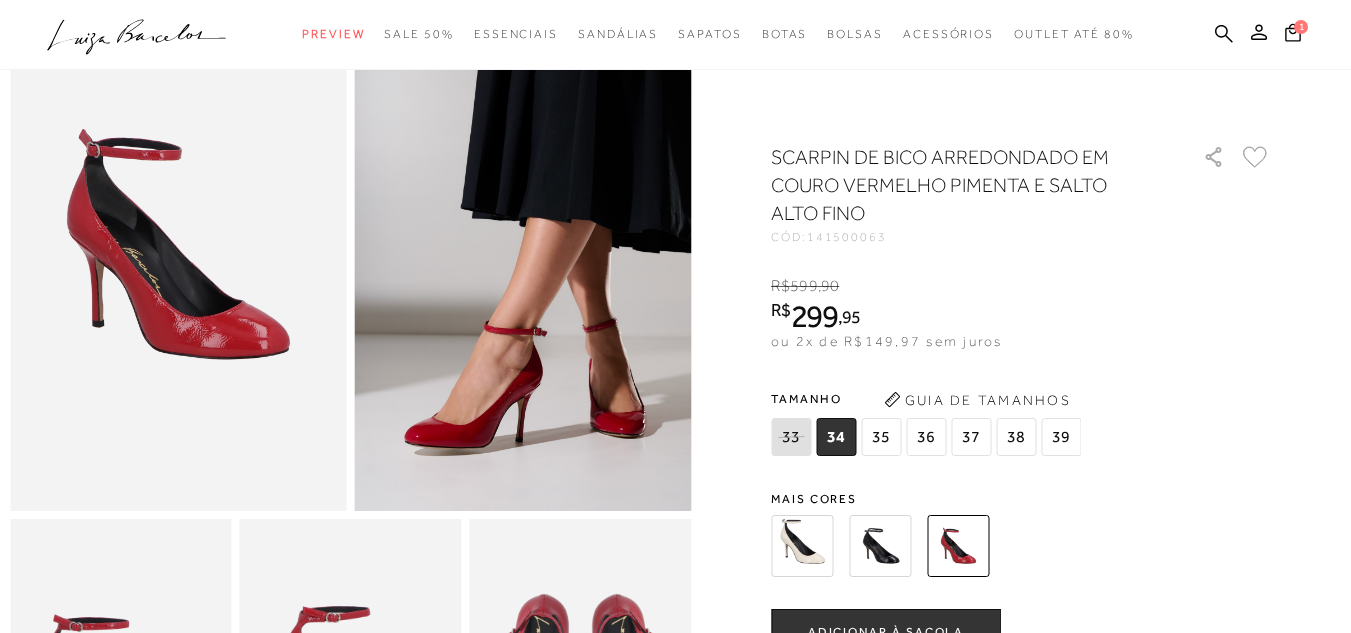 scroll, scrollTop: 100, scrollLeft: 0, axis: vertical 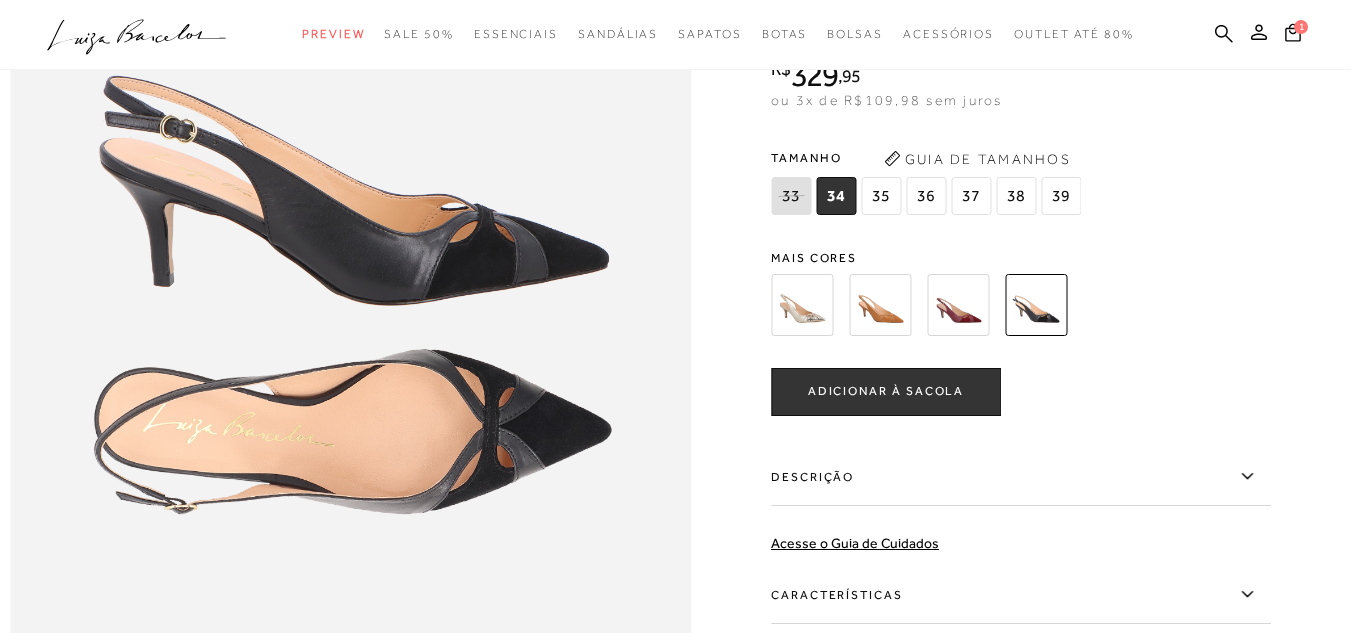 click on "35" at bounding box center (881, 196) 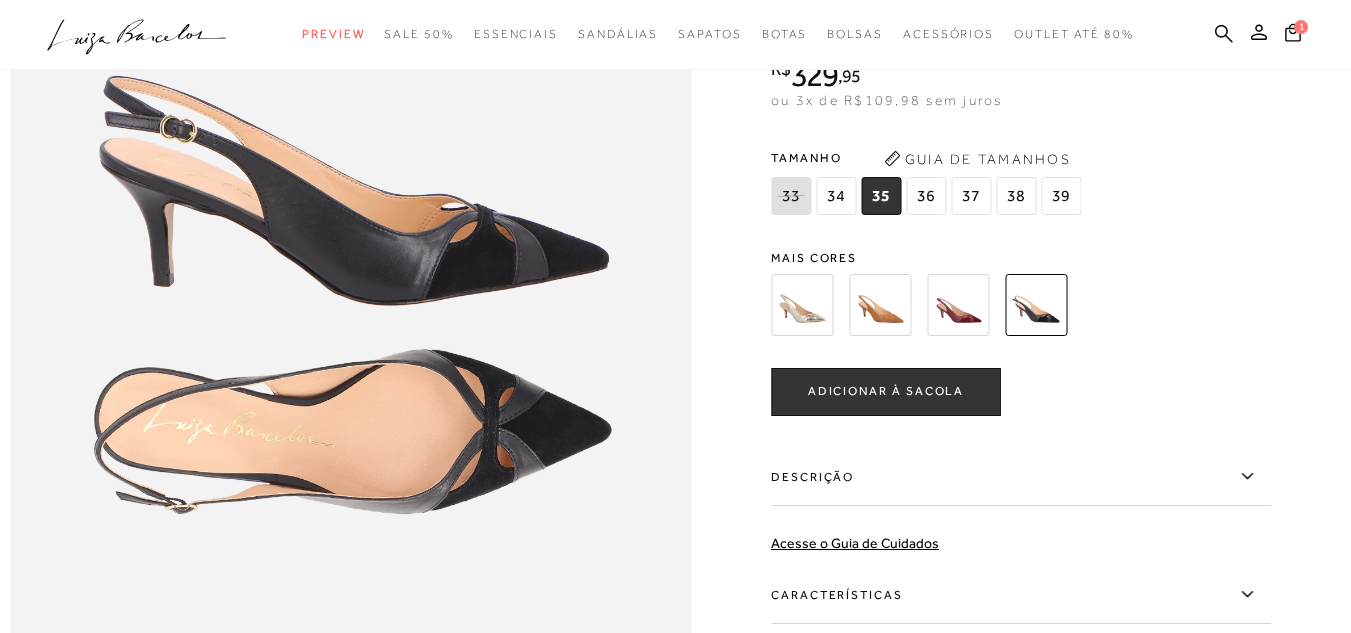 click on "ADICIONAR À SACOLA" at bounding box center (886, 391) 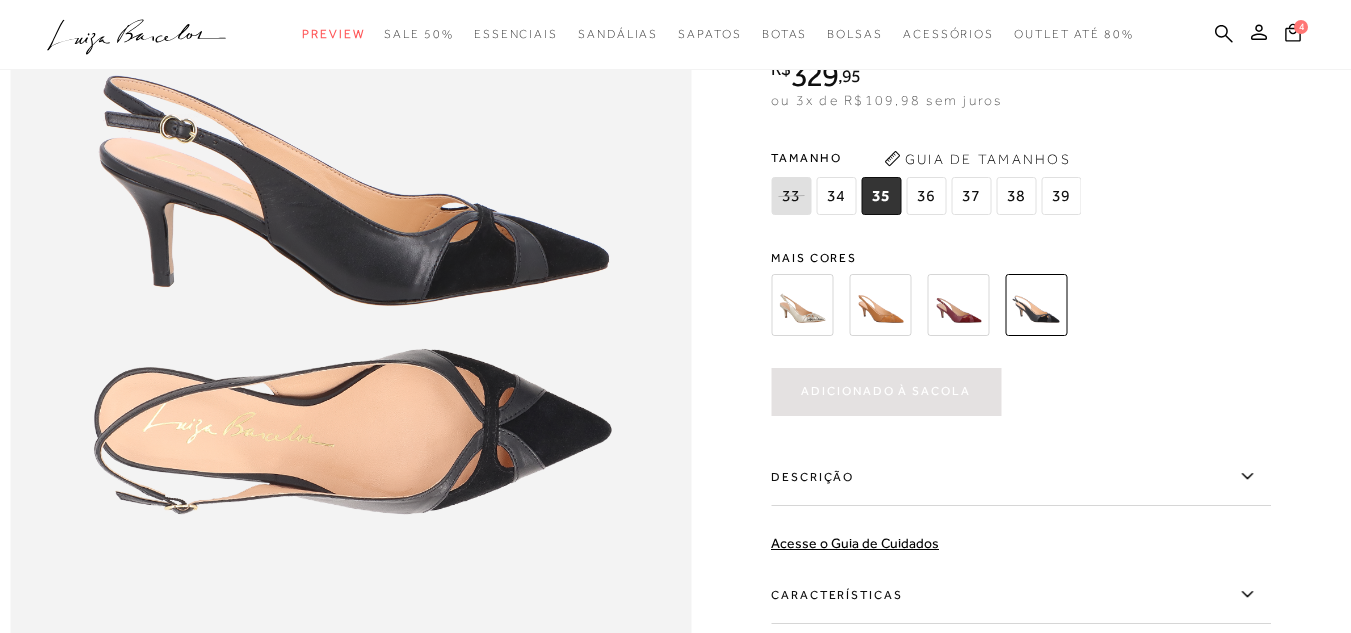 click at bounding box center (958, 305) 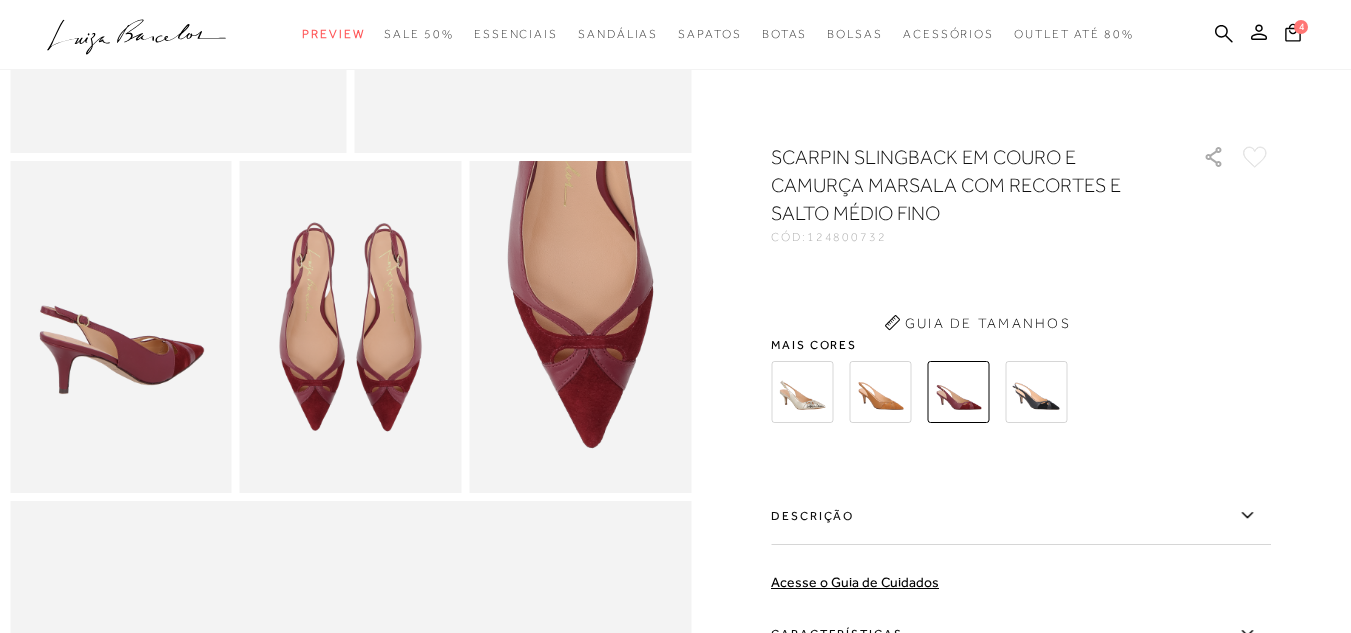 scroll, scrollTop: 0, scrollLeft: 0, axis: both 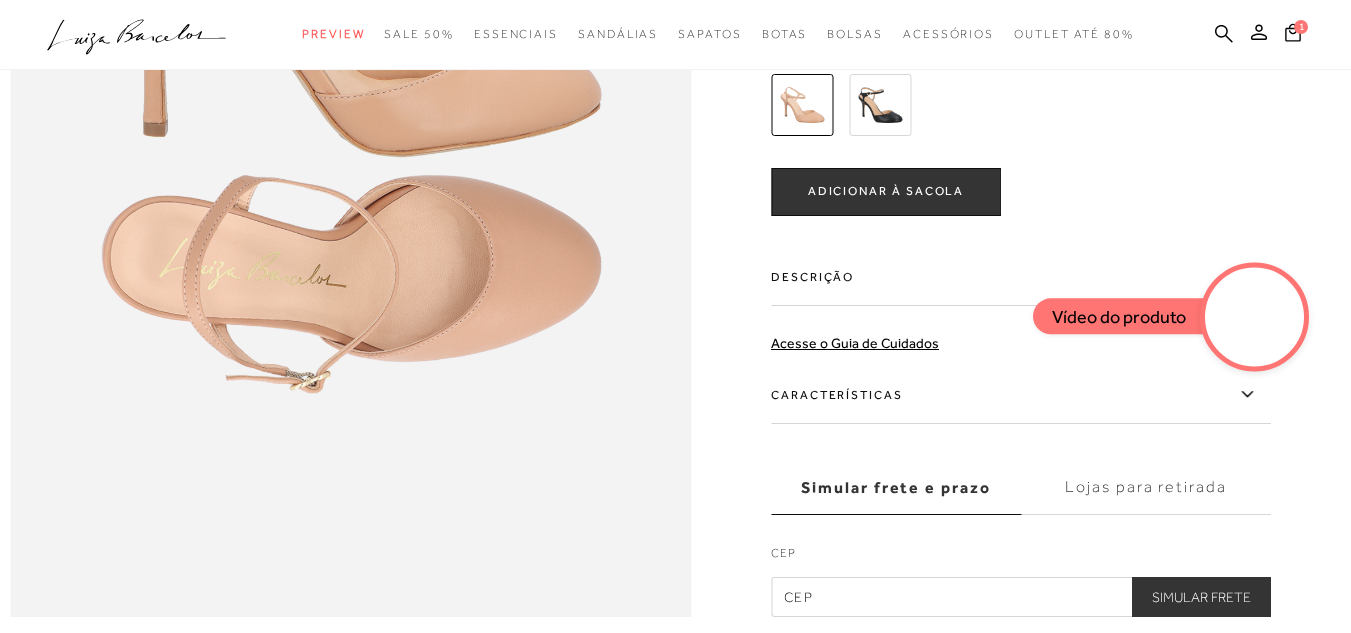 click at bounding box center [1255, 317] 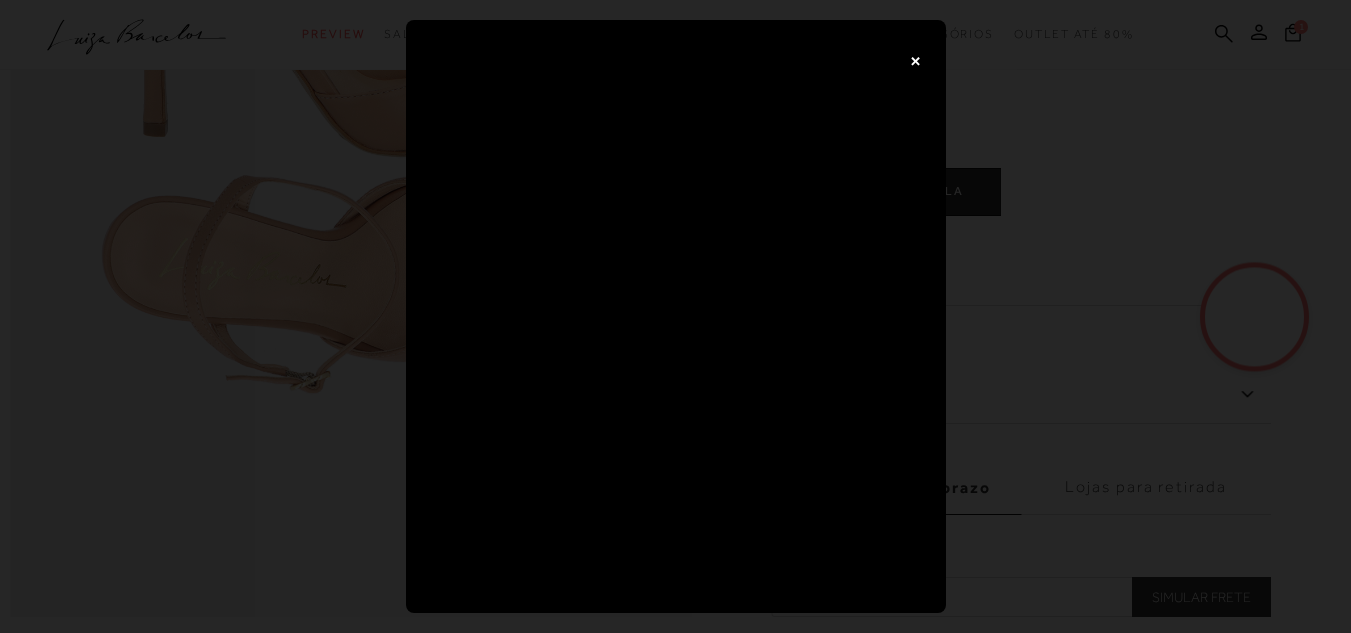 click on "×" at bounding box center [916, 60] 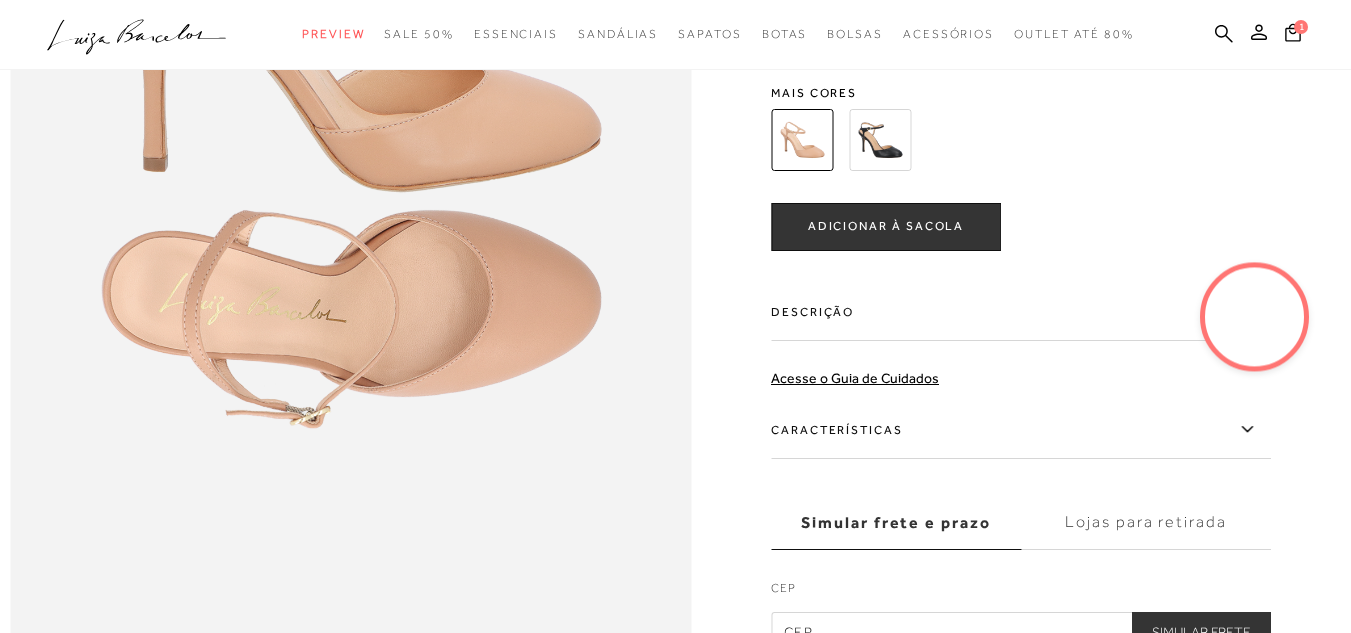 scroll, scrollTop: 1400, scrollLeft: 0, axis: vertical 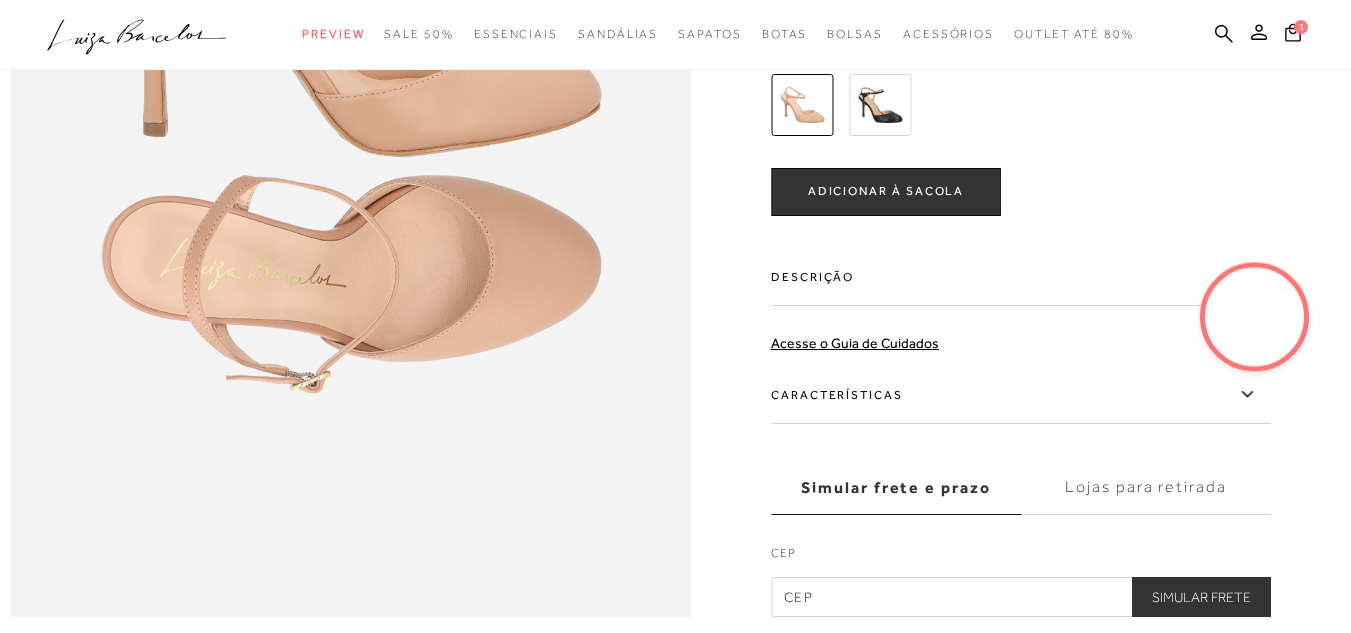 click on "Características" at bounding box center [1021, 395] 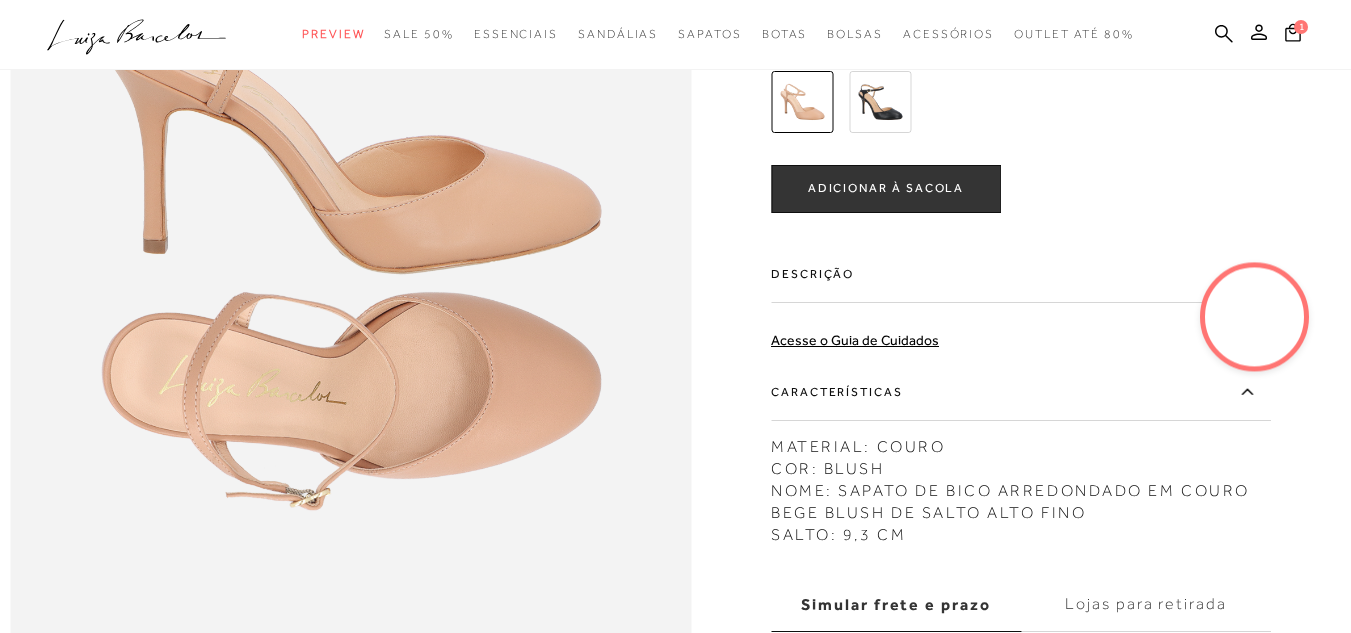 scroll, scrollTop: 1000, scrollLeft: 0, axis: vertical 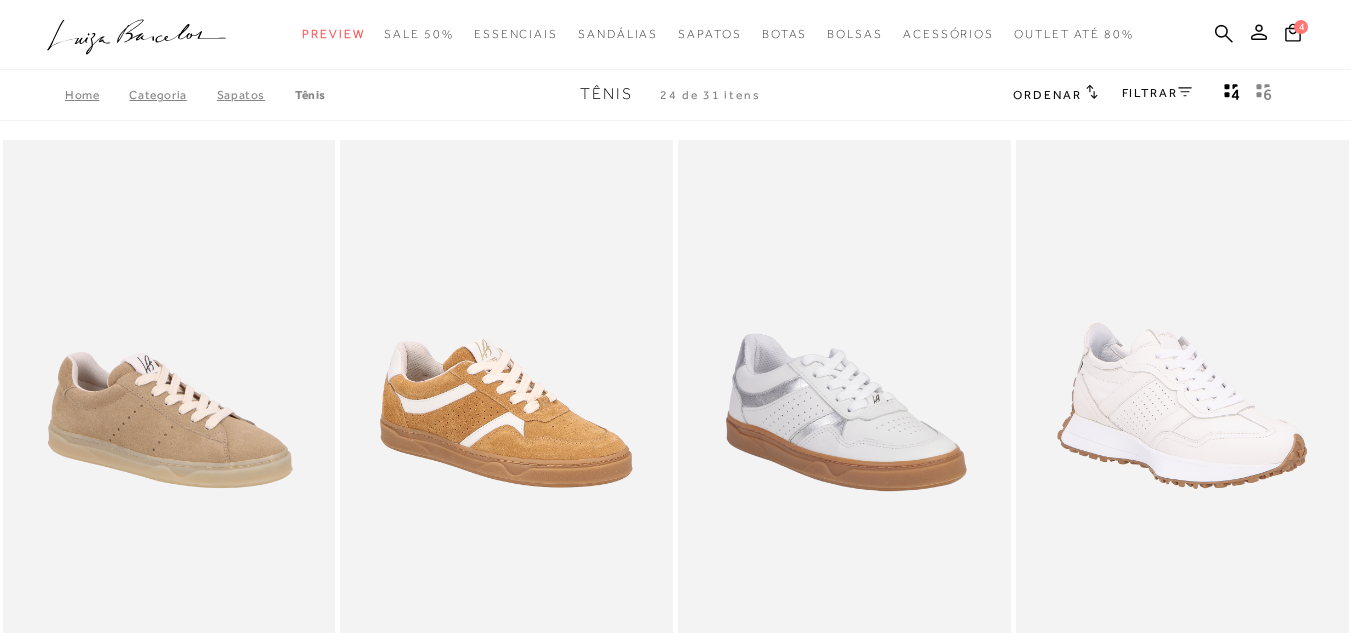 click on "FILTRAR" at bounding box center (1157, 93) 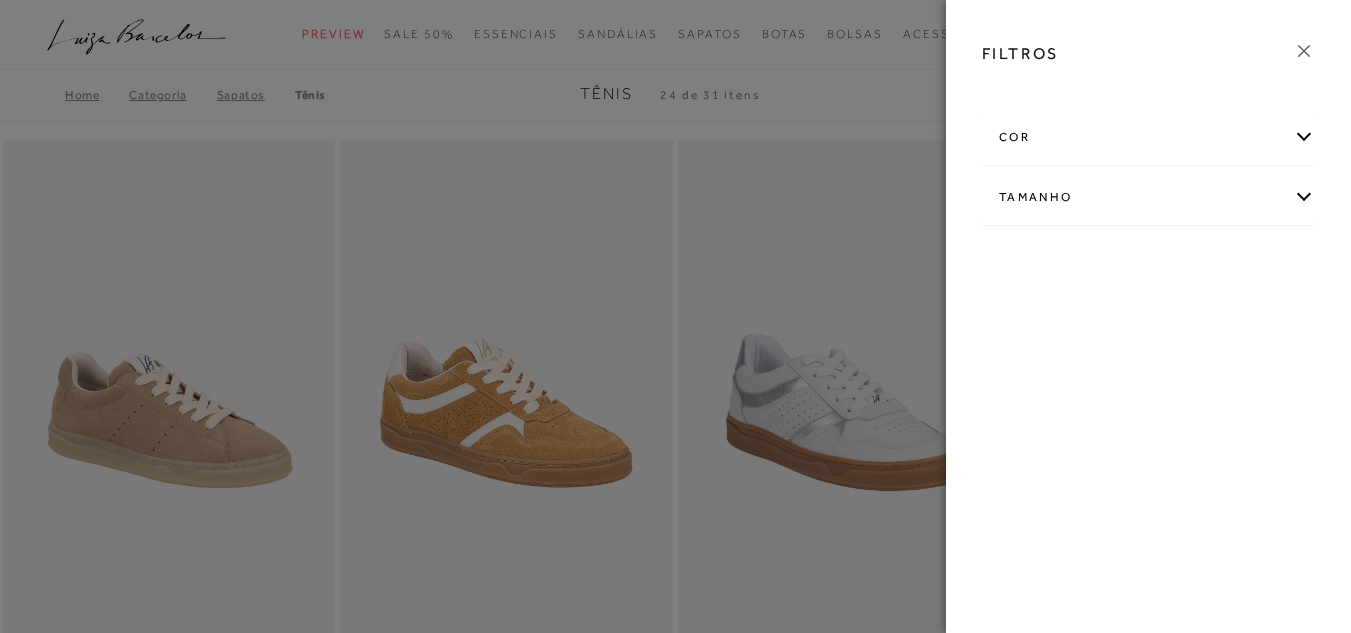 click on "Tamanho" at bounding box center (1148, 197) 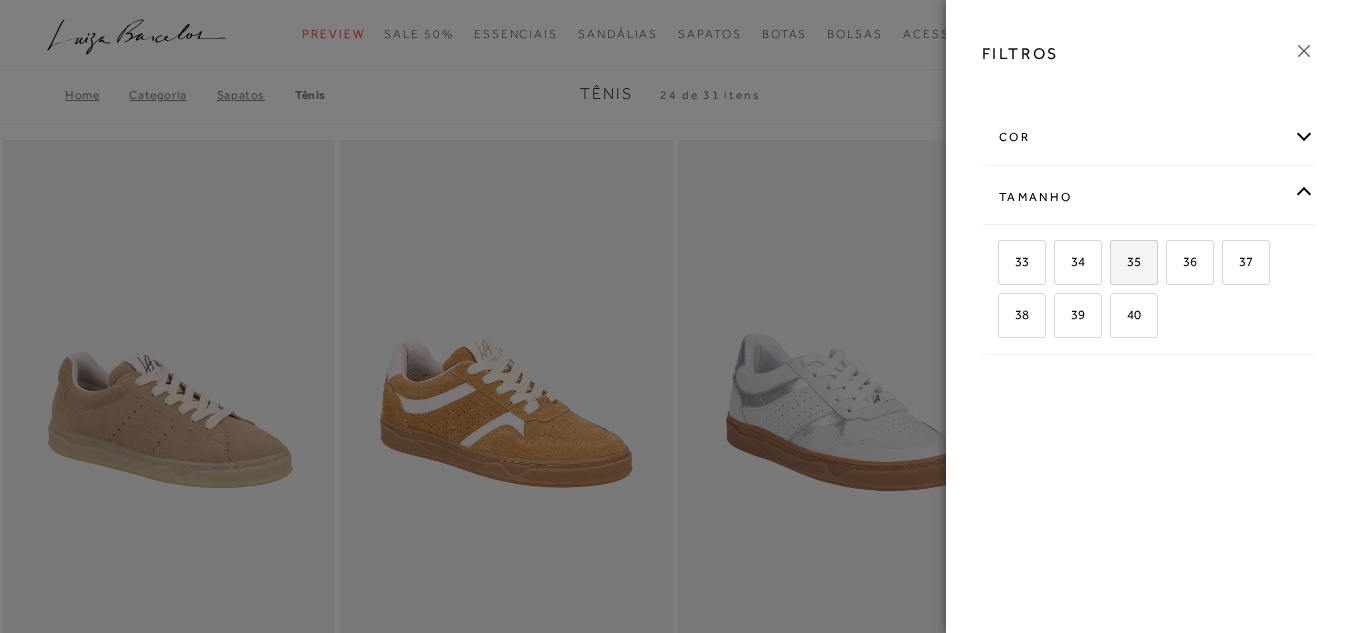 click on "35" at bounding box center [1126, 261] 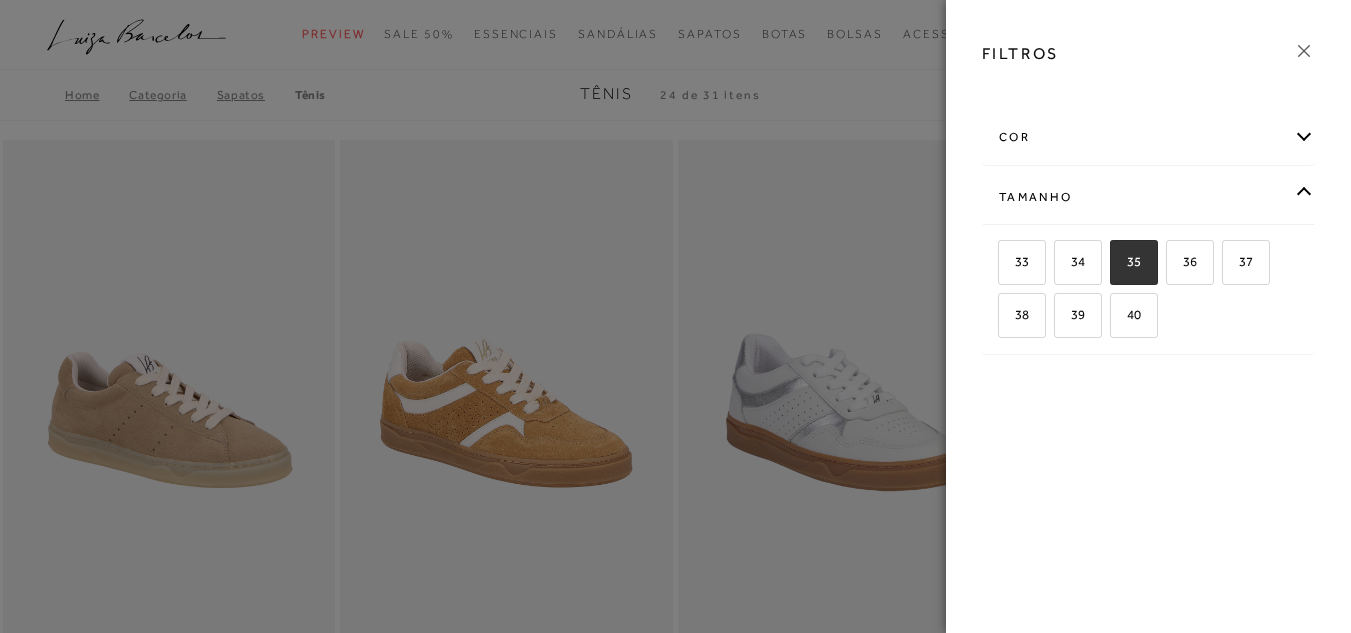 checkbox on "true" 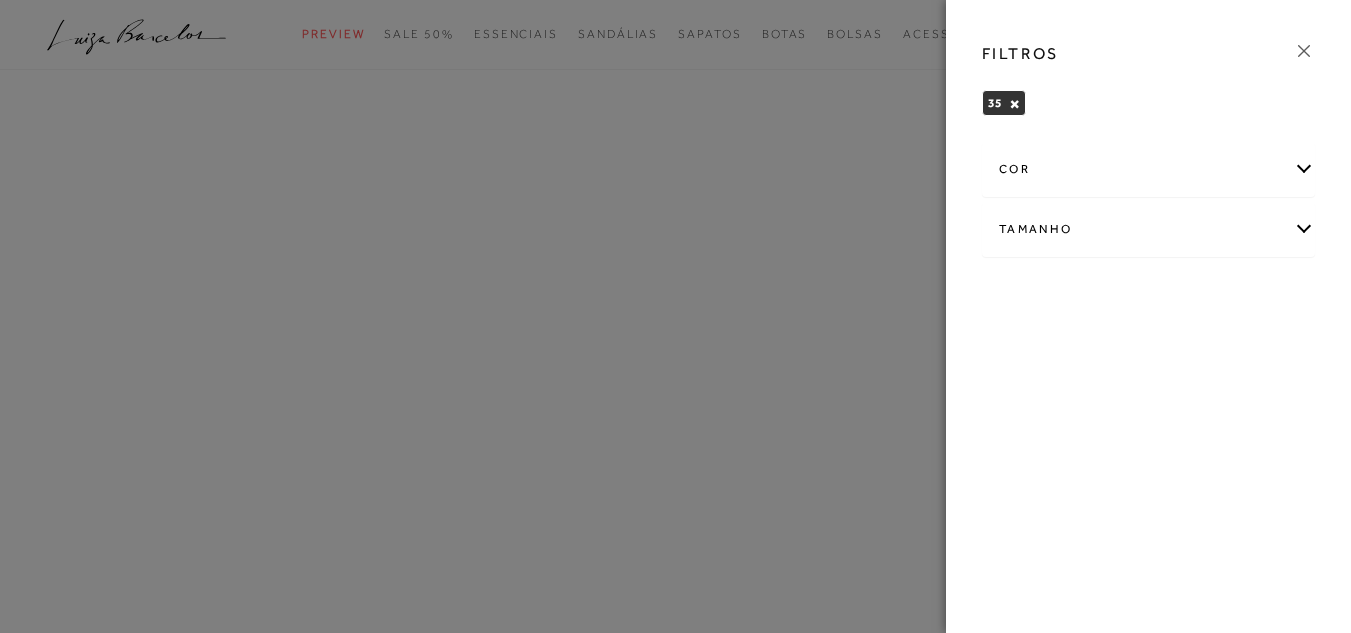 click 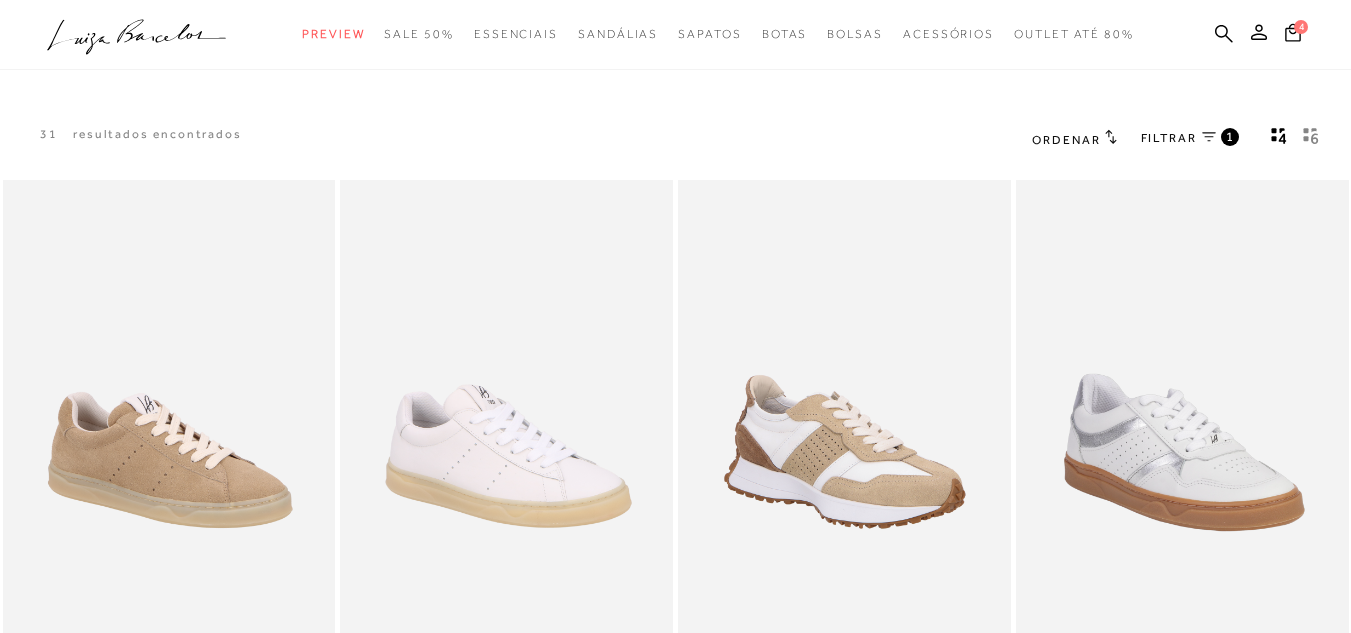 click on "Ordenar" at bounding box center (1066, 140) 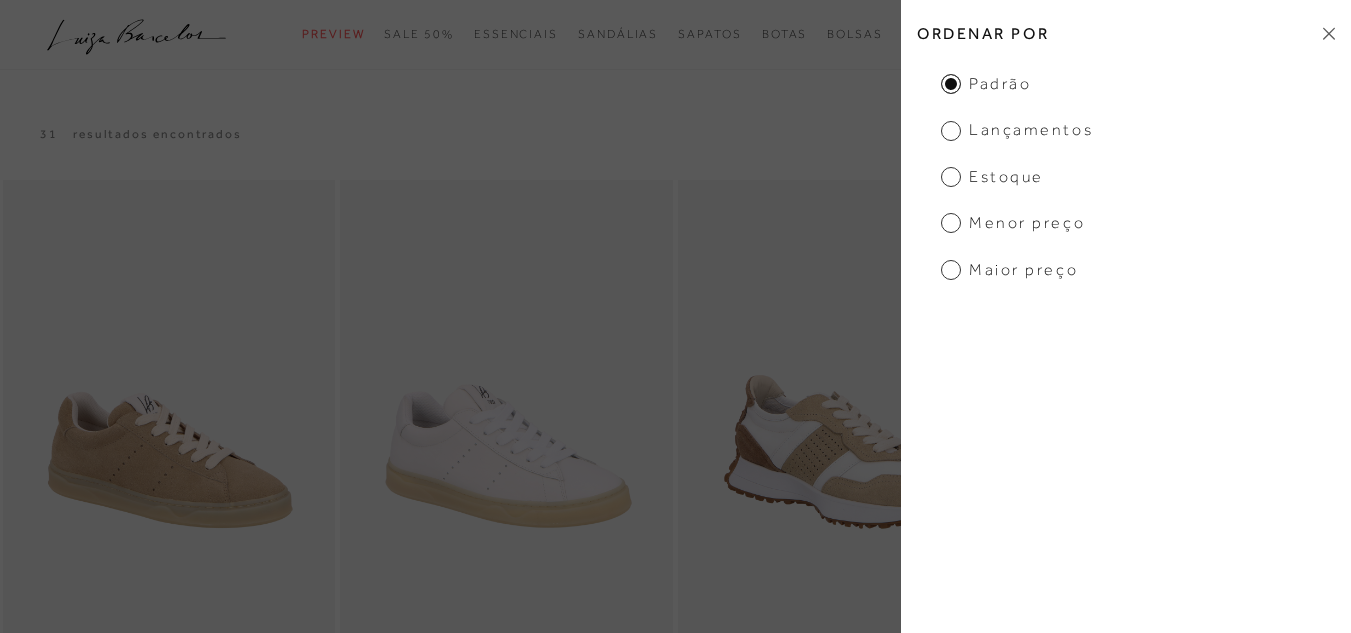 click on "Menor Preço" at bounding box center (1013, 223) 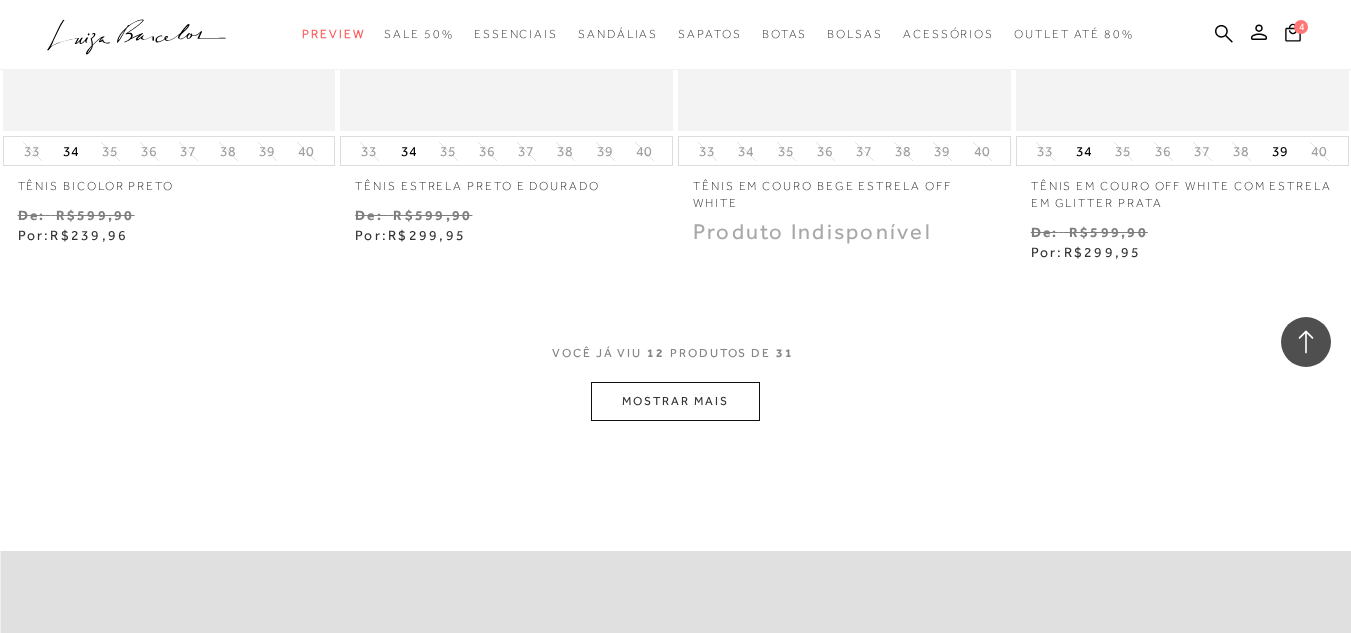 scroll, scrollTop: 1900, scrollLeft: 0, axis: vertical 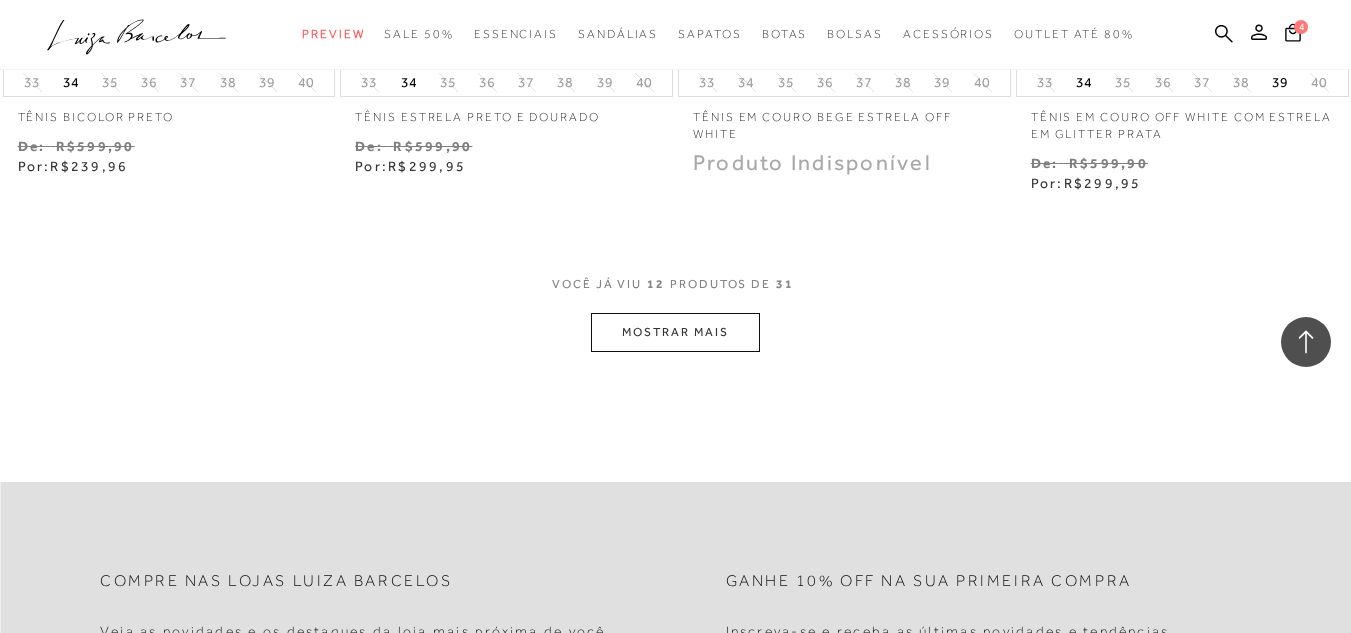 click on "MOSTRAR MAIS" at bounding box center (675, 332) 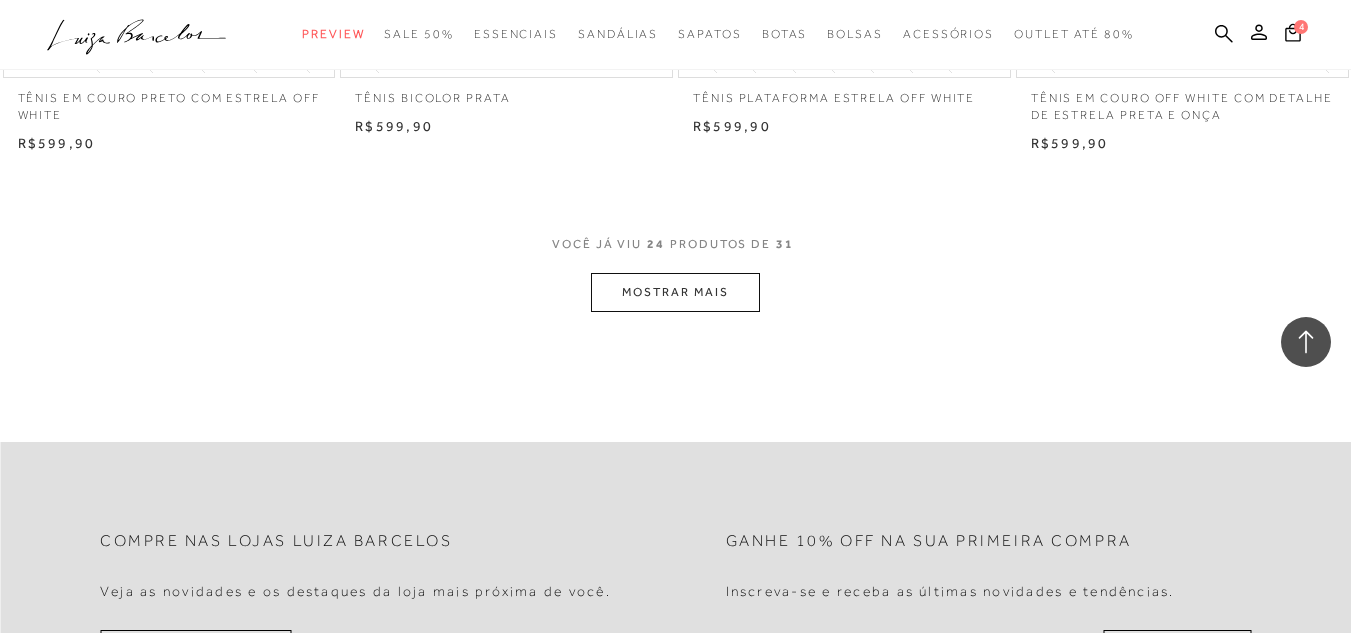 scroll, scrollTop: 3900, scrollLeft: 0, axis: vertical 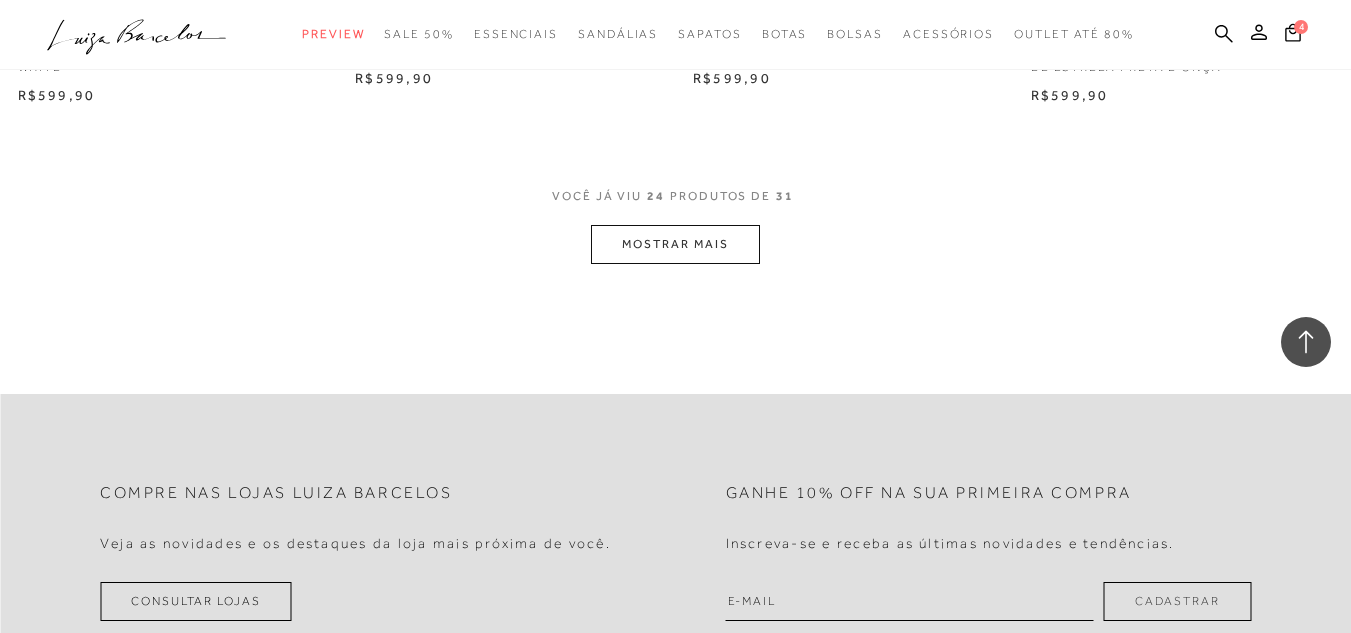 click on "MOSTRAR MAIS" at bounding box center [675, 244] 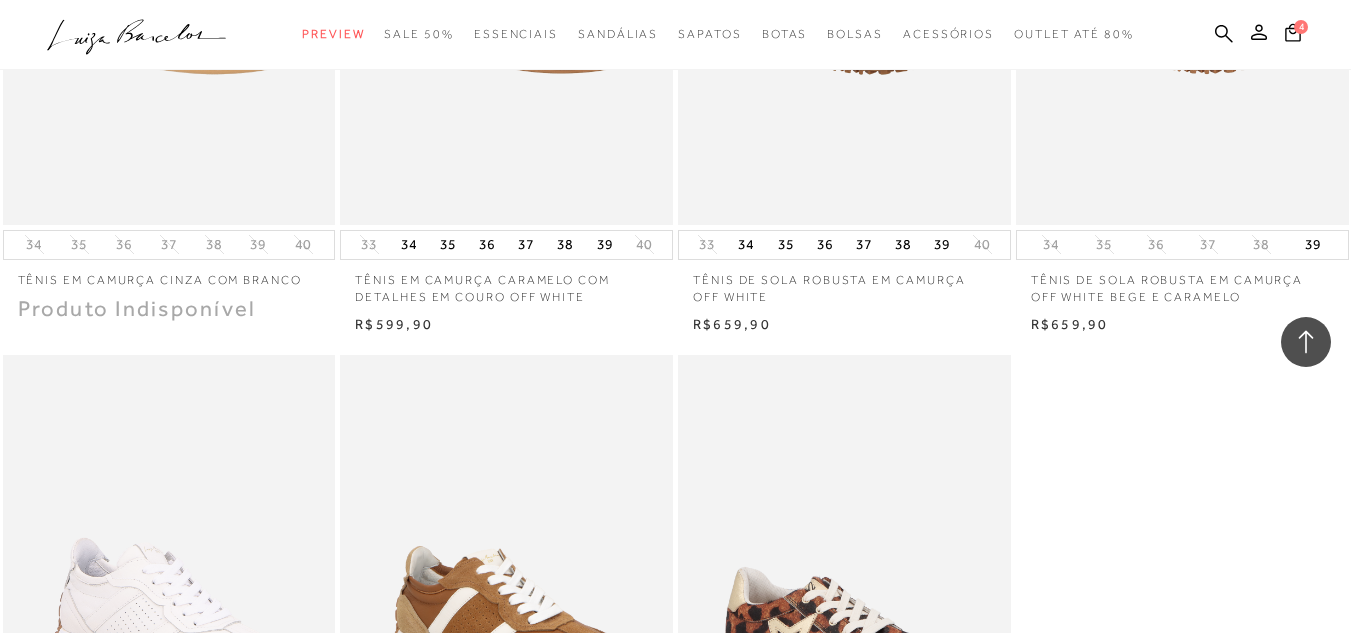 scroll, scrollTop: 4800, scrollLeft: 0, axis: vertical 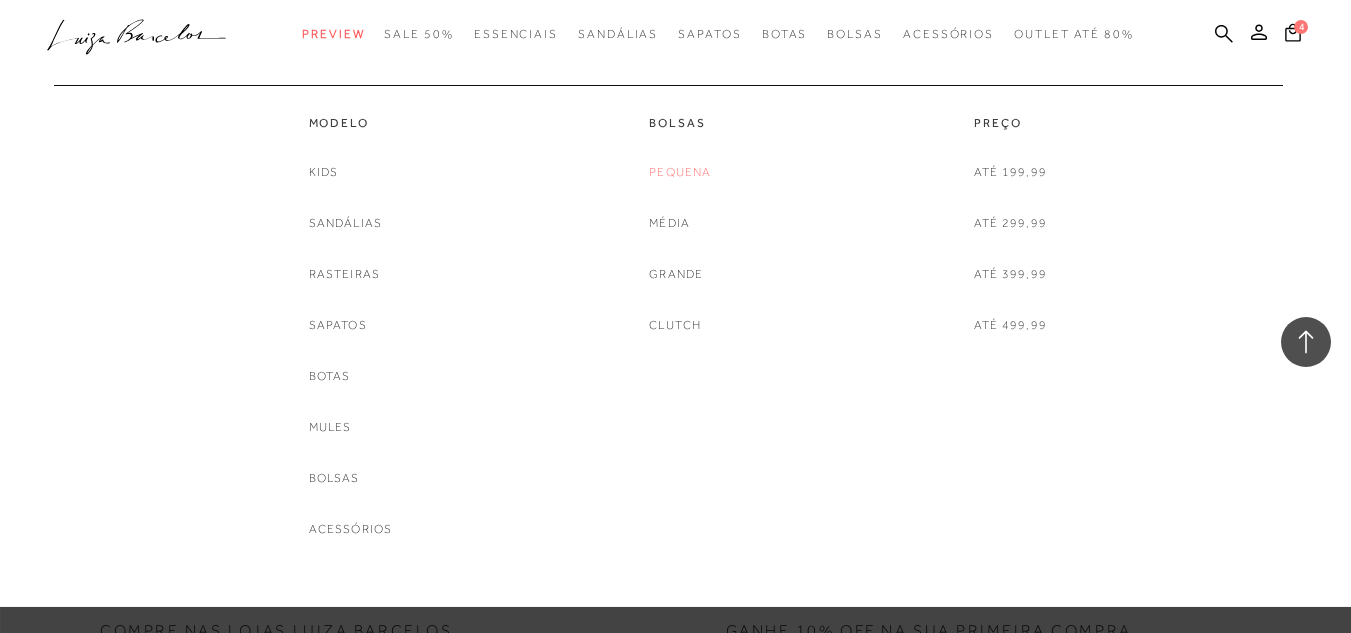 click on "Pequena" at bounding box center (680, 172) 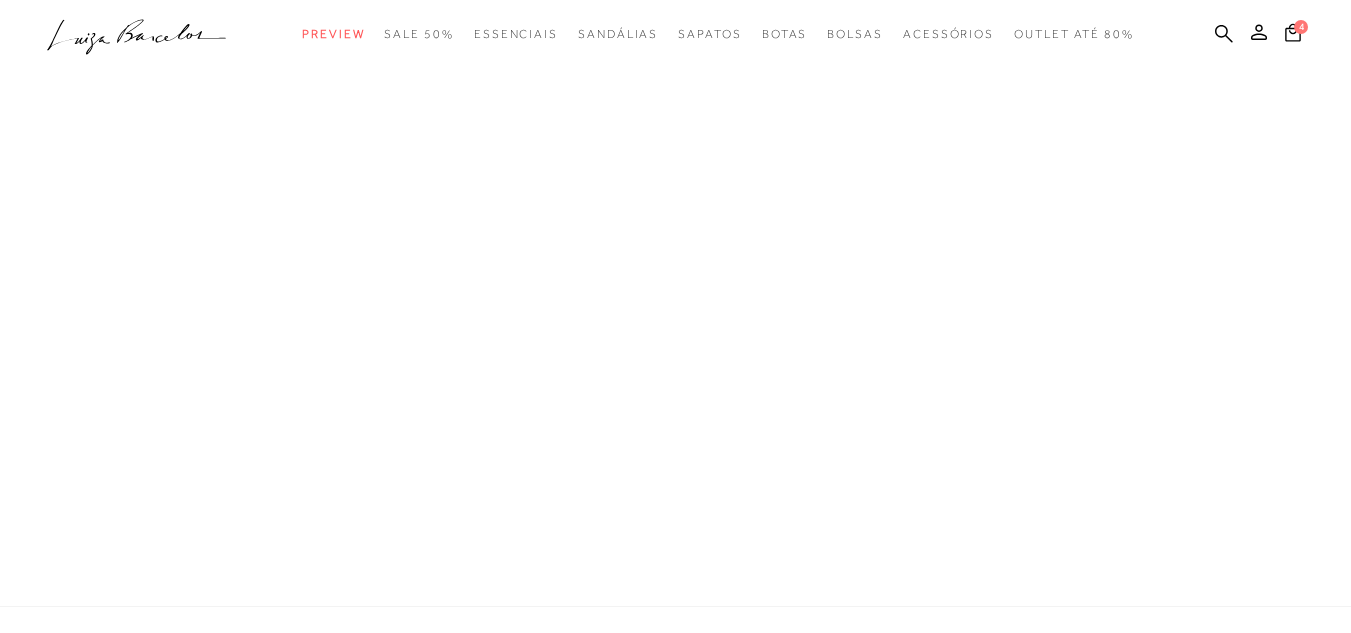 scroll, scrollTop: 72, scrollLeft: 0, axis: vertical 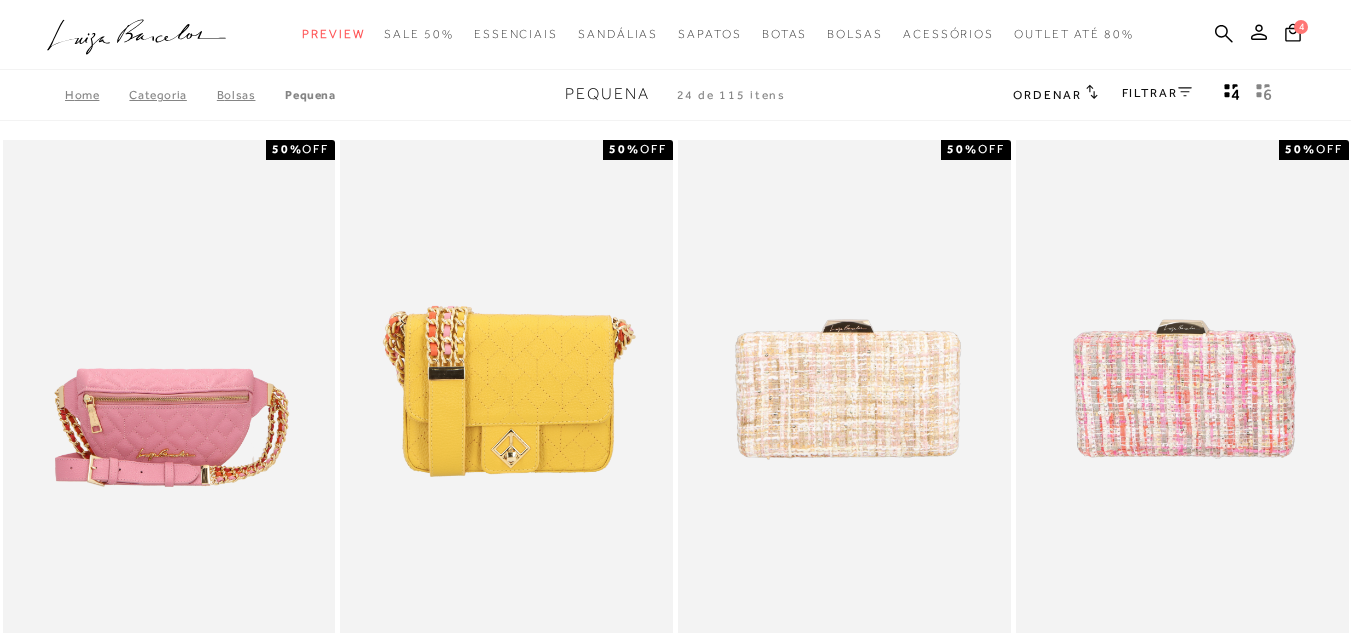 click on "FILTRAR" at bounding box center [1157, 93] 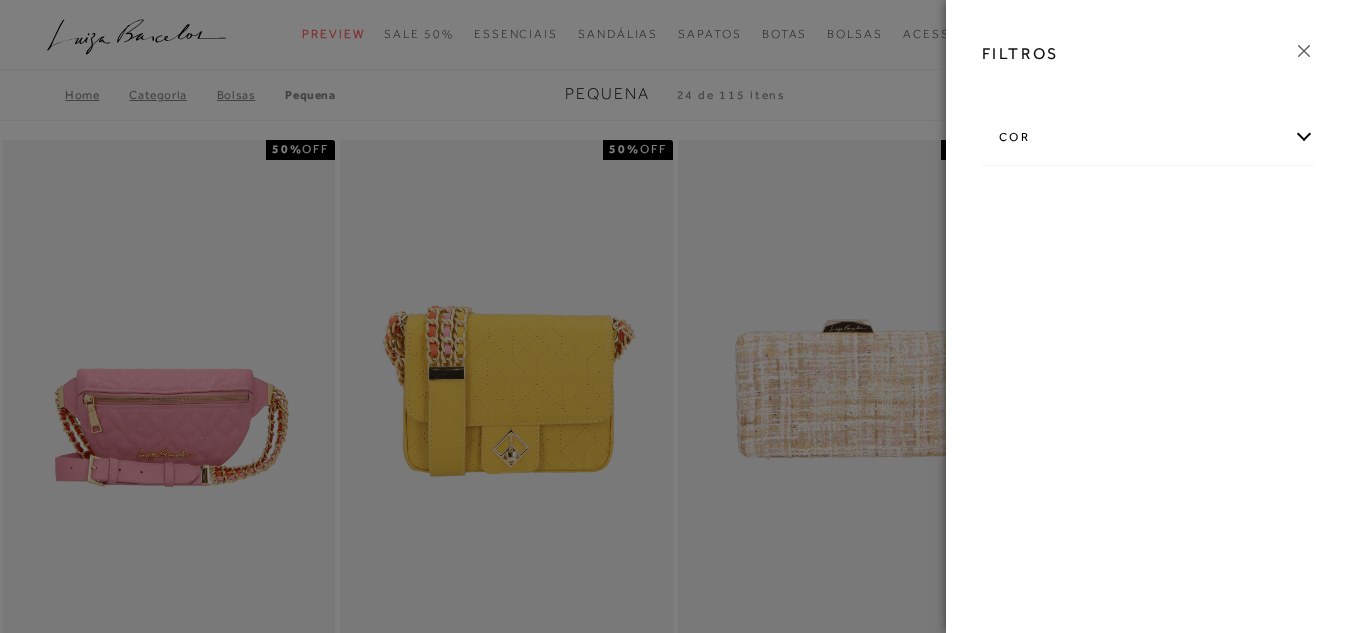 click 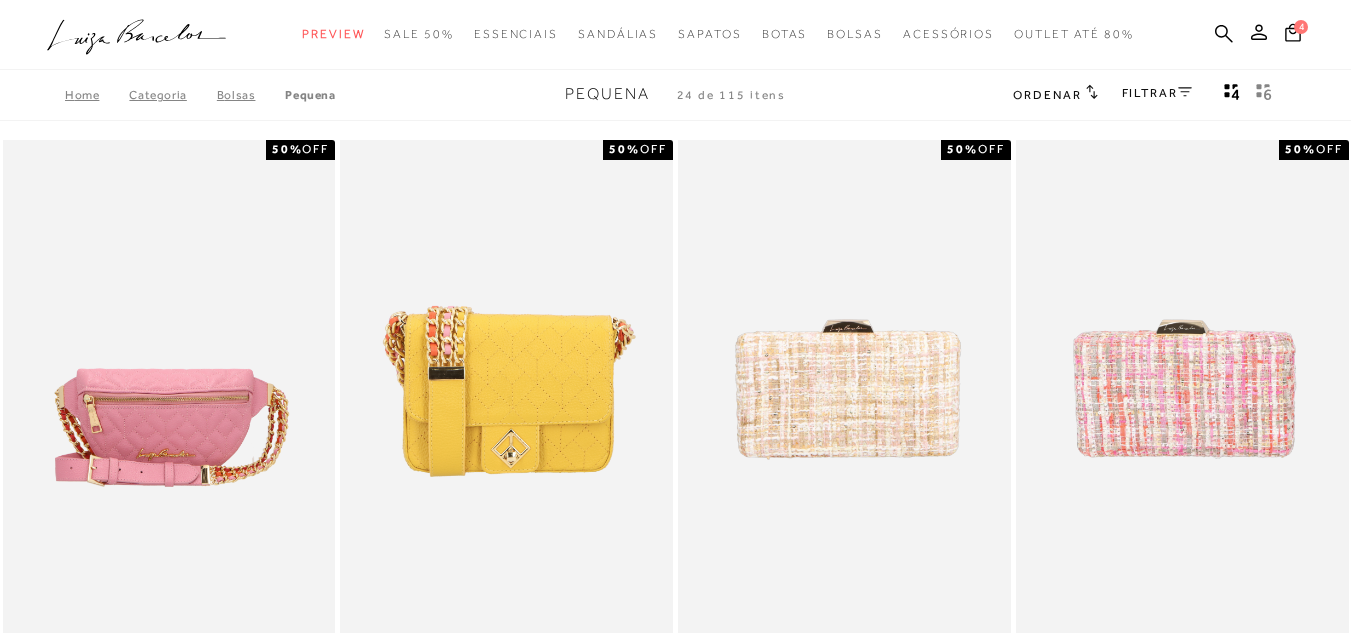 click on "Ordenar" at bounding box center [1047, 95] 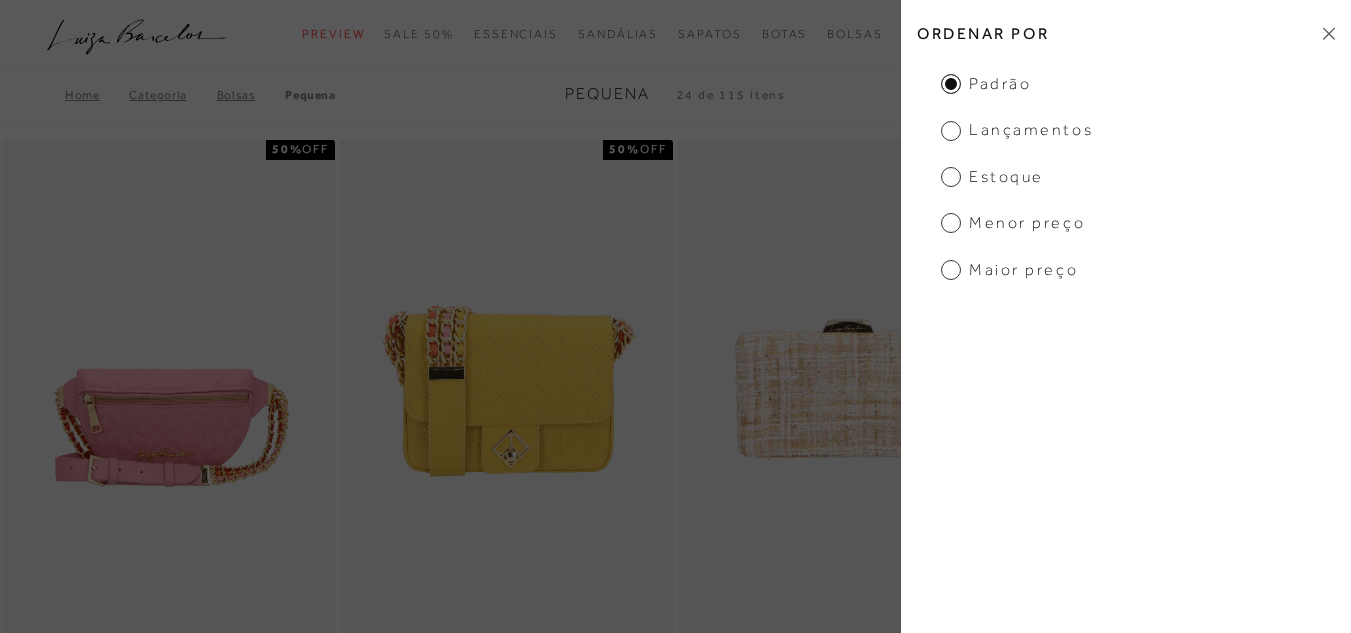 click on "Estoque" at bounding box center [992, 177] 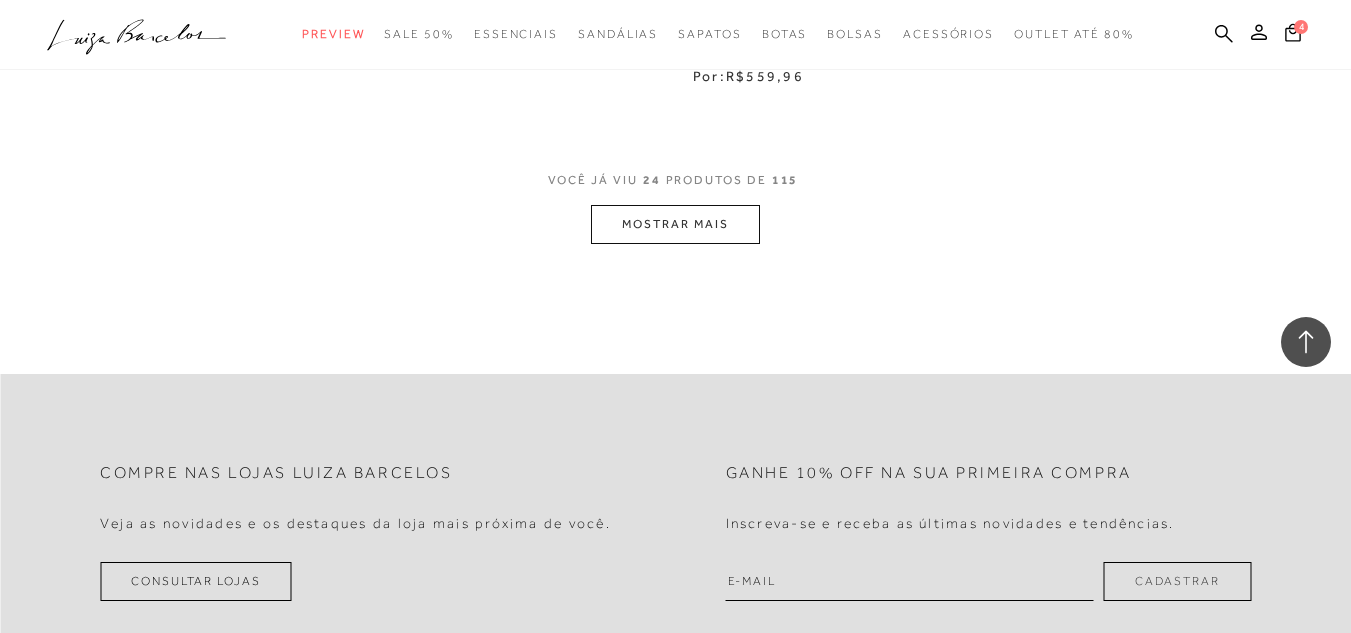 scroll, scrollTop: 8100, scrollLeft: 0, axis: vertical 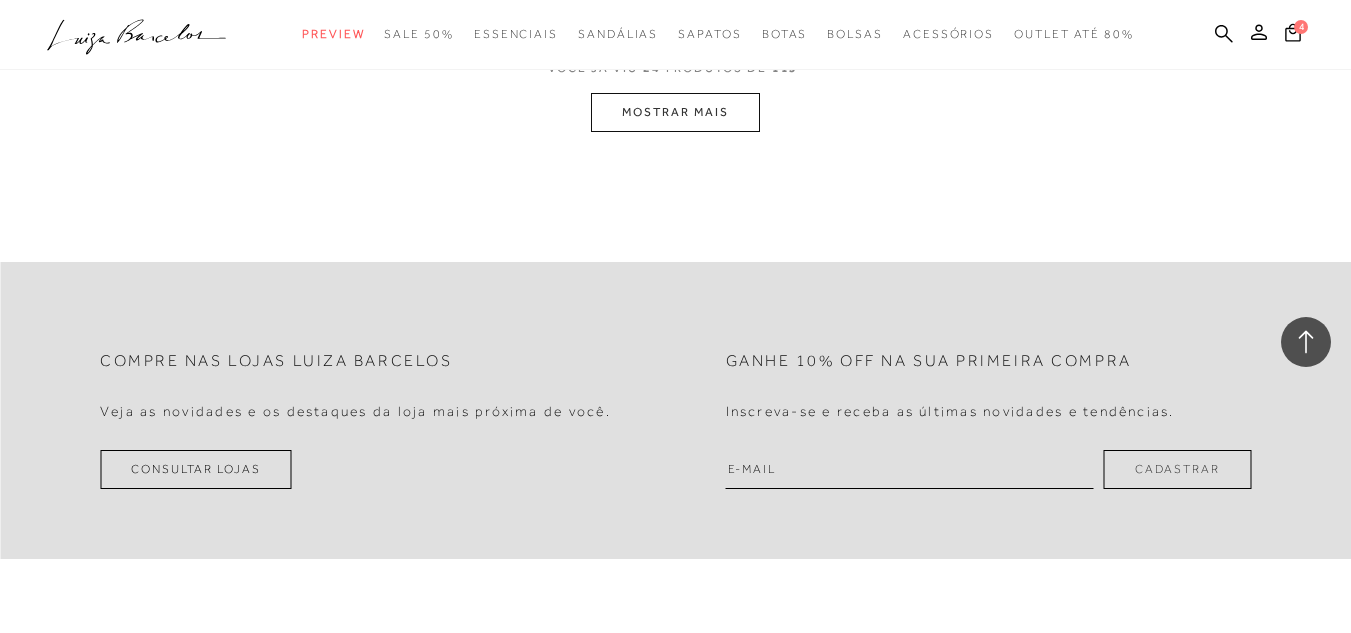 click on "MOSTRAR MAIS" at bounding box center (675, 112) 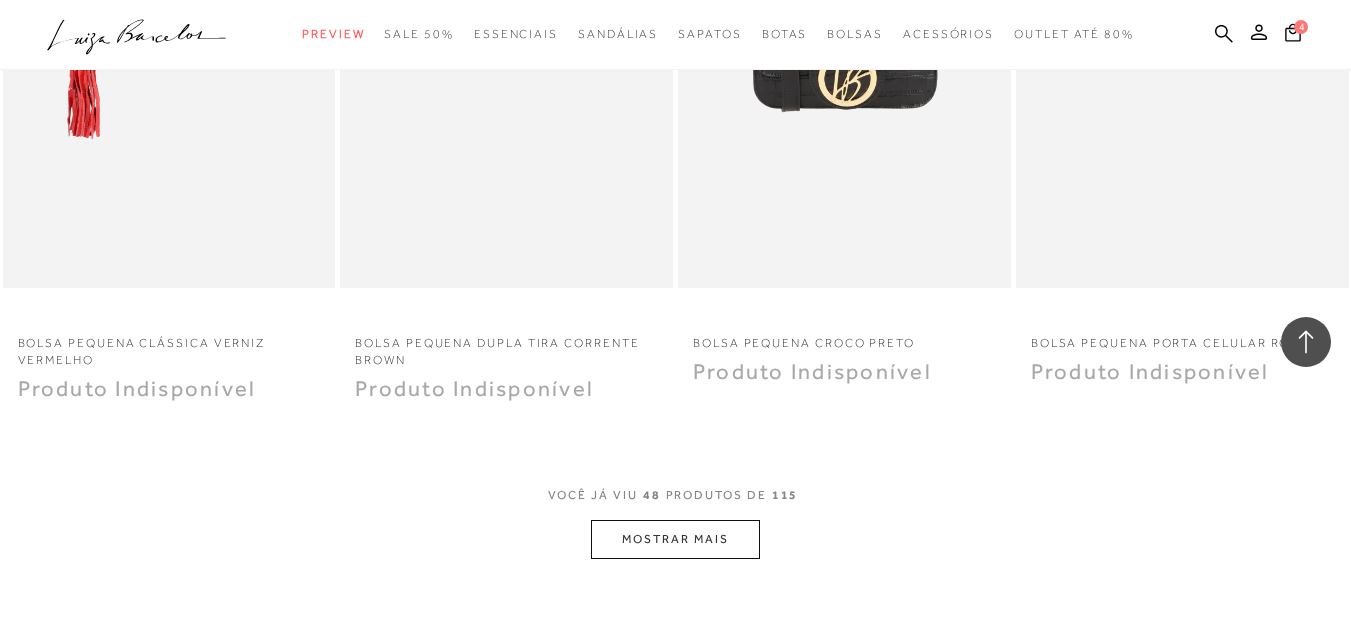 scroll, scrollTop: 11800, scrollLeft: 0, axis: vertical 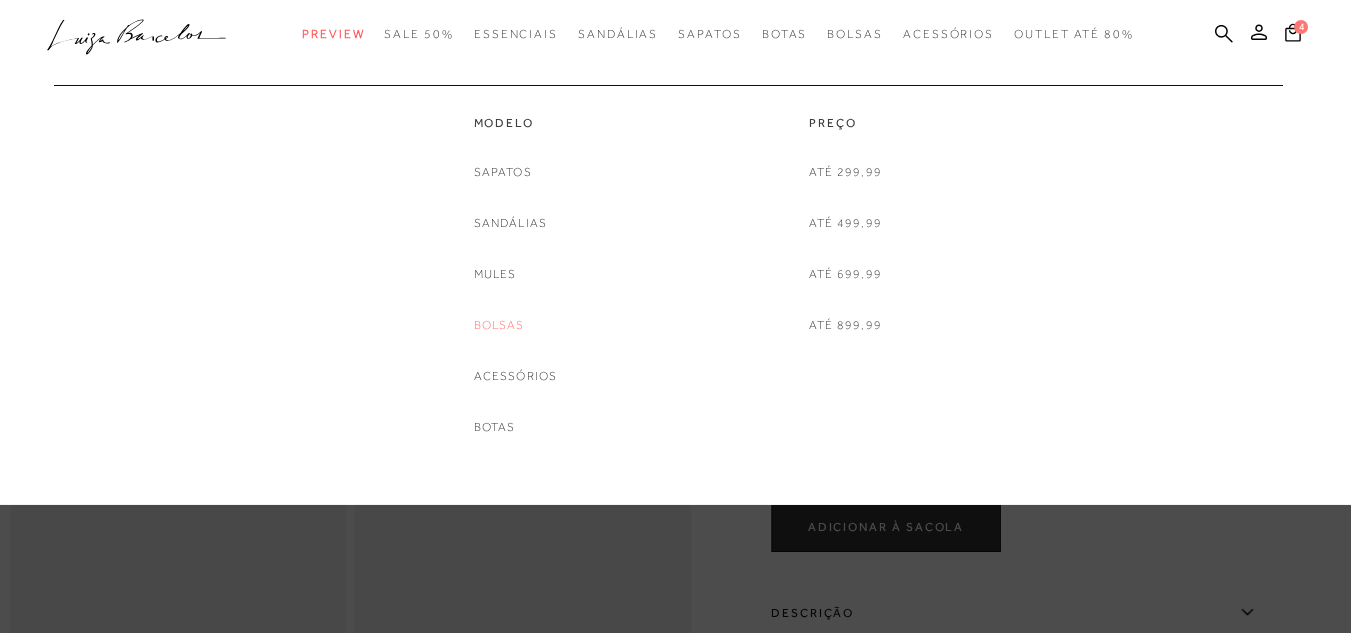 click on "Bolsas" at bounding box center (499, 325) 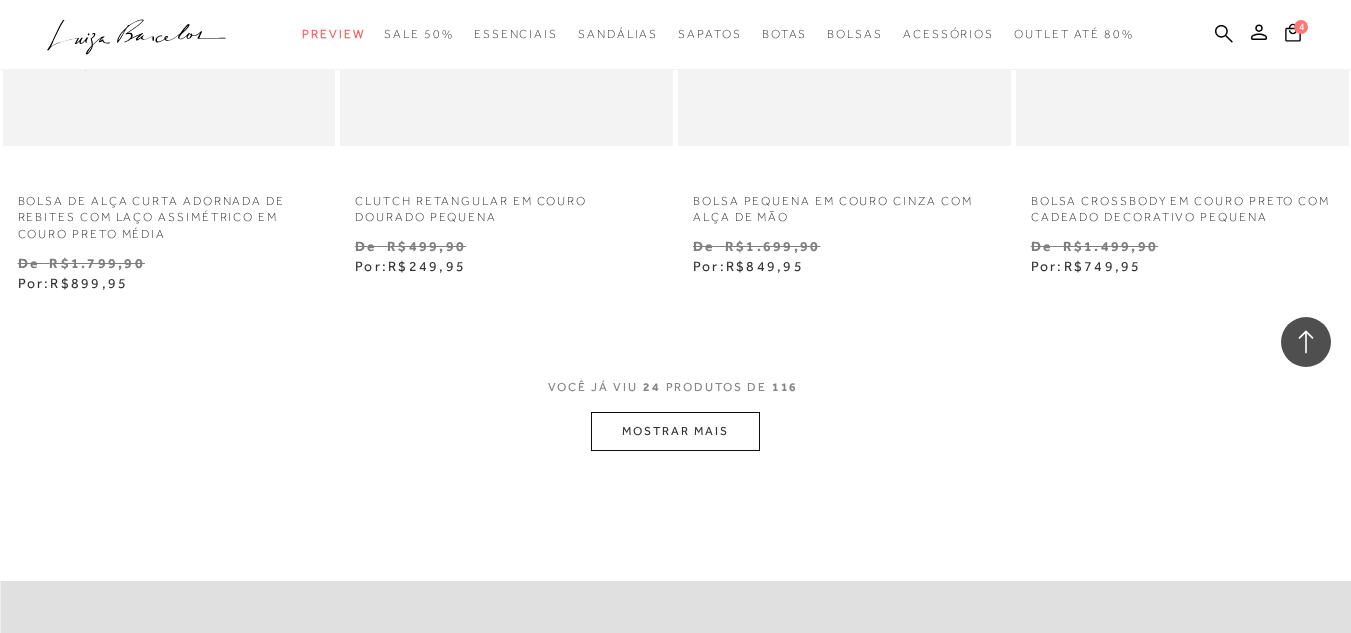 scroll, scrollTop: 4000, scrollLeft: 0, axis: vertical 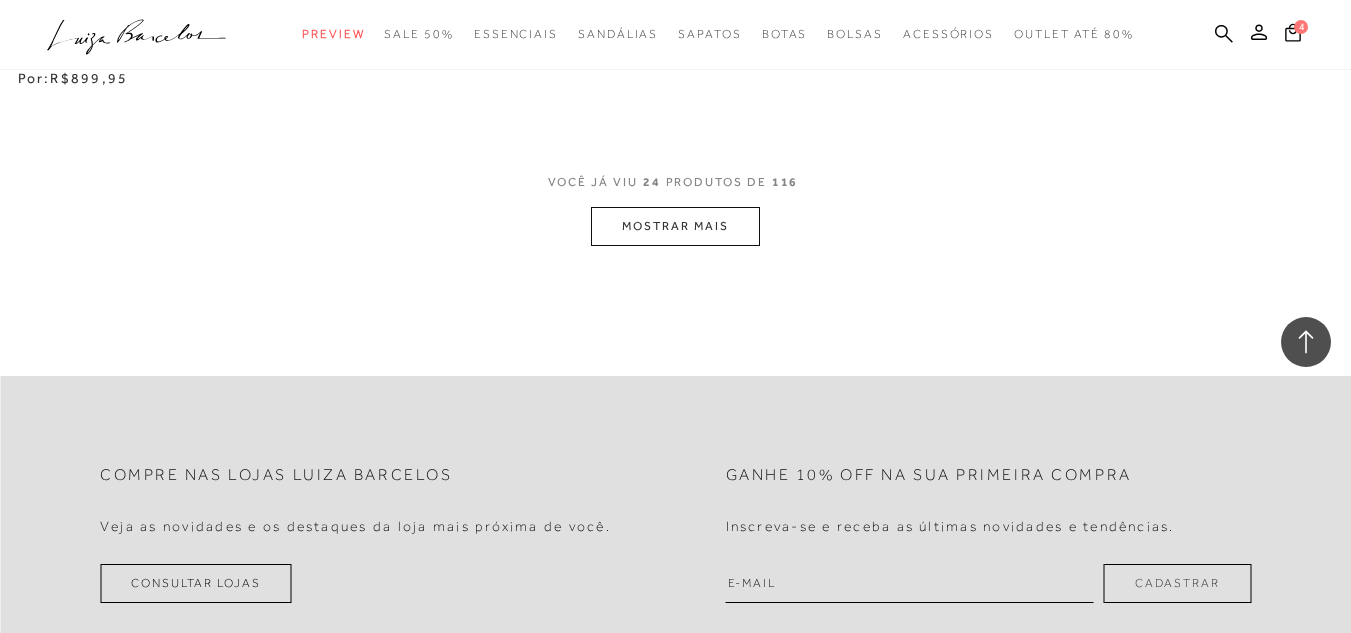 click on "MOSTRAR MAIS" at bounding box center (675, 226) 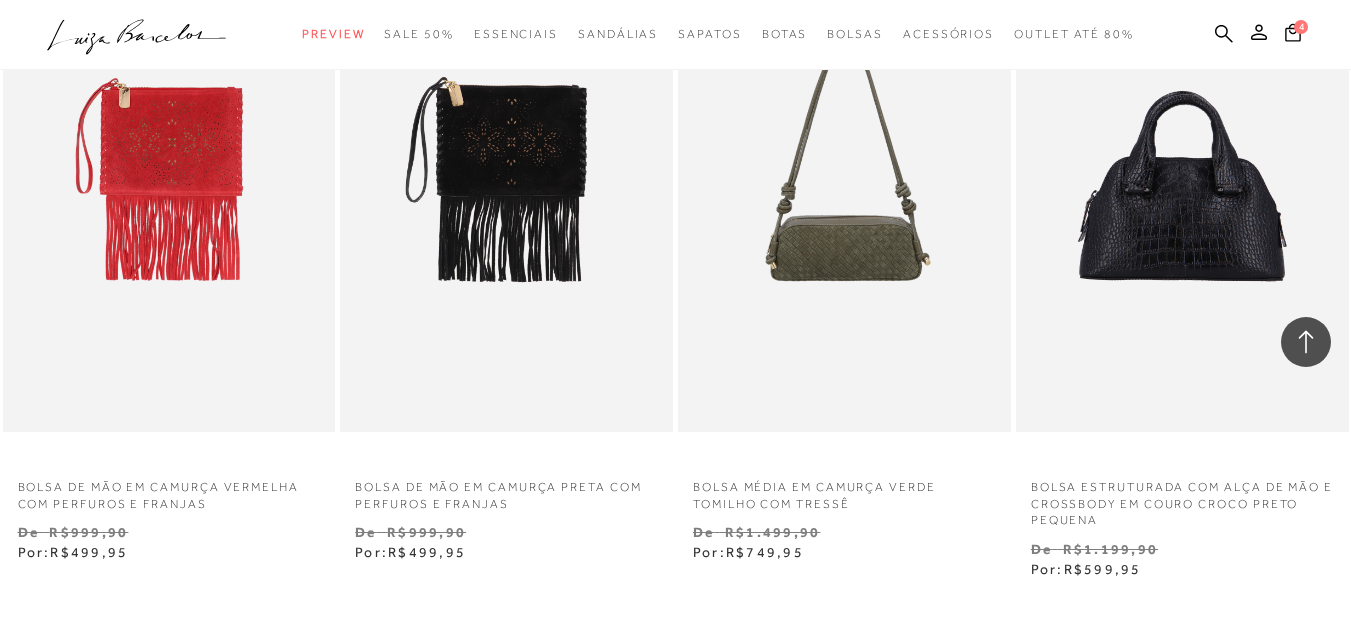 scroll, scrollTop: 7800, scrollLeft: 0, axis: vertical 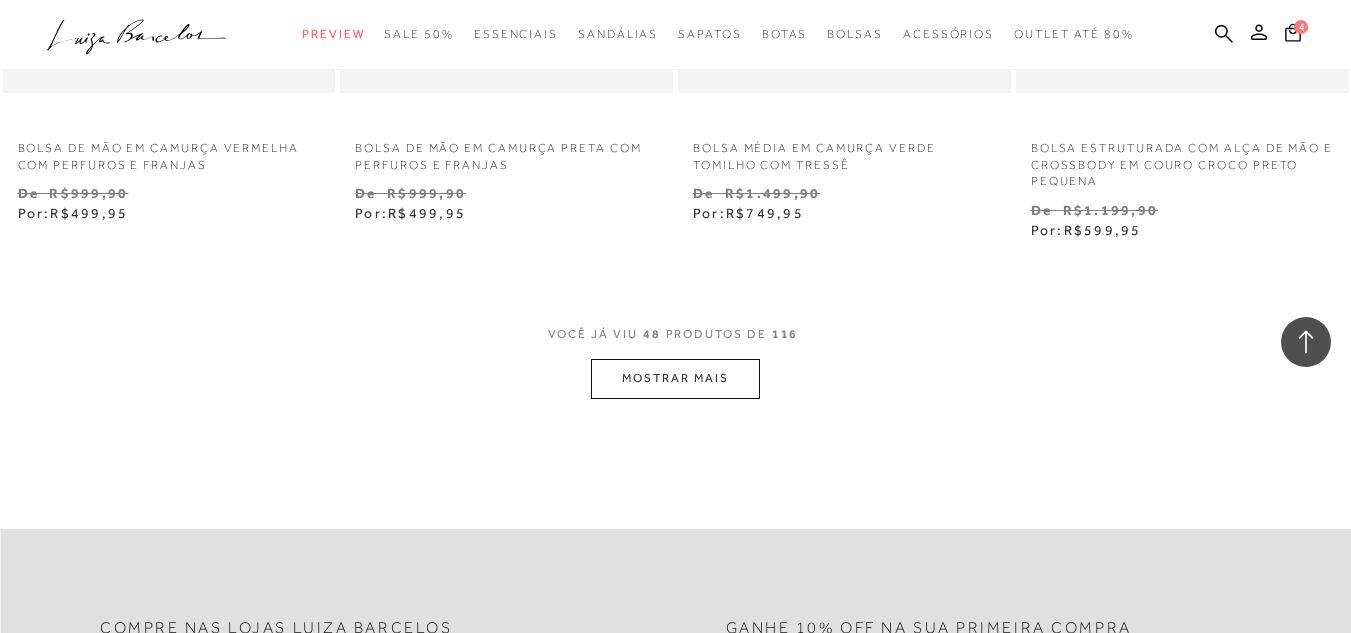 click on "MOSTRAR MAIS" at bounding box center [675, 378] 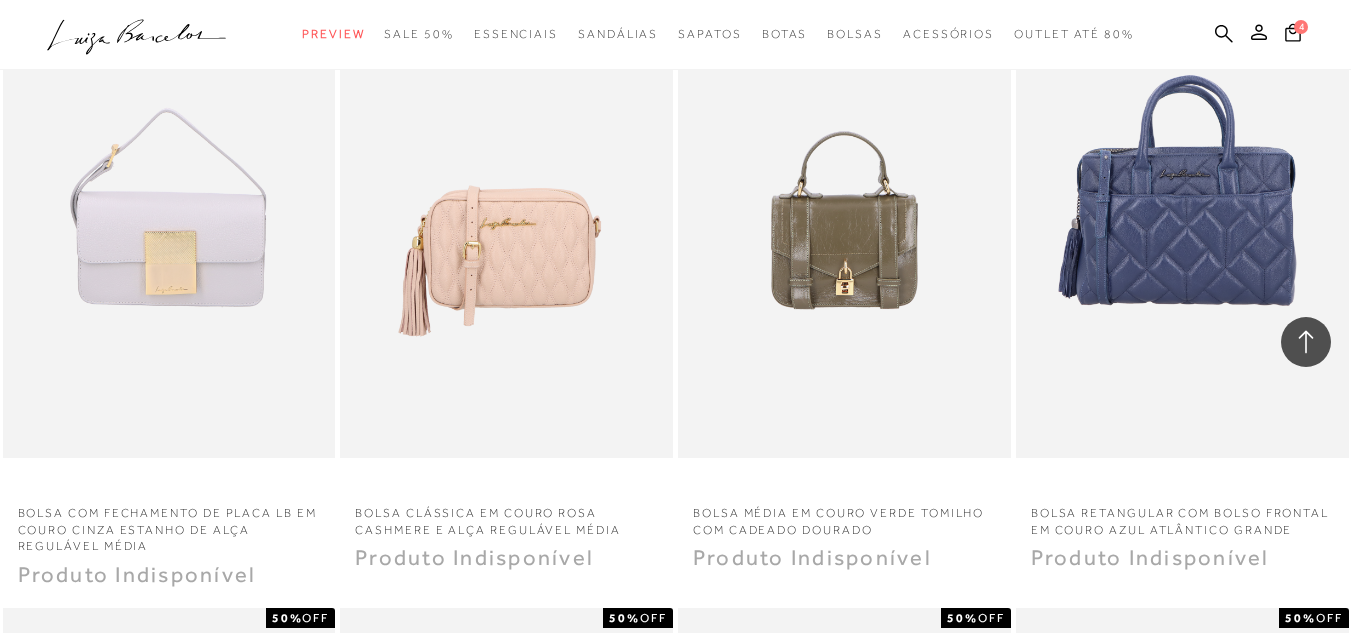 scroll, scrollTop: 10100, scrollLeft: 0, axis: vertical 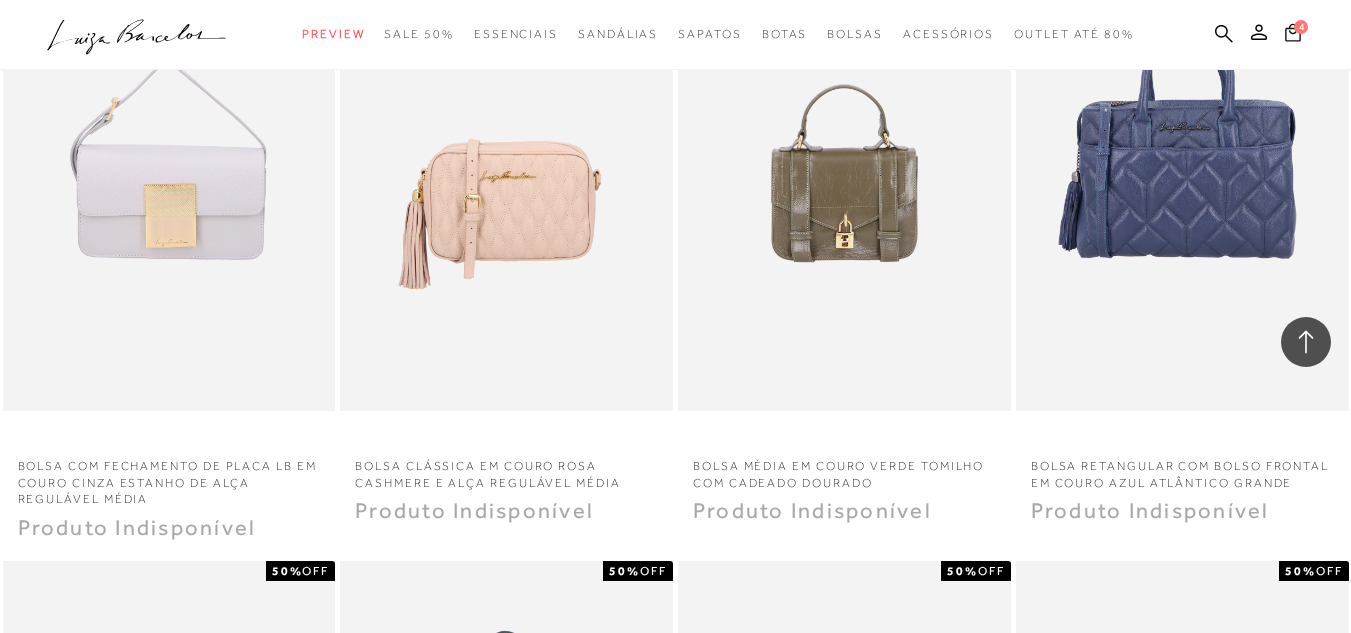 click 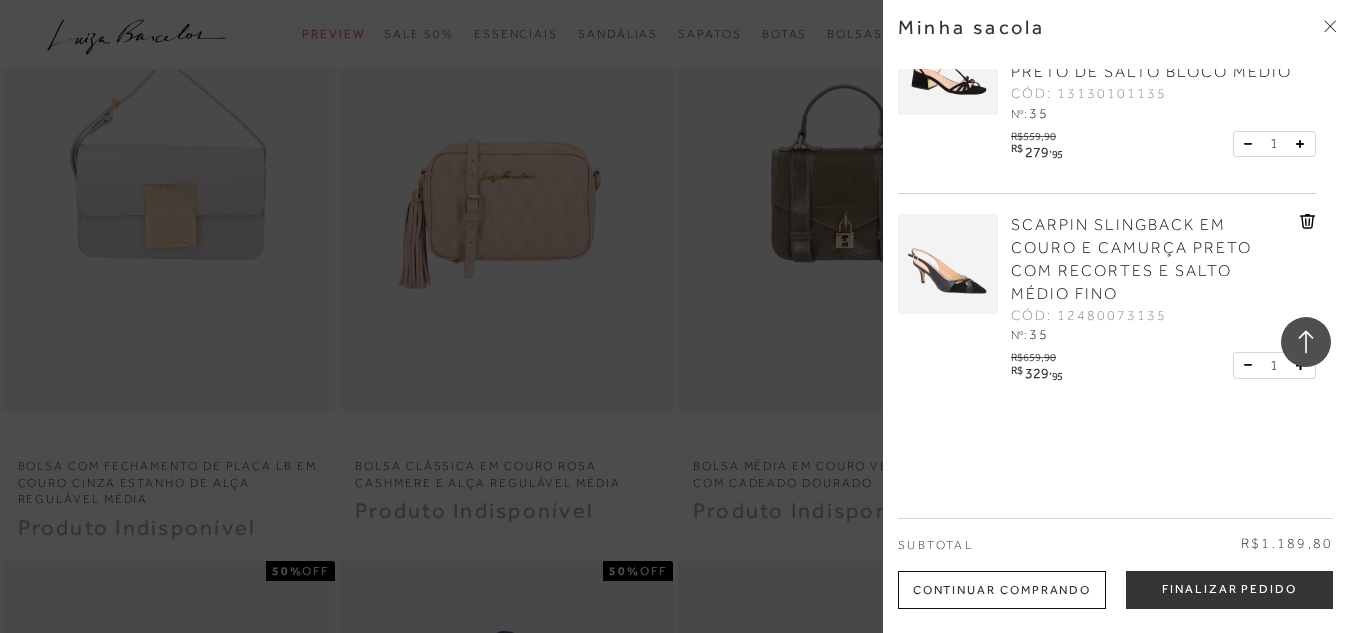 scroll, scrollTop: 473, scrollLeft: 0, axis: vertical 